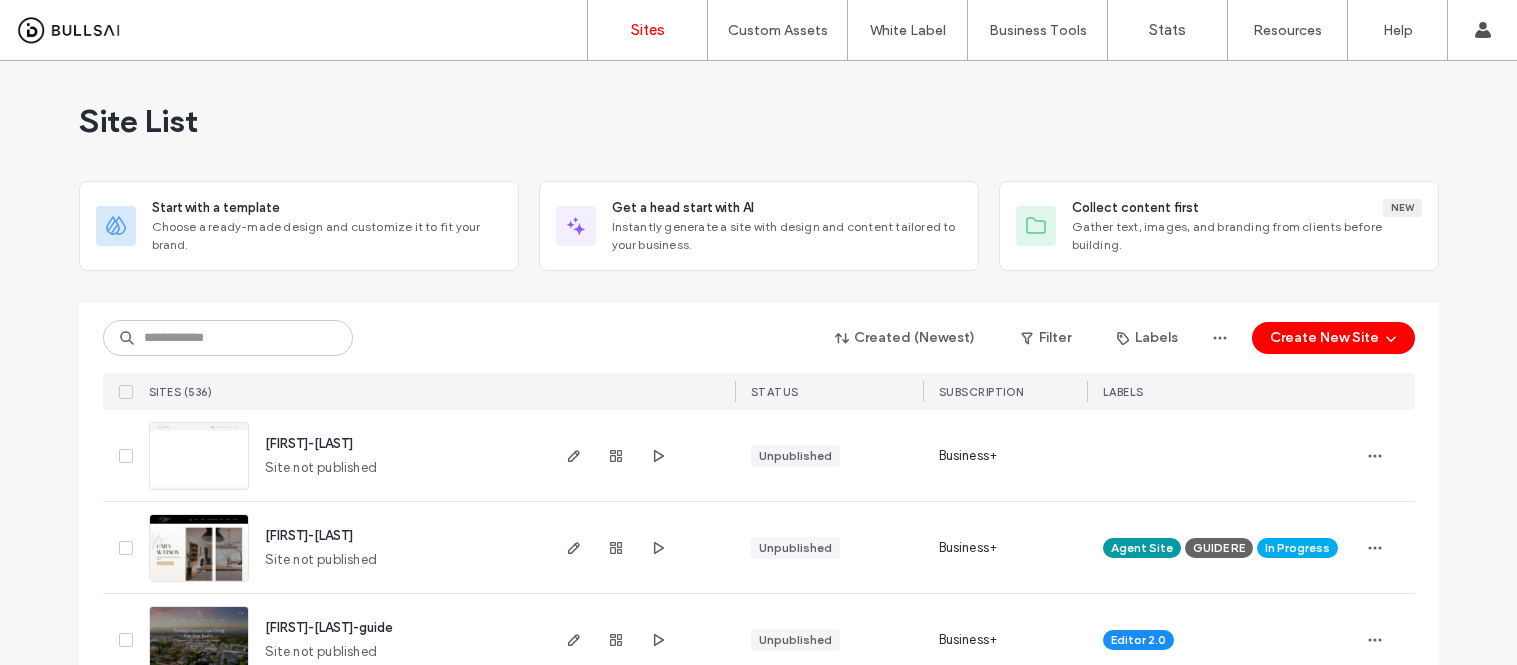scroll, scrollTop: 0, scrollLeft: 0, axis: both 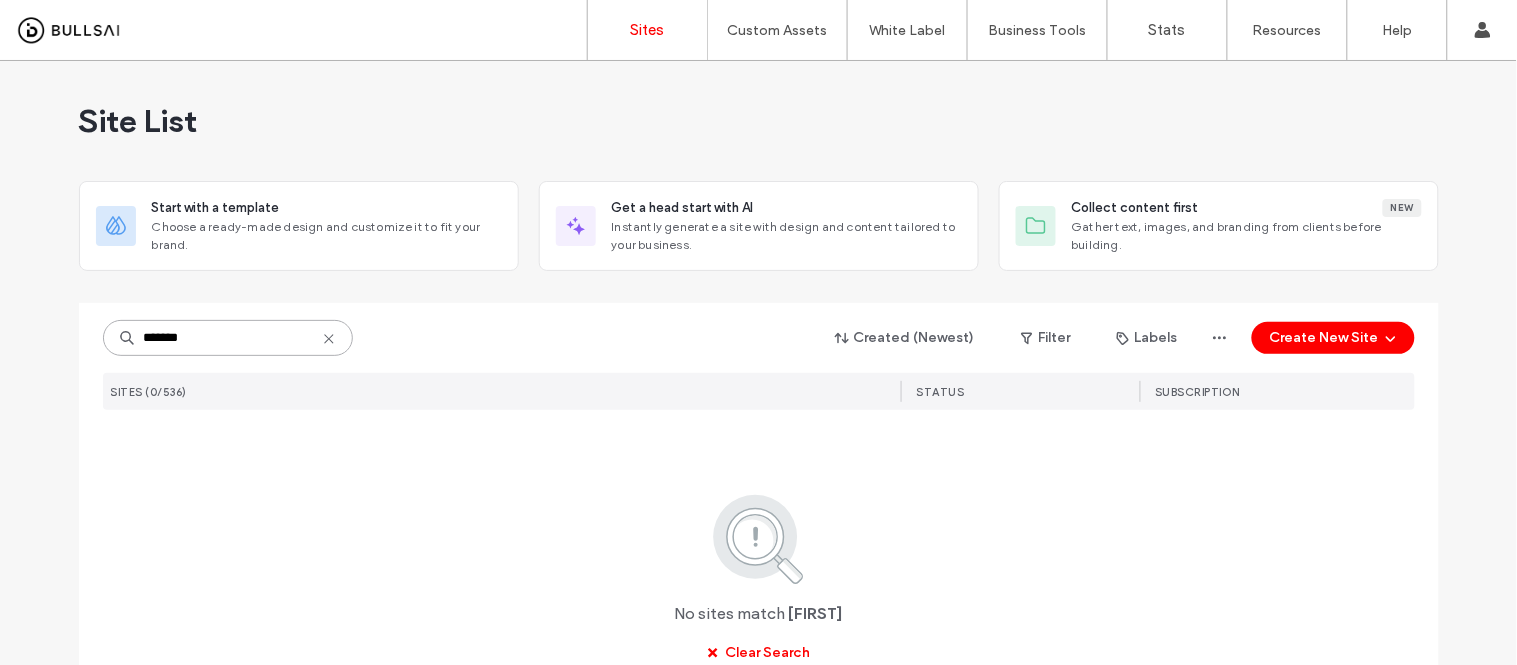 drag, startPoint x: 201, startPoint y: 331, endPoint x: 10, endPoint y: 350, distance: 191.9427 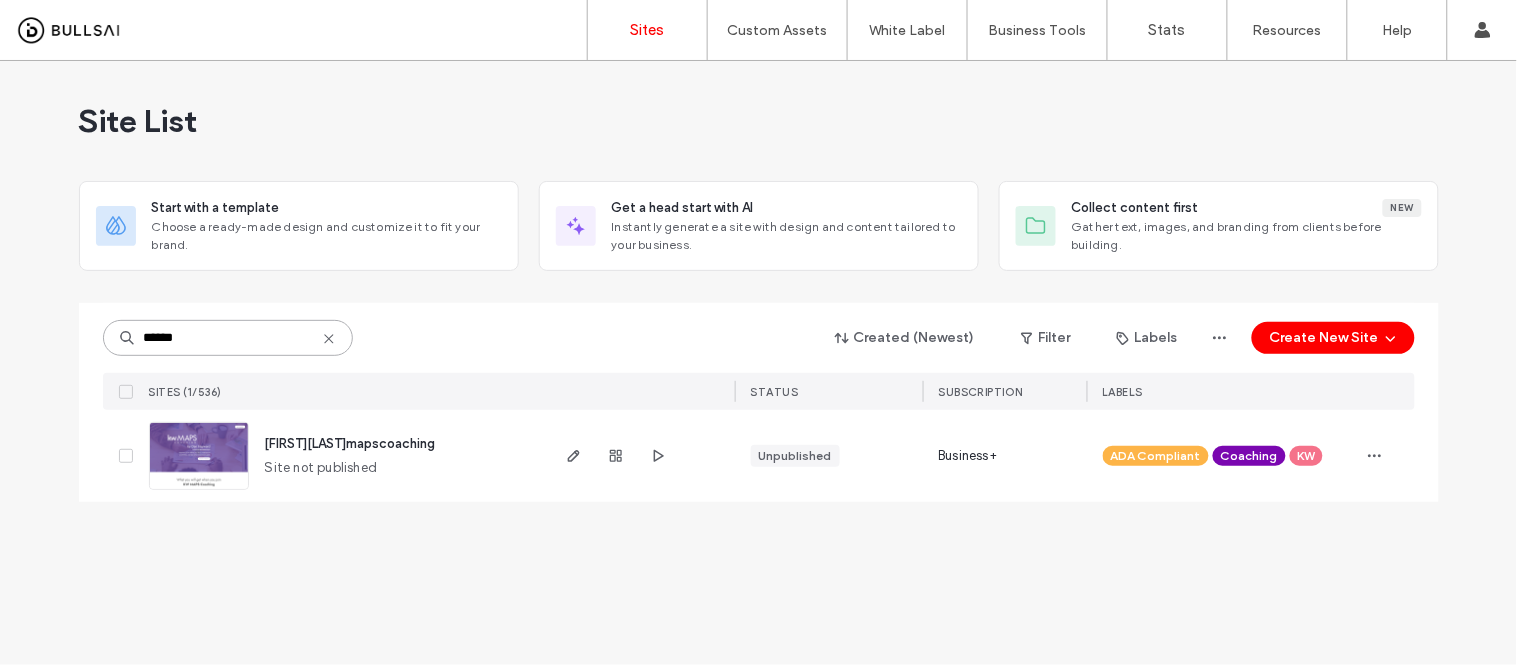 click on "******" at bounding box center [228, 338] 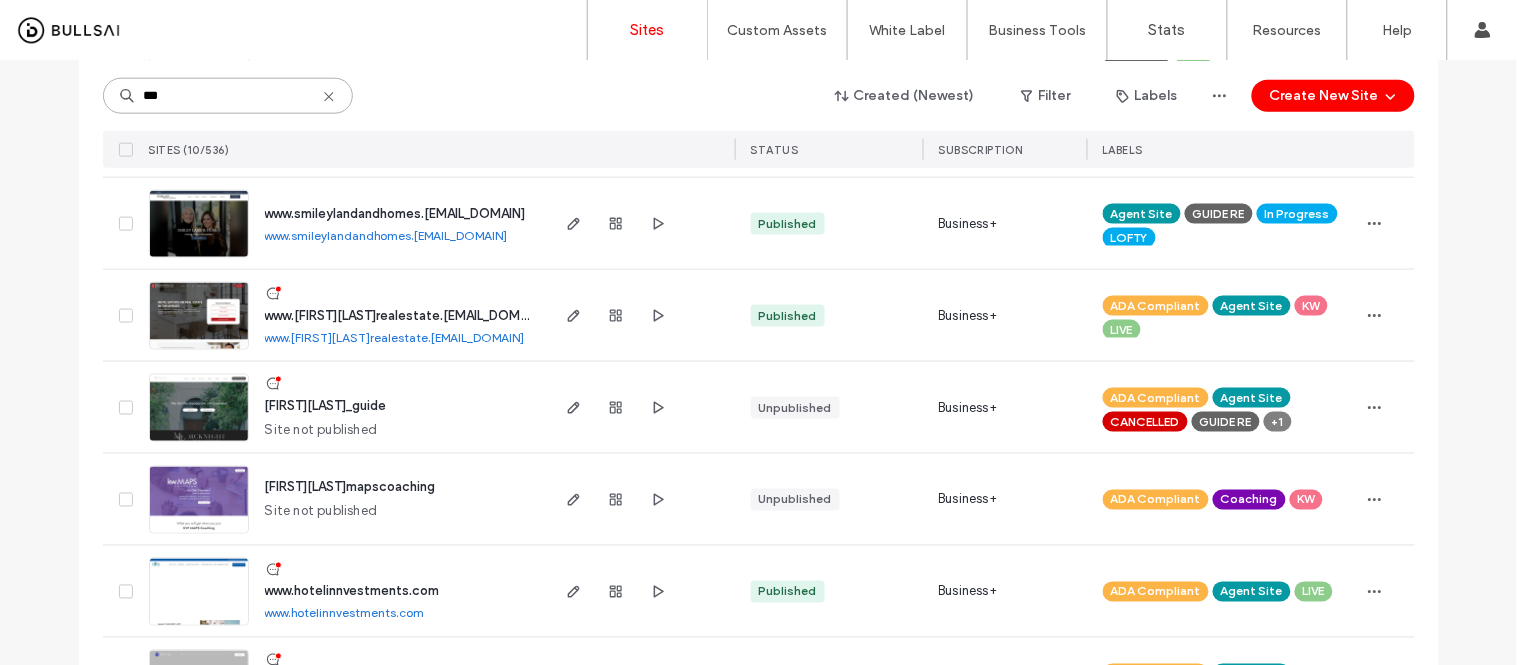 scroll, scrollTop: 688, scrollLeft: 0, axis: vertical 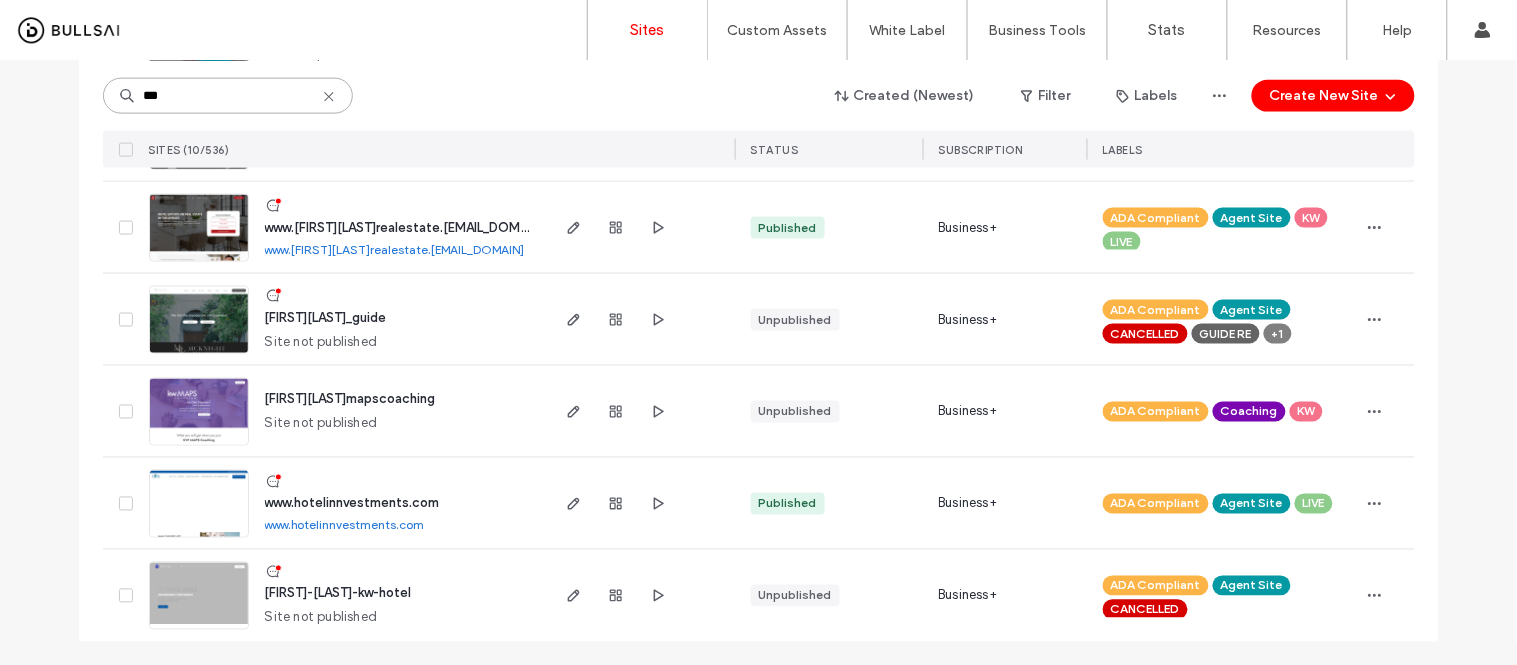 drag, startPoint x: 234, startPoint y: 92, endPoint x: 132, endPoint y: 97, distance: 102.122475 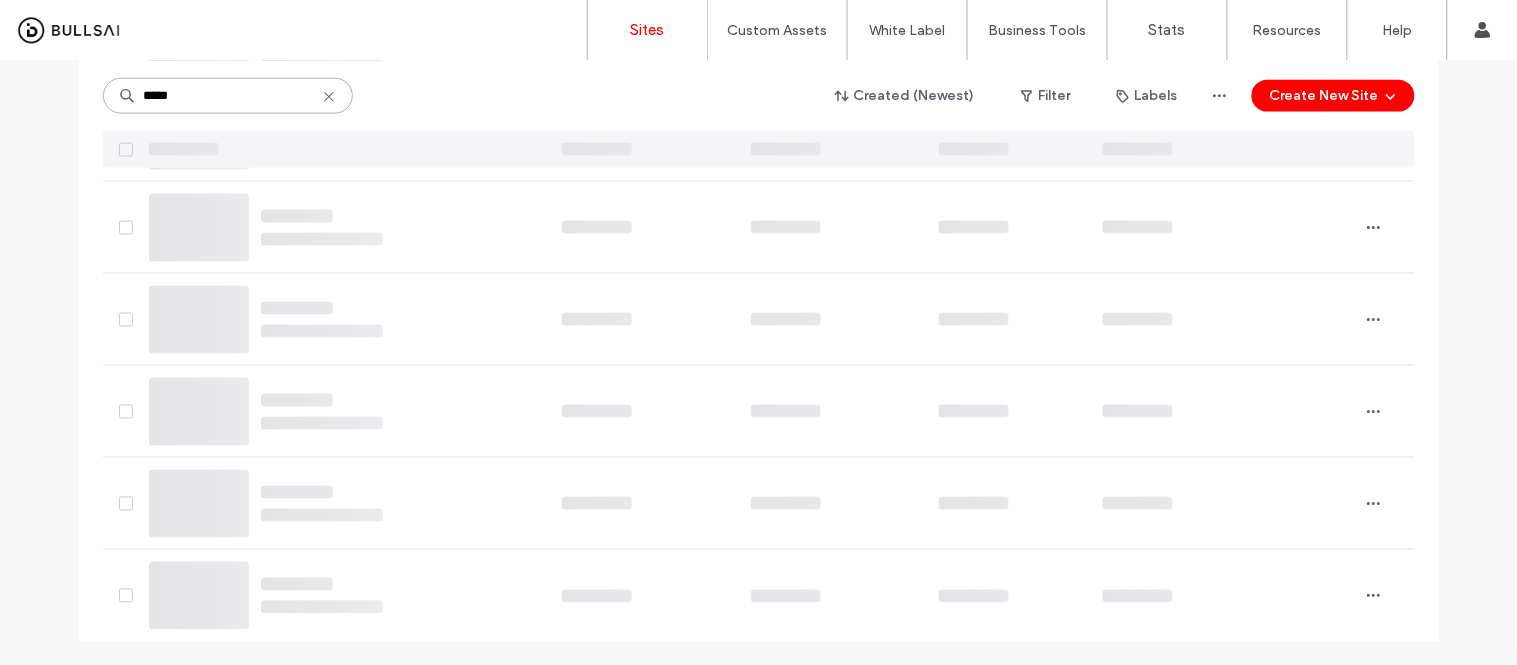 scroll, scrollTop: 136, scrollLeft: 0, axis: vertical 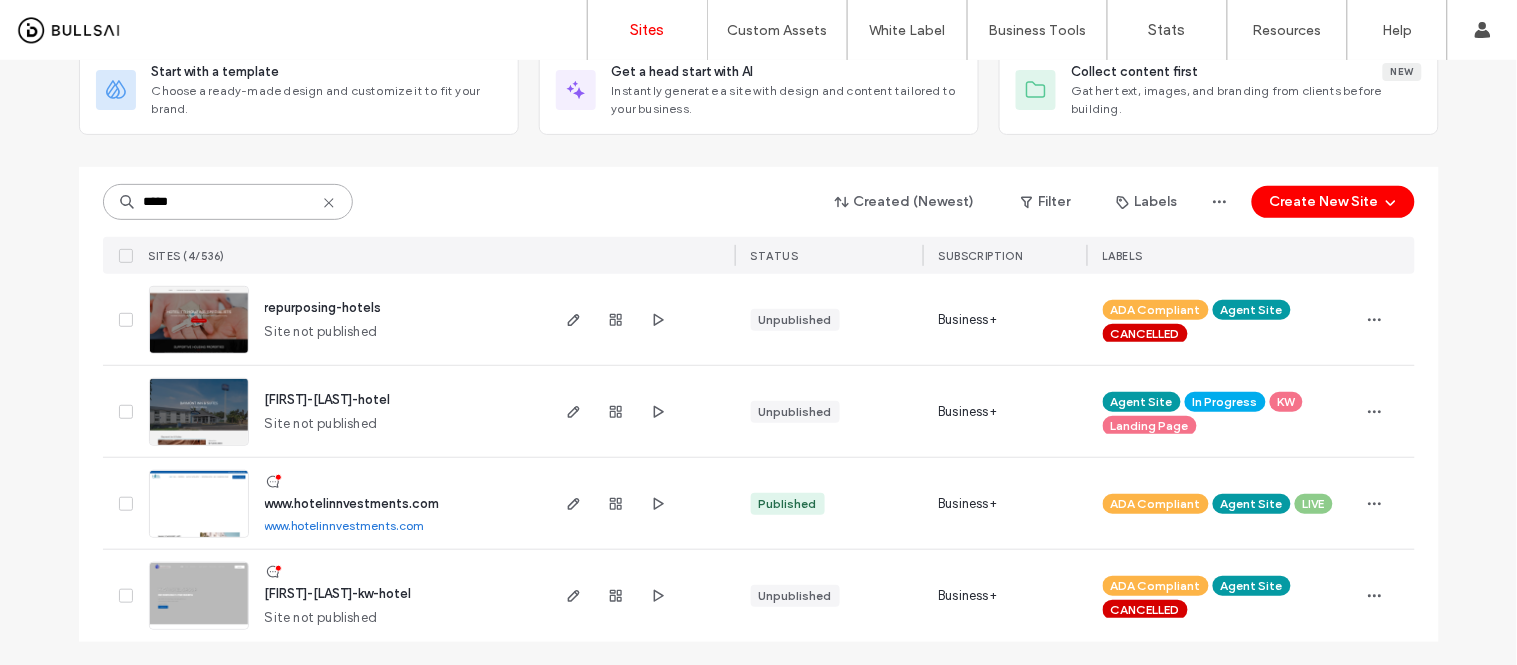 type on "*****" 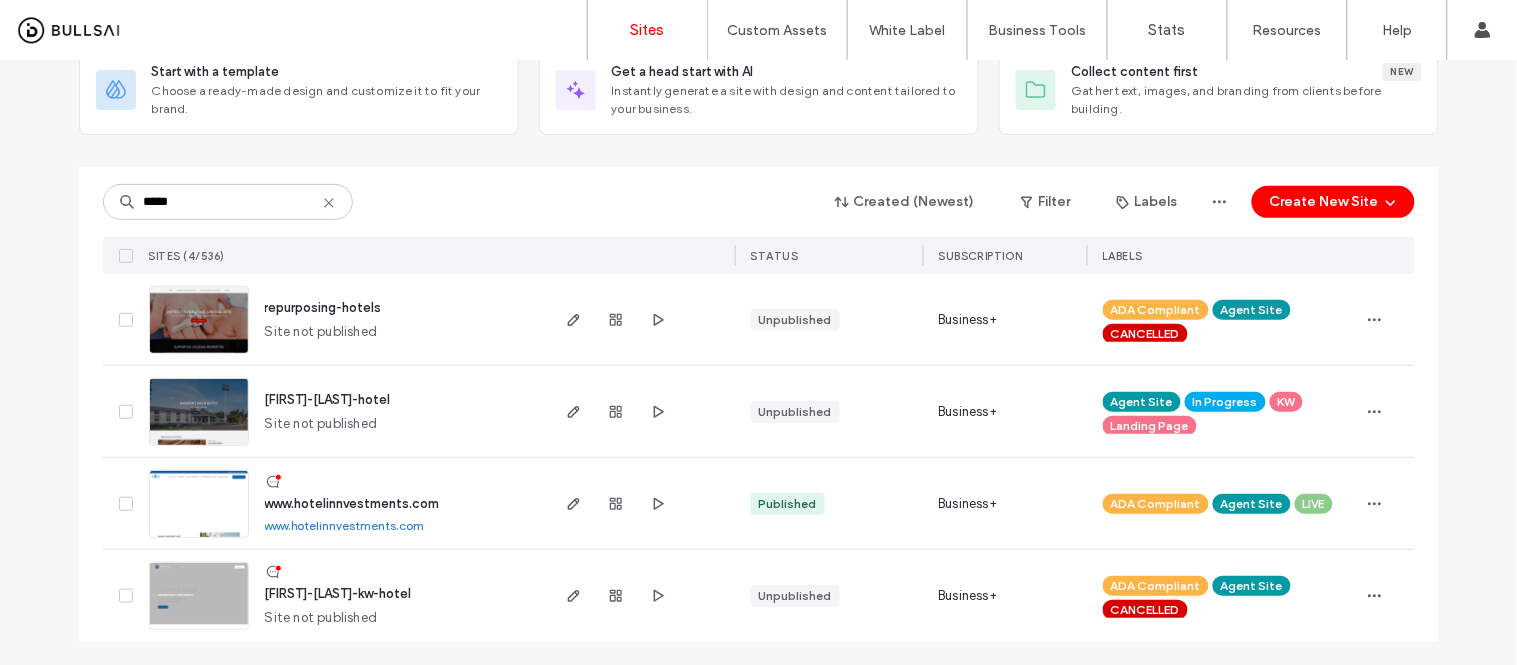 click on "www.hotelinnvestments.com" at bounding box center (345, 525) 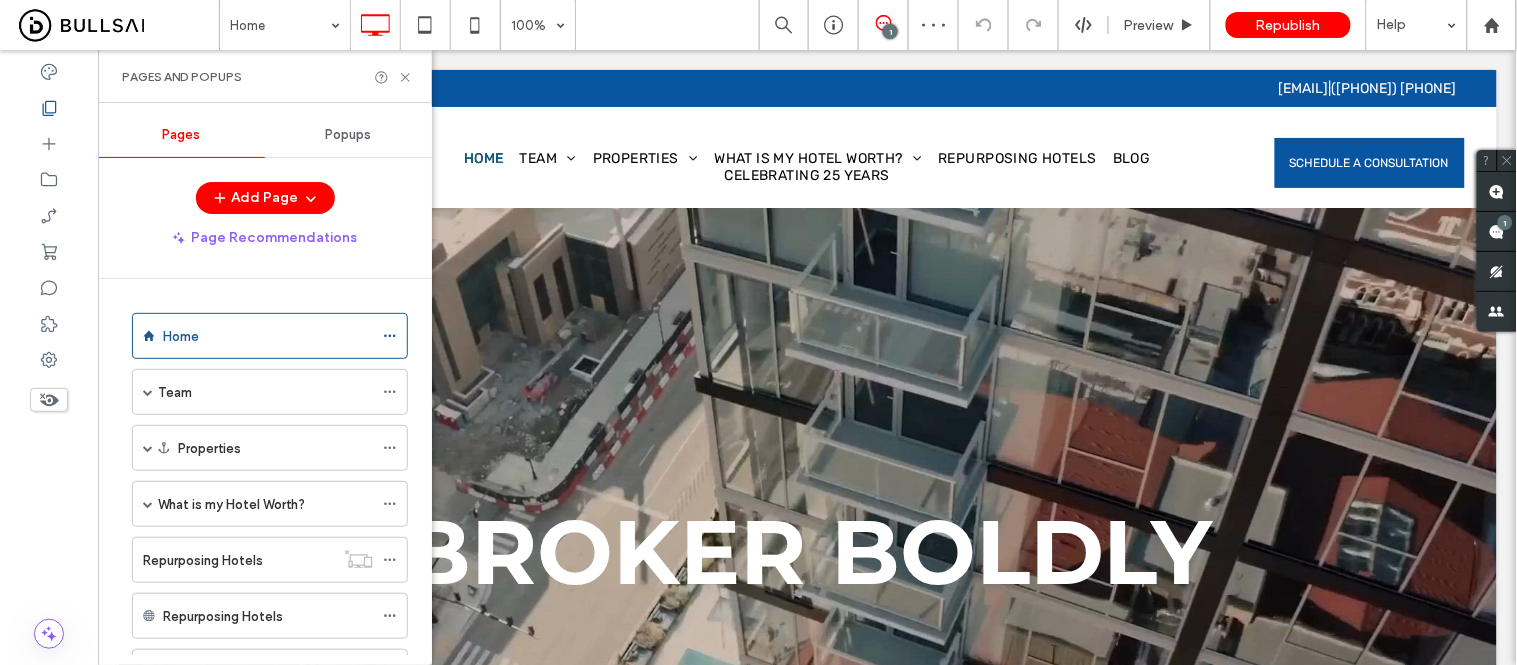 scroll, scrollTop: 0, scrollLeft: 0, axis: both 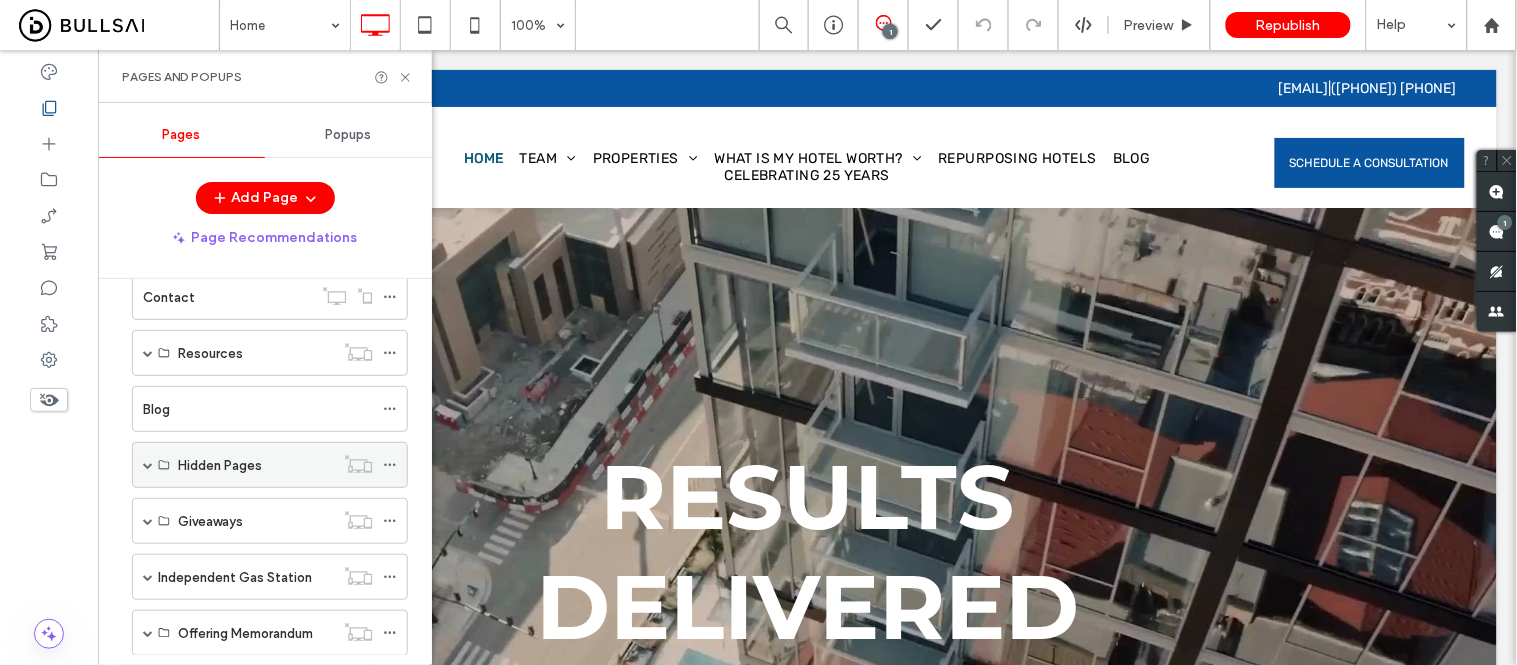 click on "Hidden Pages" at bounding box center [270, 465] 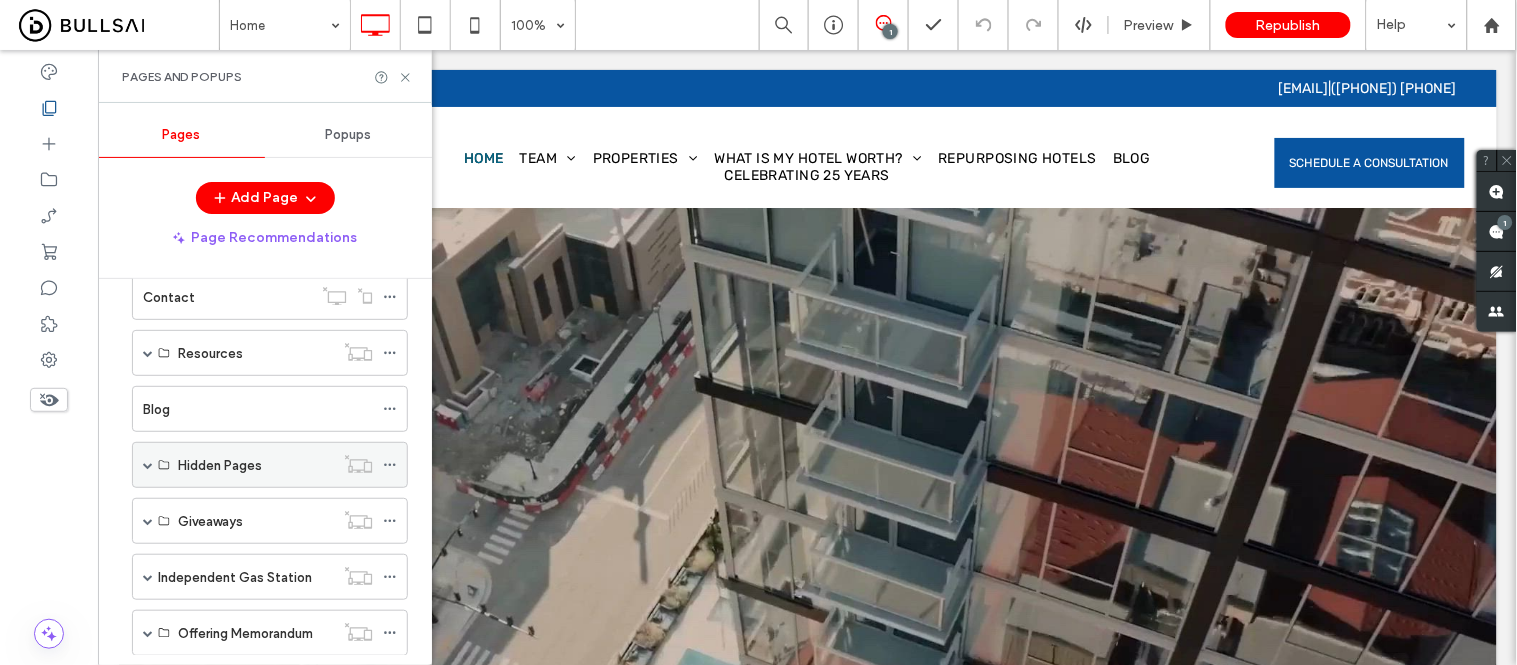 click on "Hidden Pages" at bounding box center [270, 465] 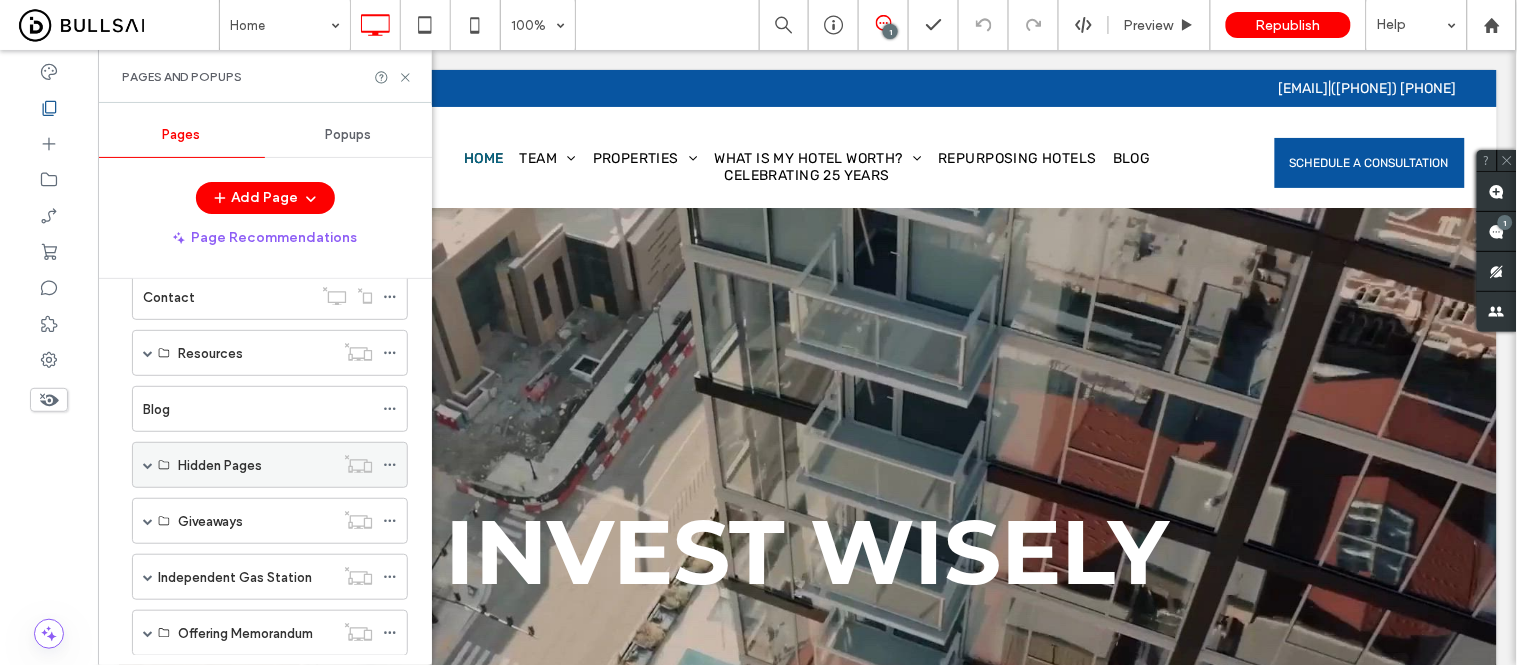 click at bounding box center (148, 465) 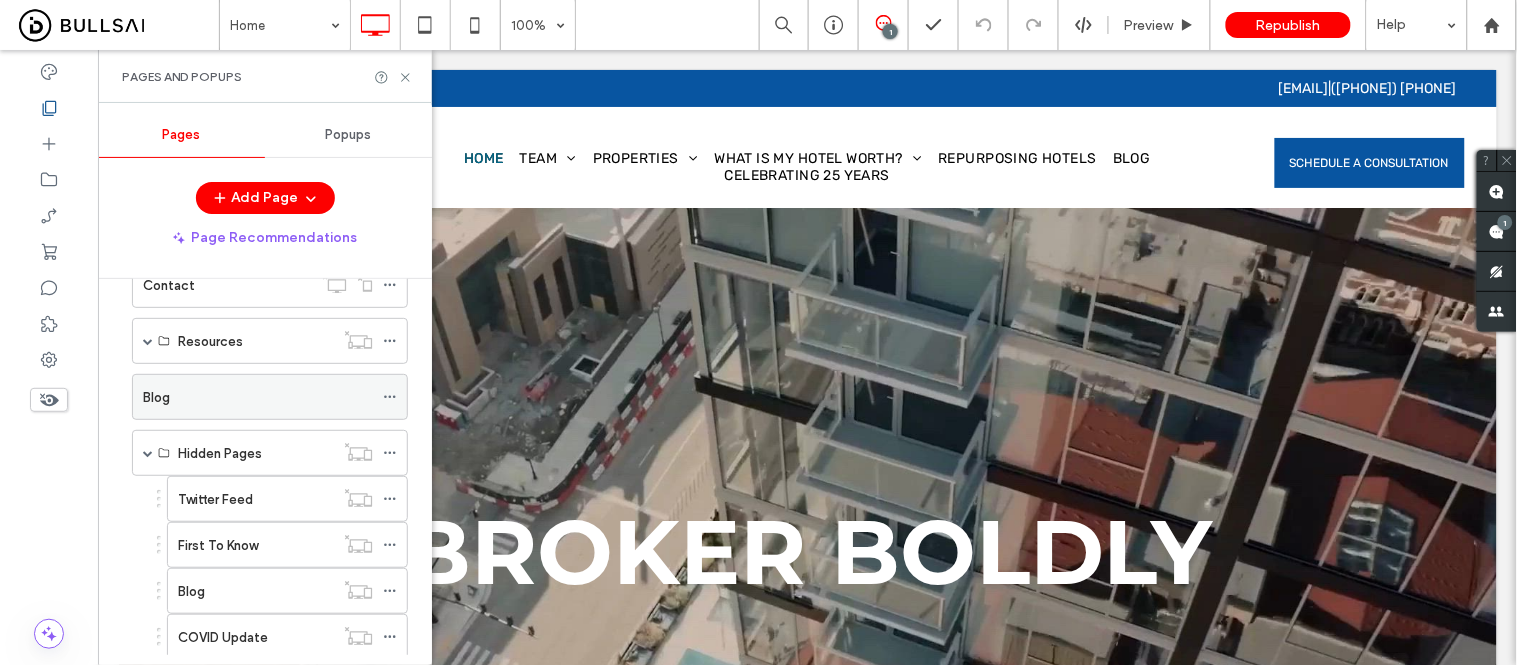 scroll, scrollTop: 375, scrollLeft: 0, axis: vertical 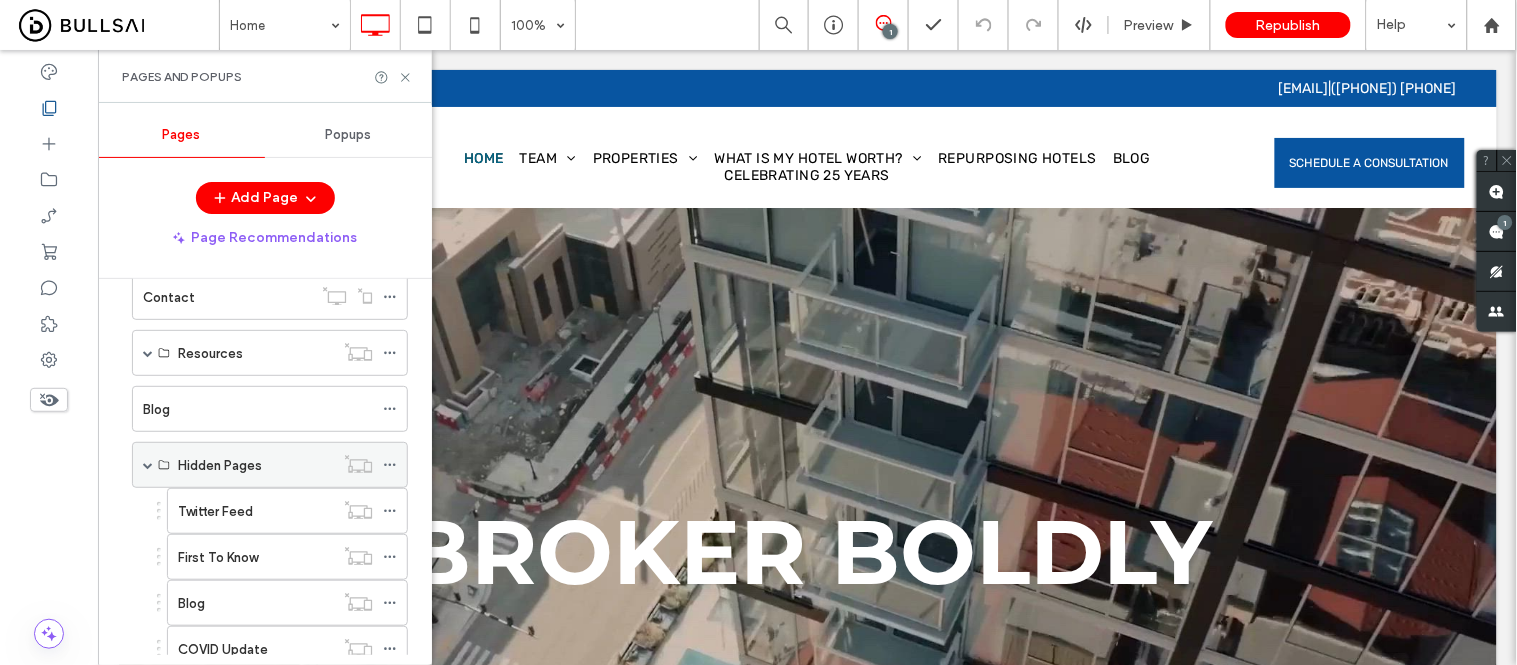 click at bounding box center [148, 465] 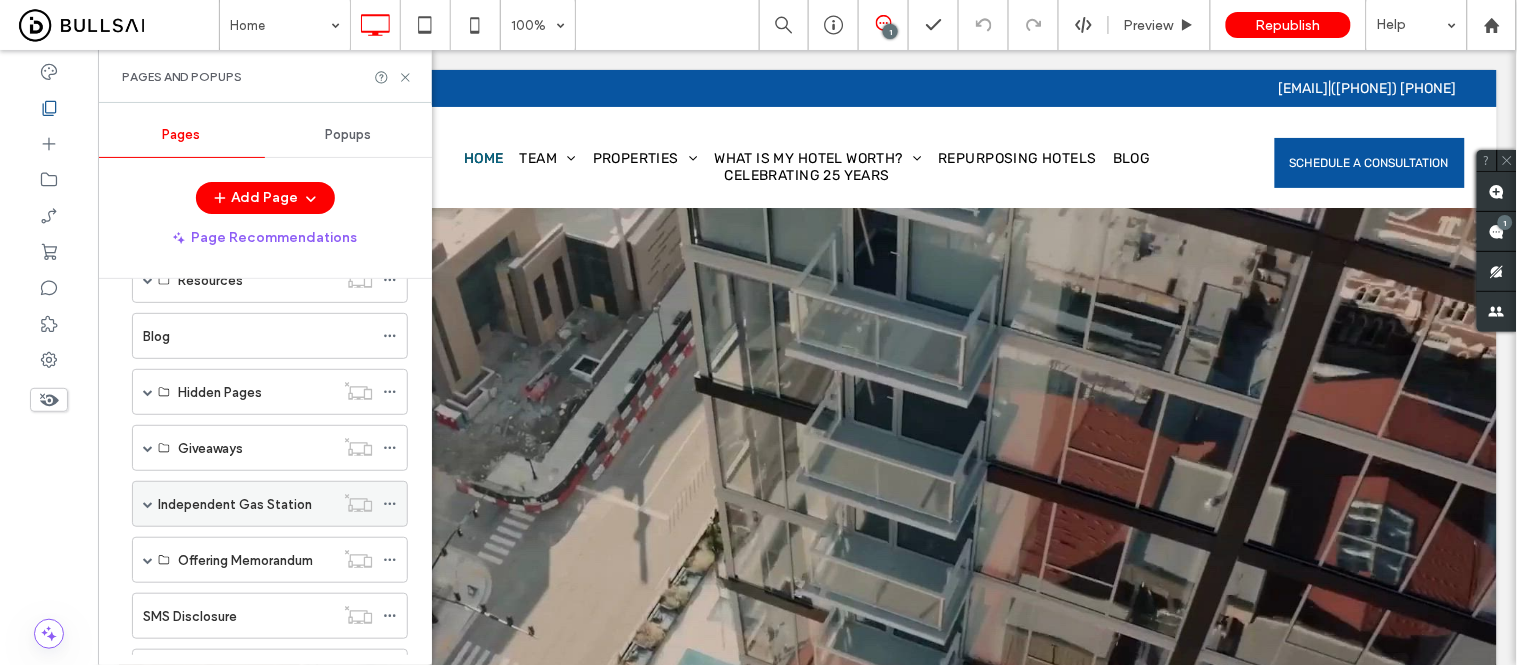 scroll, scrollTop: 486, scrollLeft: 0, axis: vertical 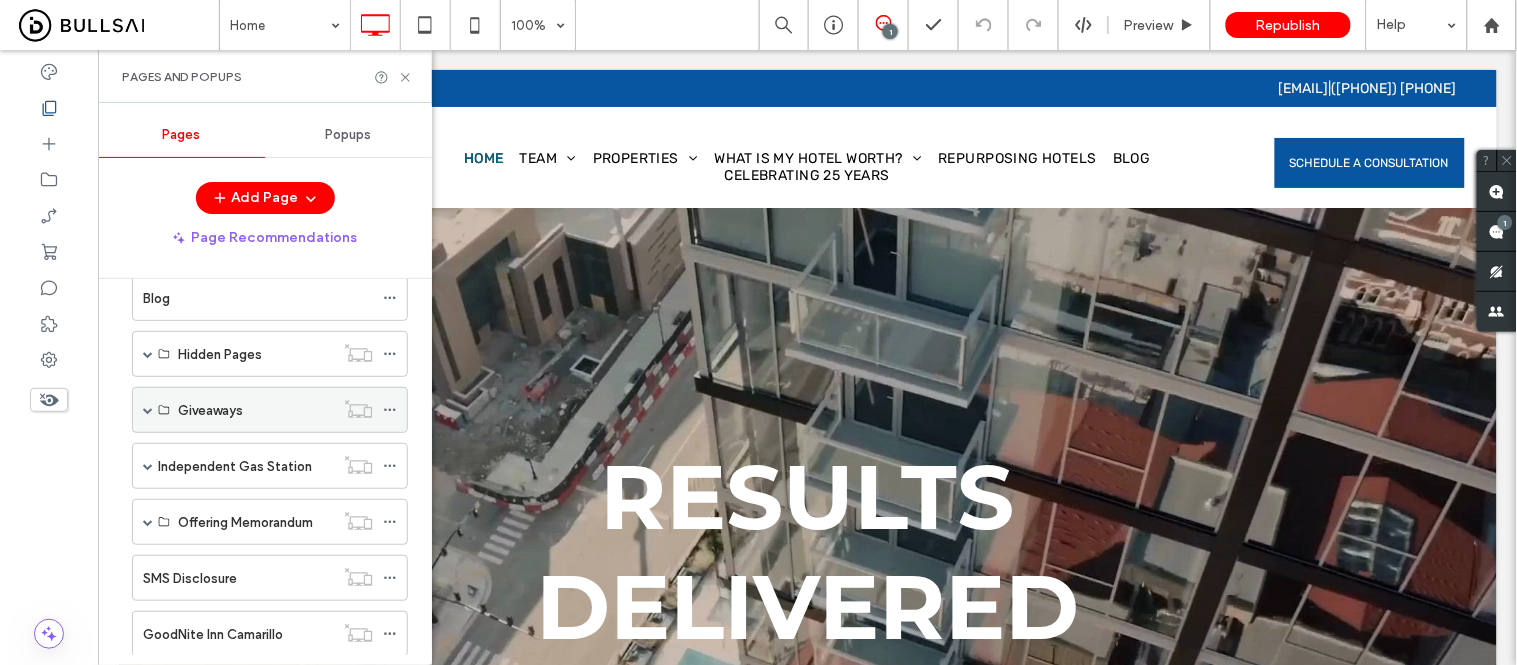 click at bounding box center (148, 410) 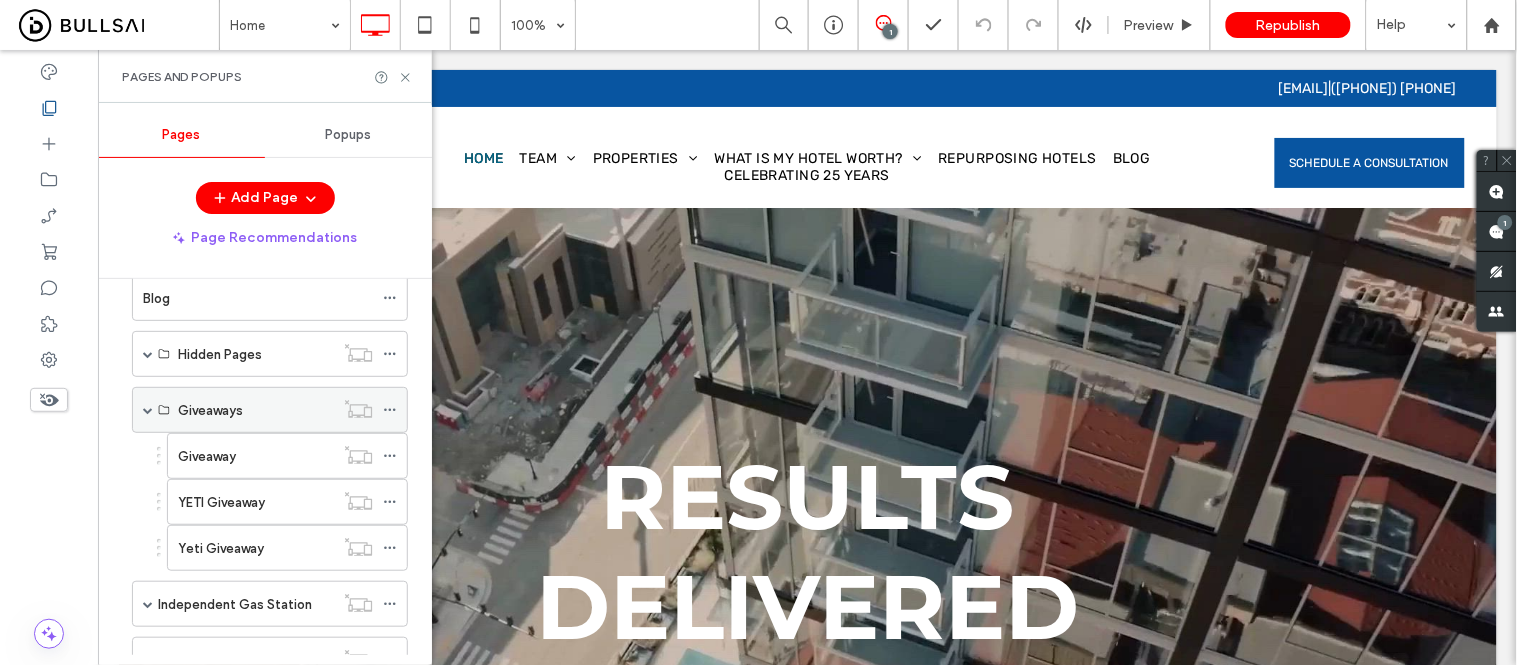 click at bounding box center [148, 410] 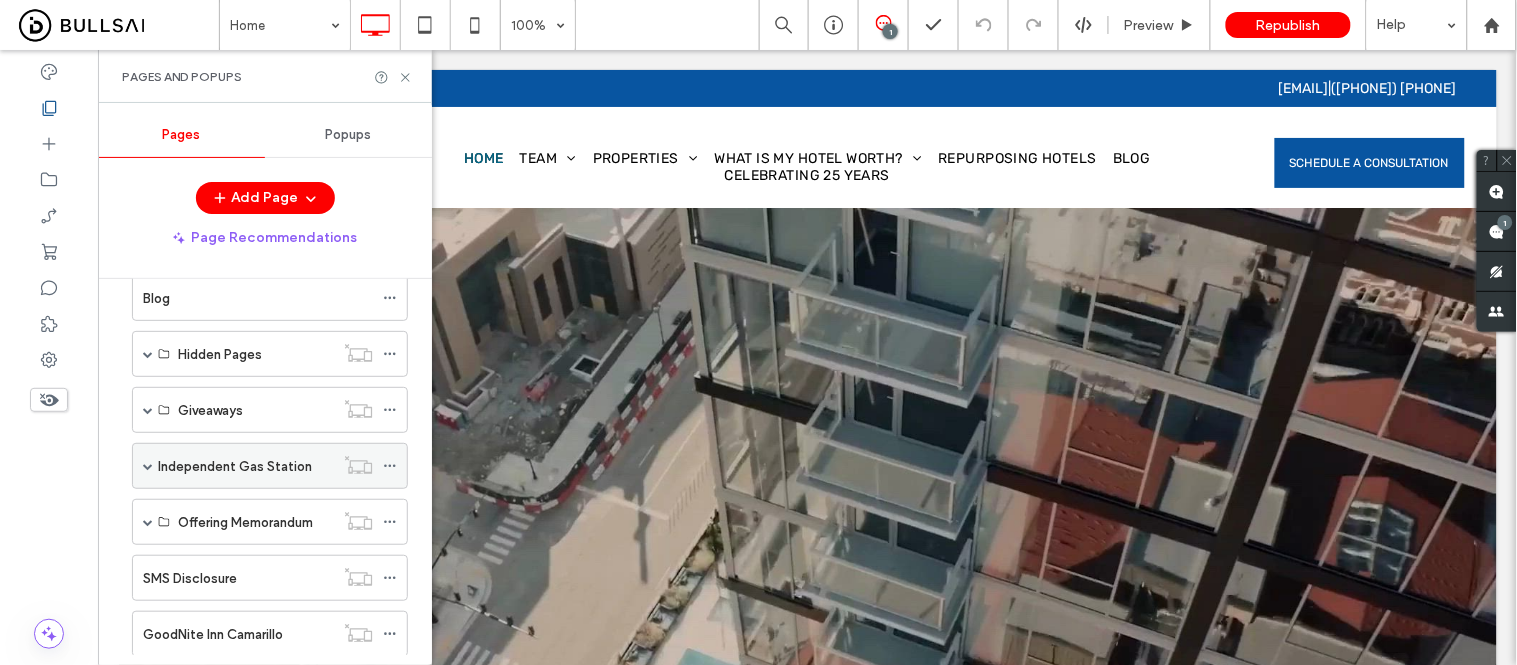 click at bounding box center (148, 466) 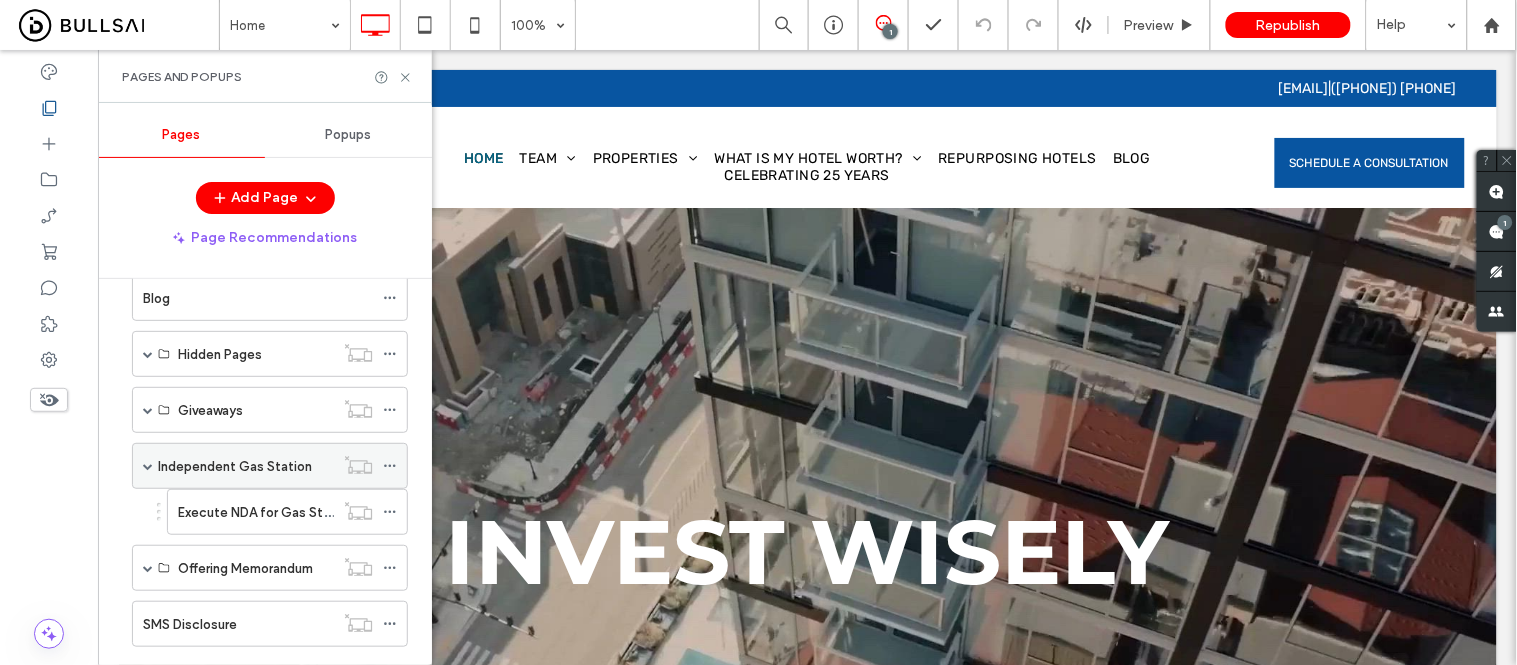 click at bounding box center [148, 466] 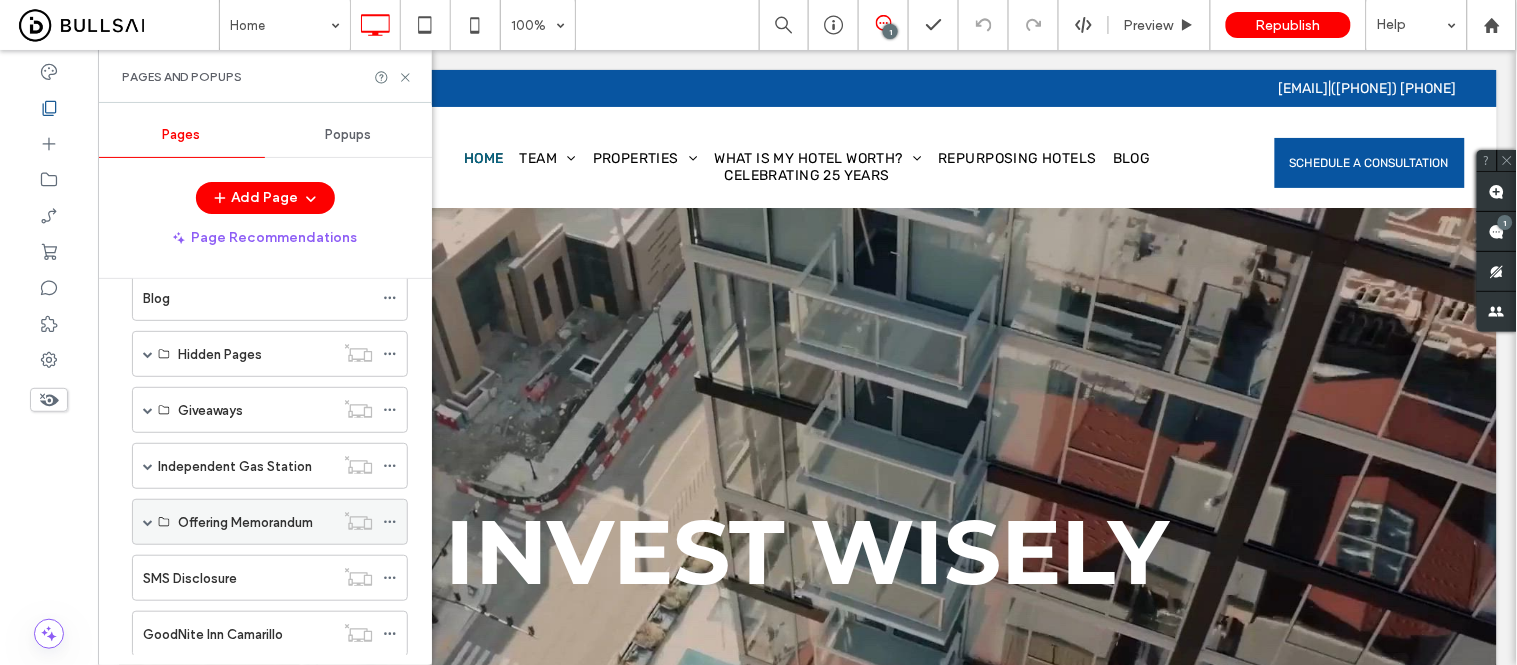 click at bounding box center [148, 522] 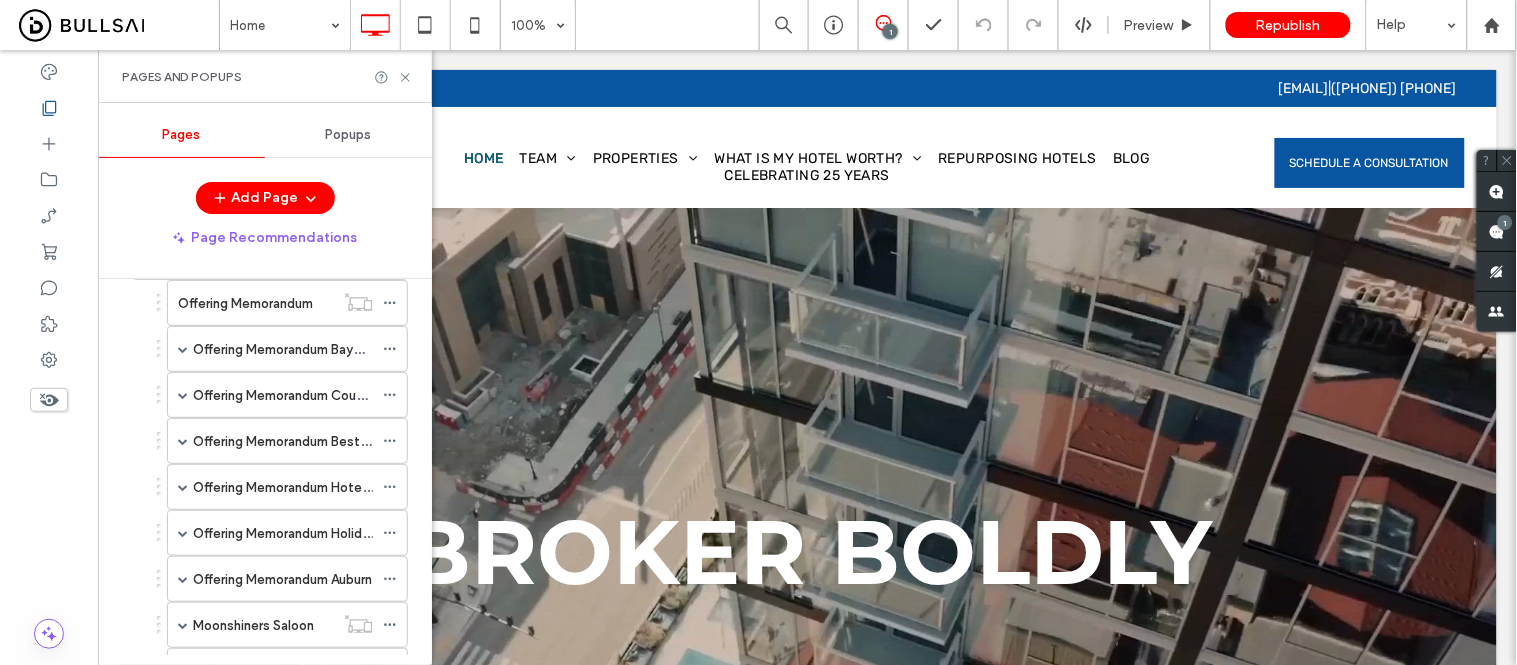 scroll, scrollTop: 486, scrollLeft: 0, axis: vertical 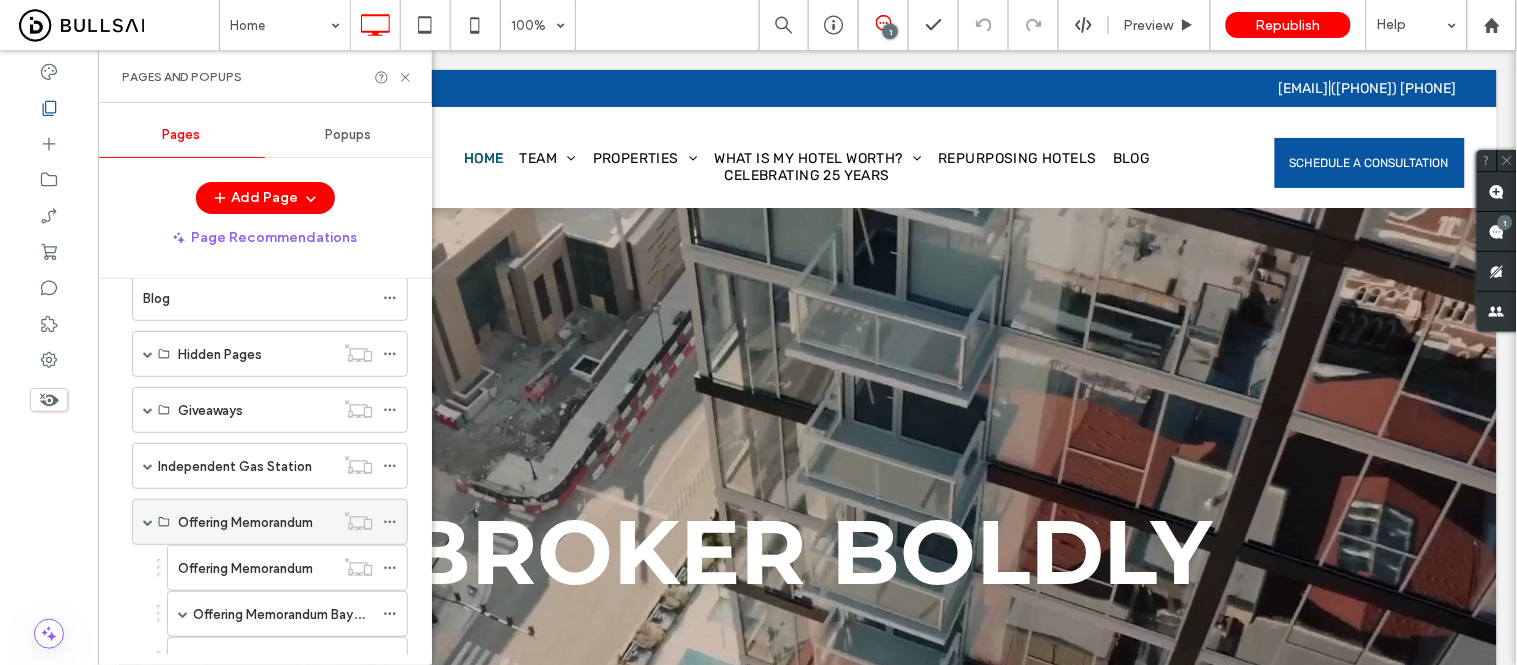 click at bounding box center (148, 522) 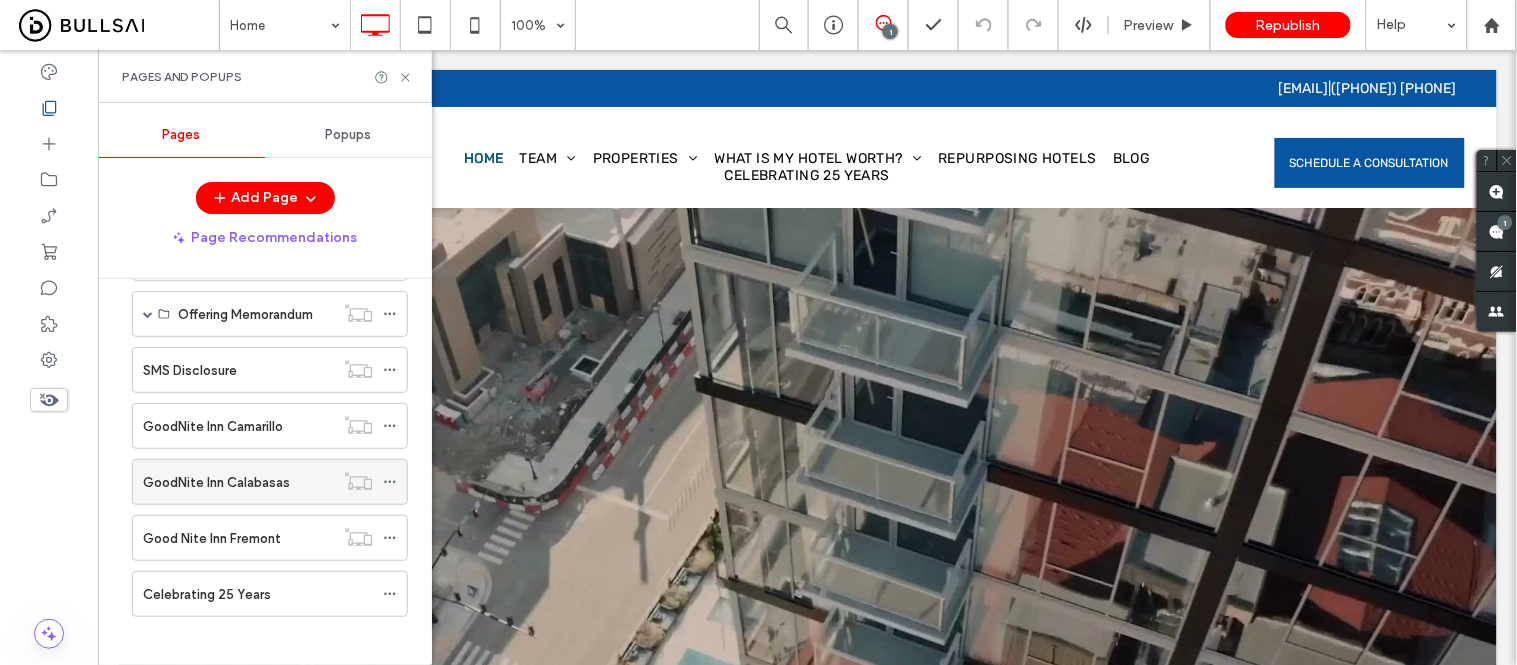 scroll, scrollTop: 708, scrollLeft: 0, axis: vertical 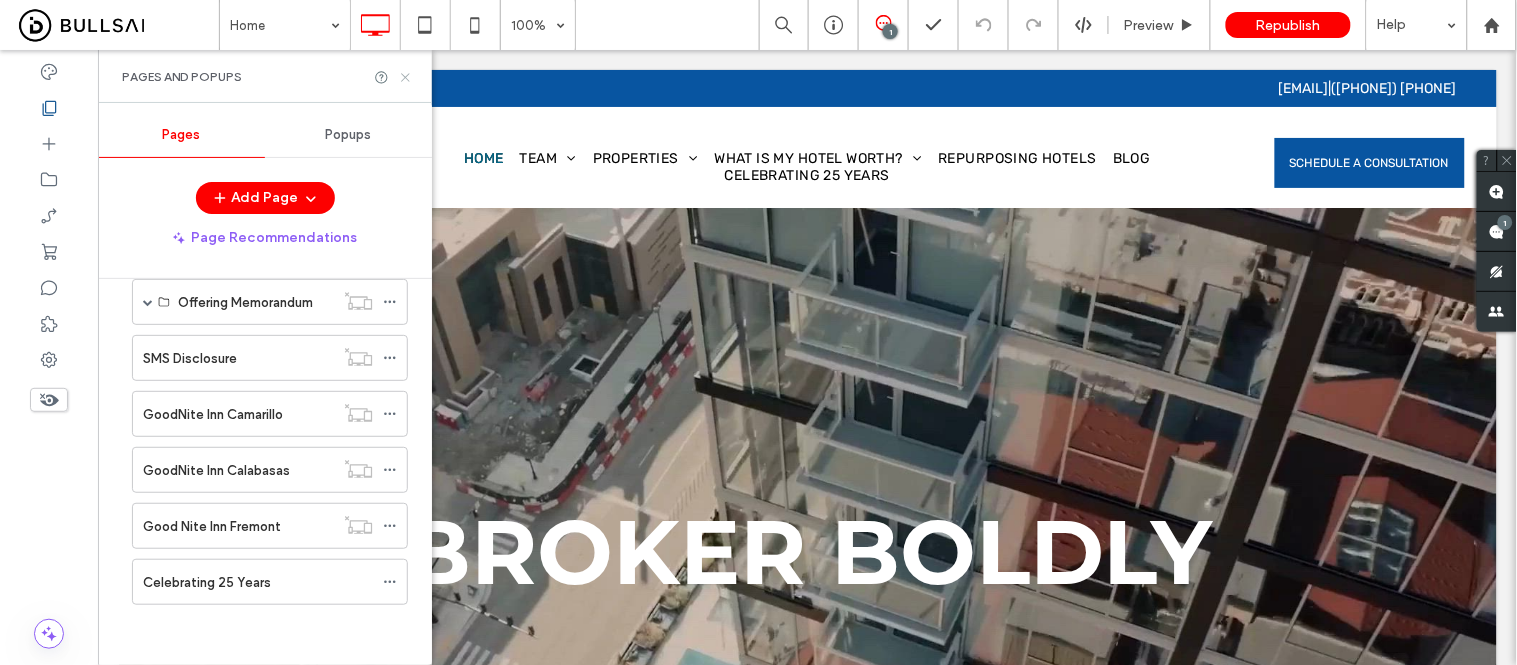 click 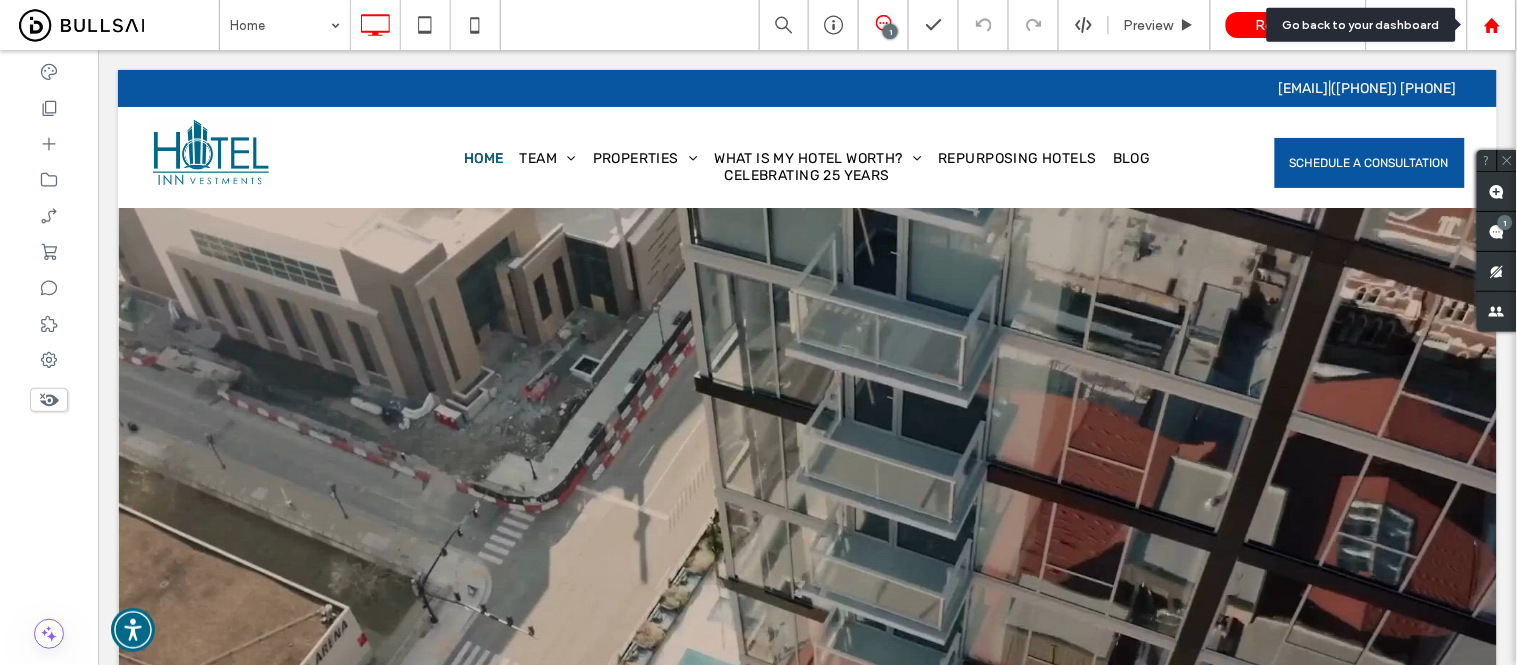 click 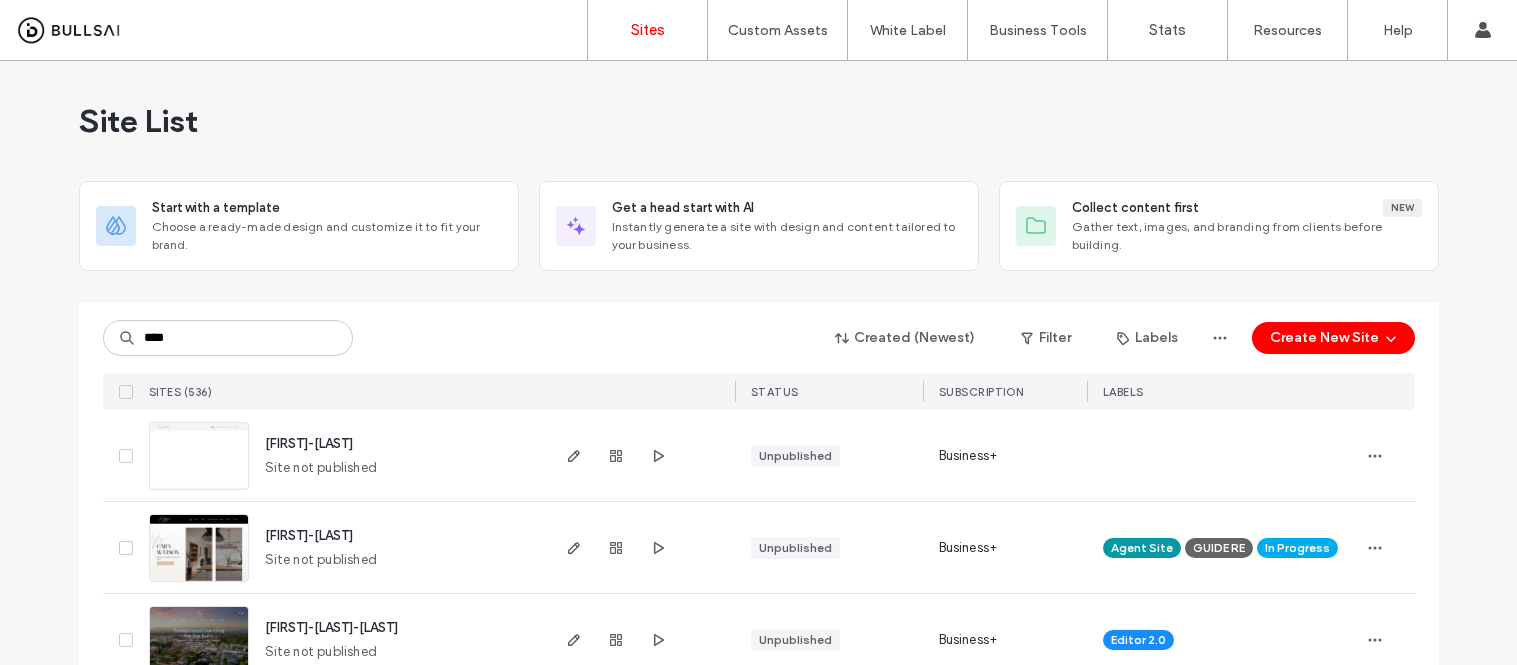 scroll, scrollTop: 0, scrollLeft: 0, axis: both 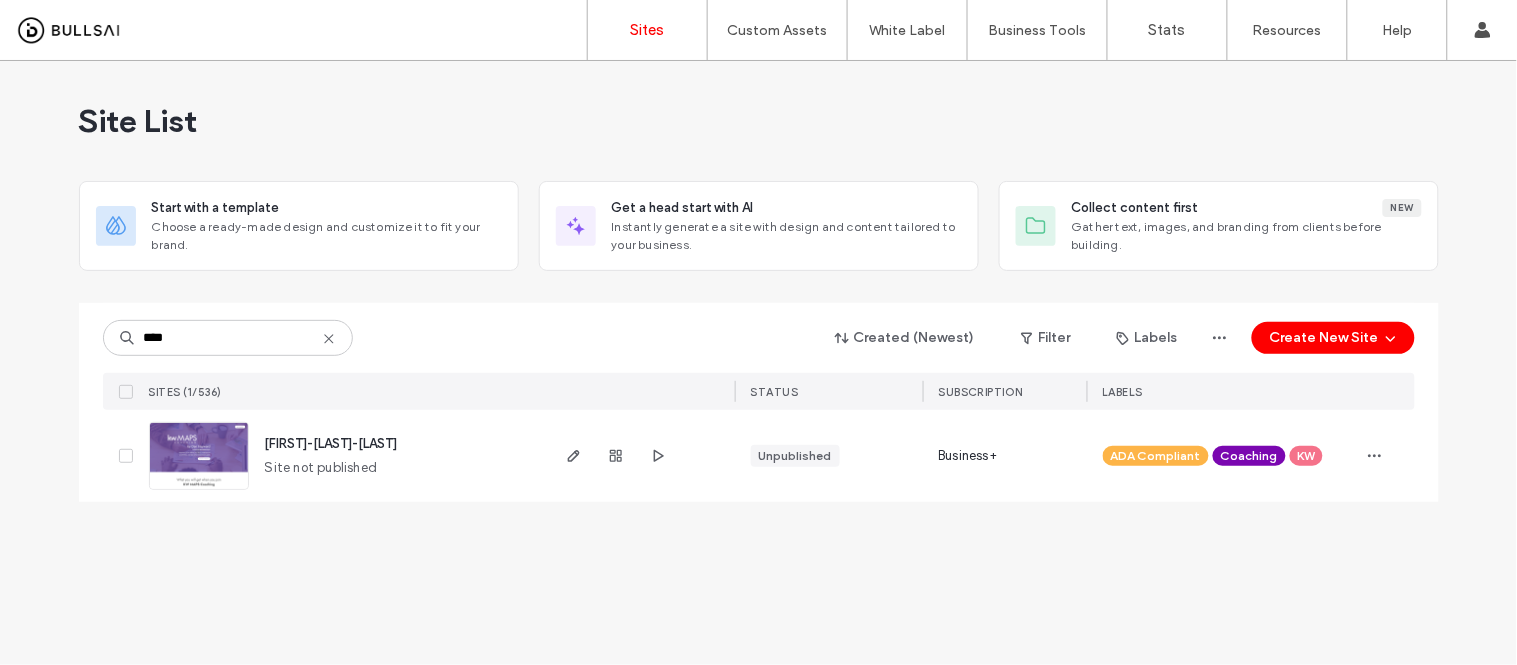 type on "****" 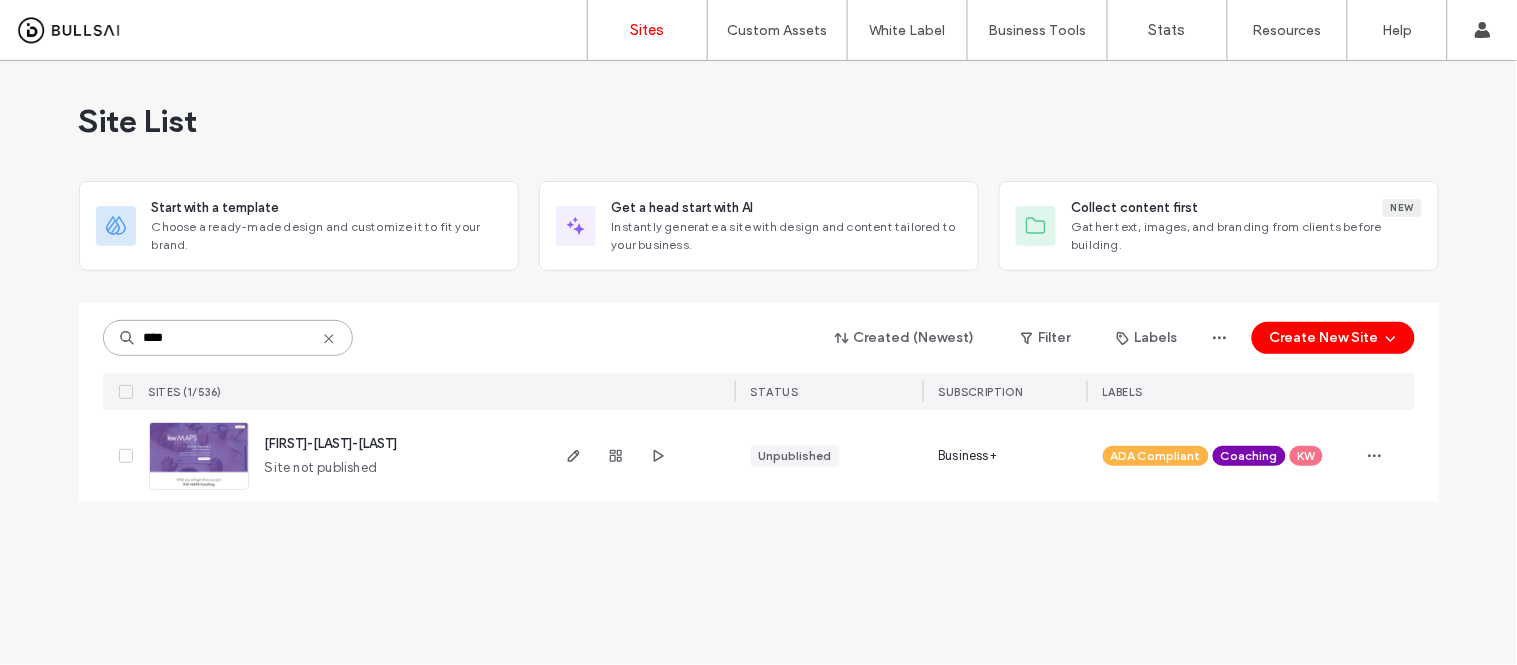 drag, startPoint x: 243, startPoint y: 340, endPoint x: 112, endPoint y: 341, distance: 131.00381 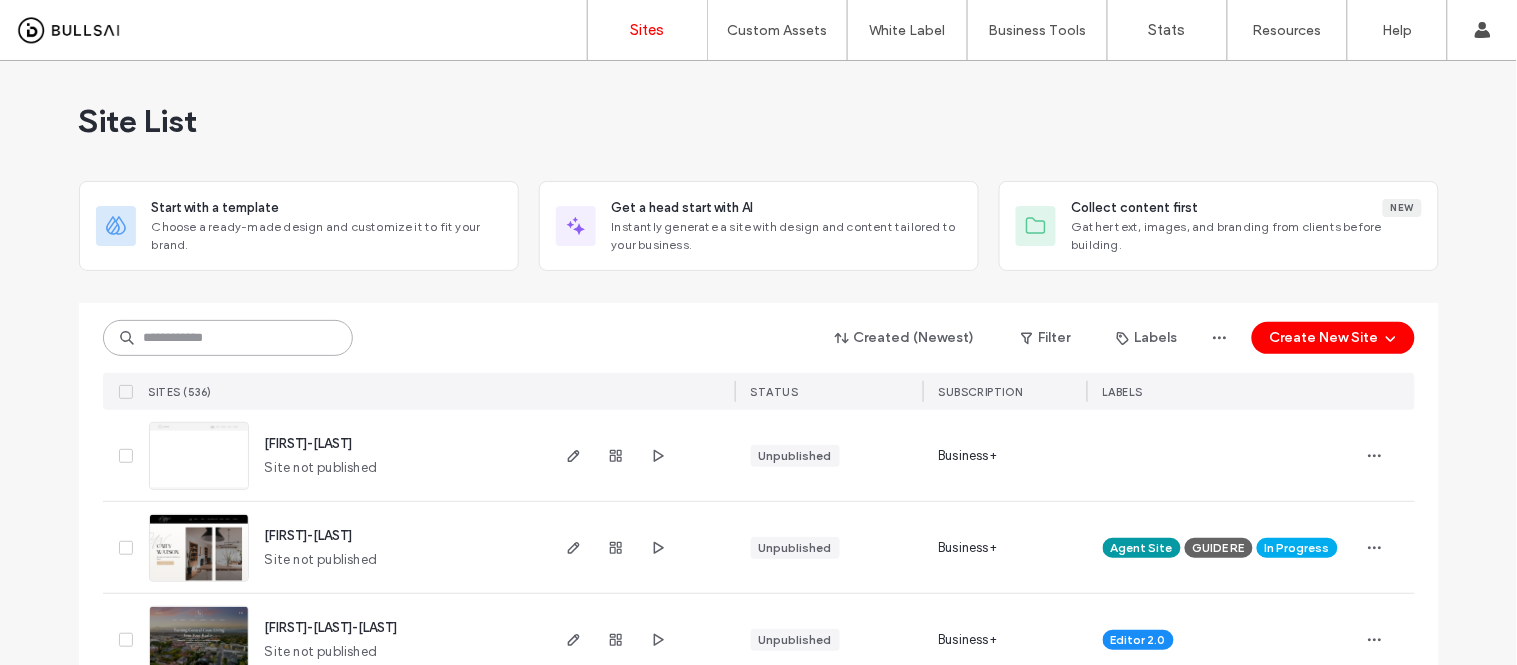 click at bounding box center (228, 338) 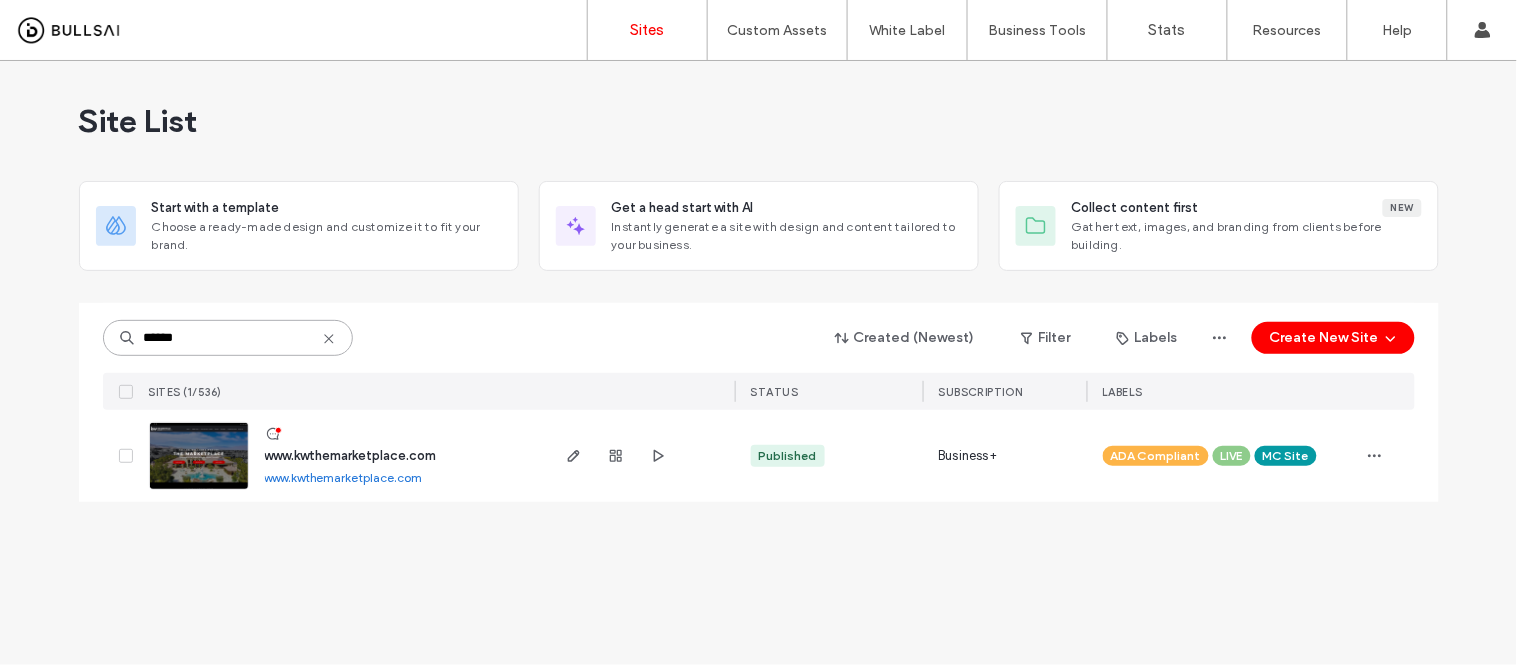 type on "******" 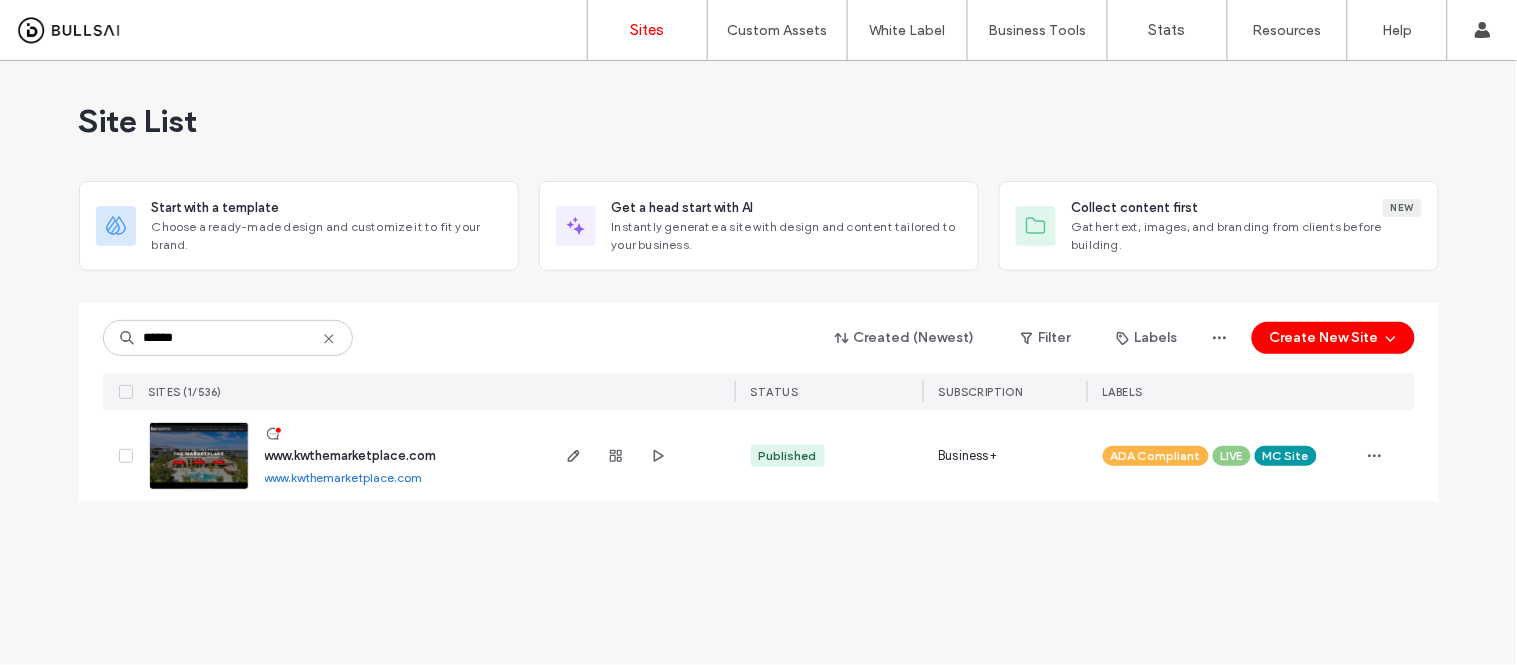 click on "www.kwthemarketplace.com" at bounding box center [344, 477] 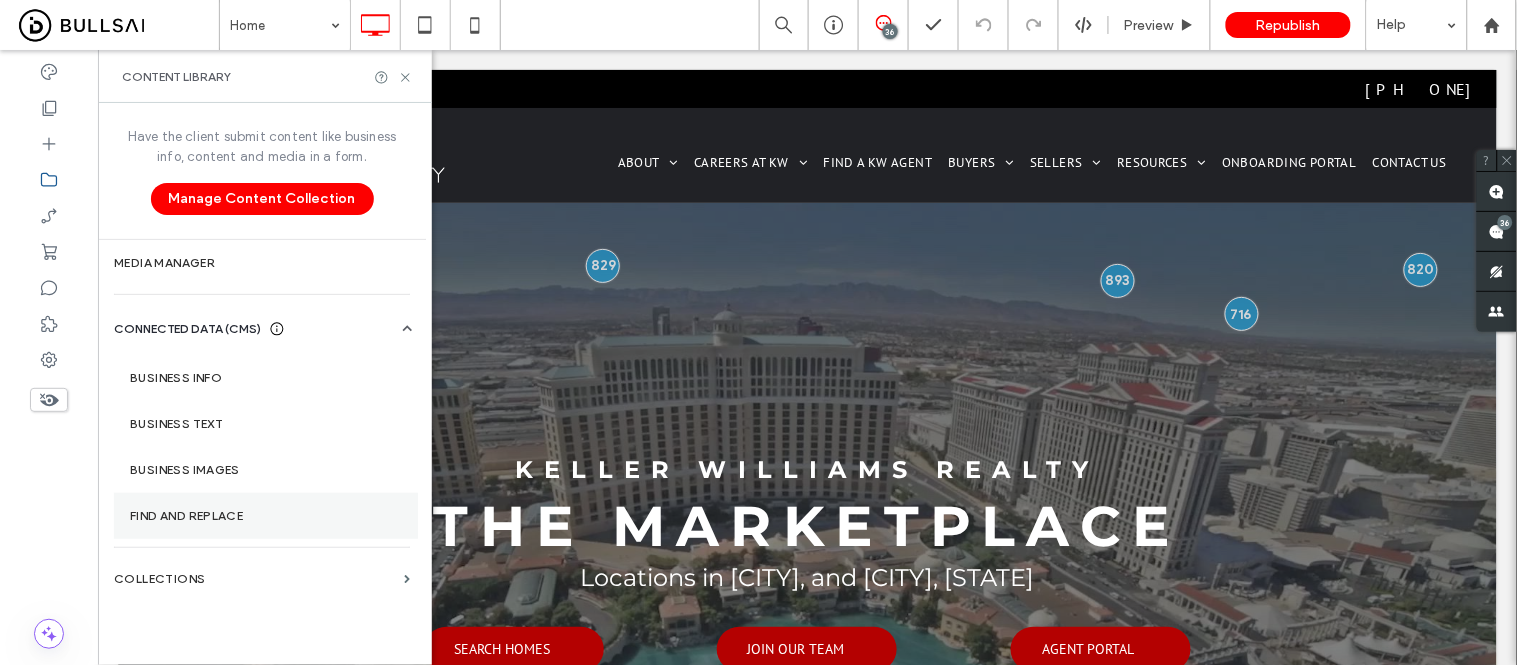 scroll, scrollTop: 0, scrollLeft: 0, axis: both 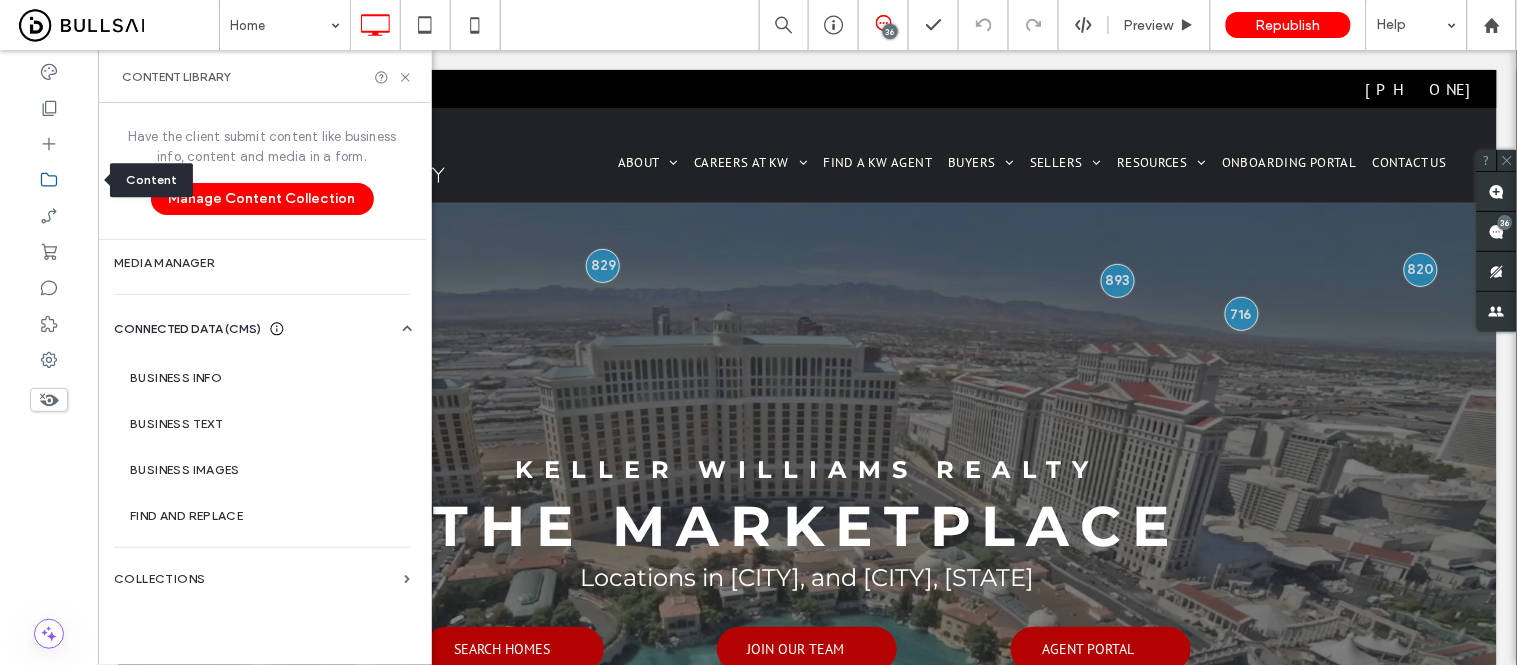 click at bounding box center (49, 180) 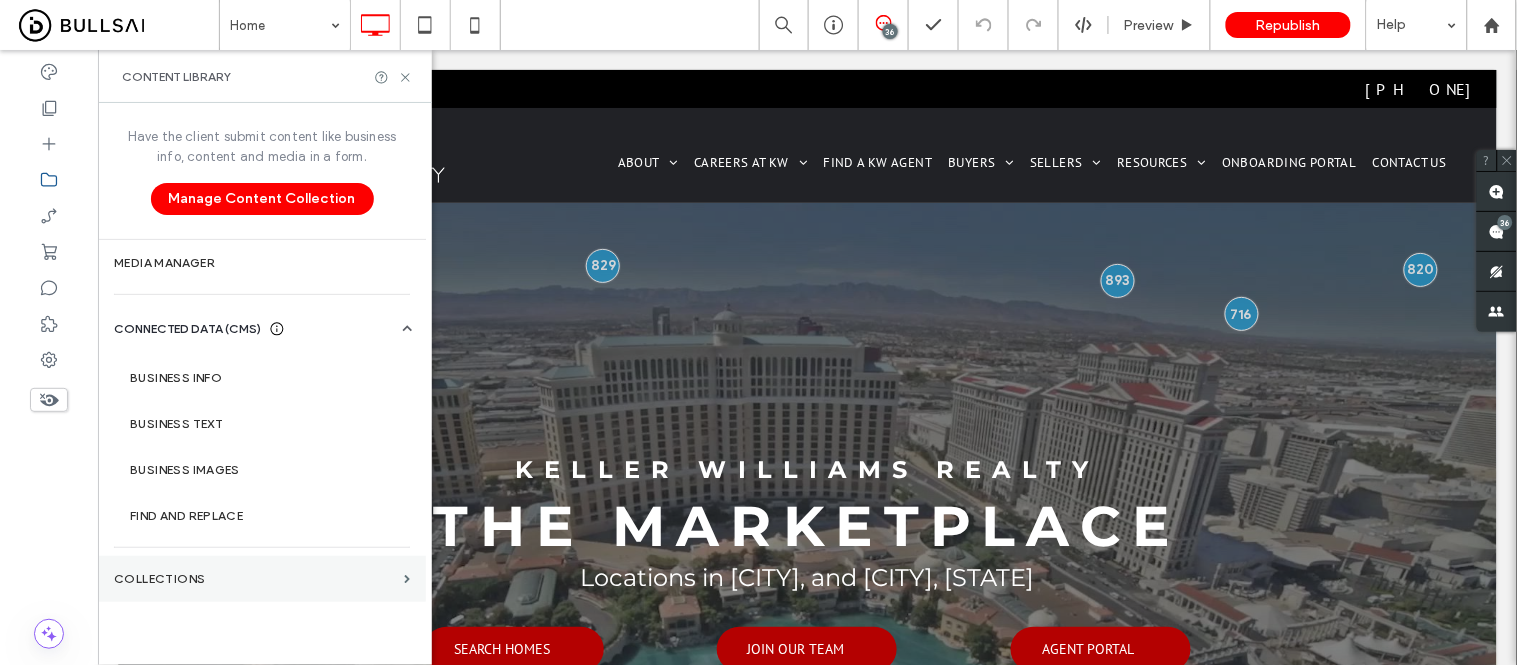 click on "Collections" at bounding box center (255, 579) 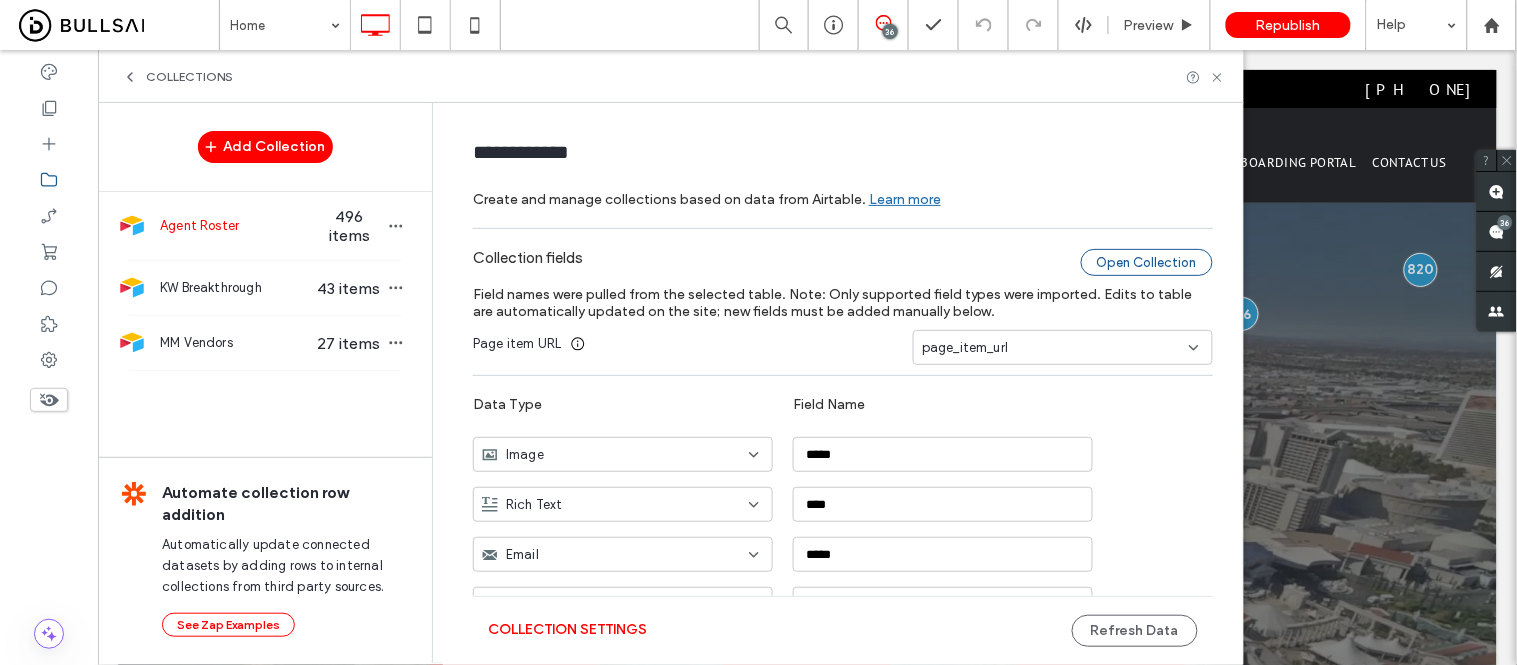 click on "Open Collection" at bounding box center [1147, 262] 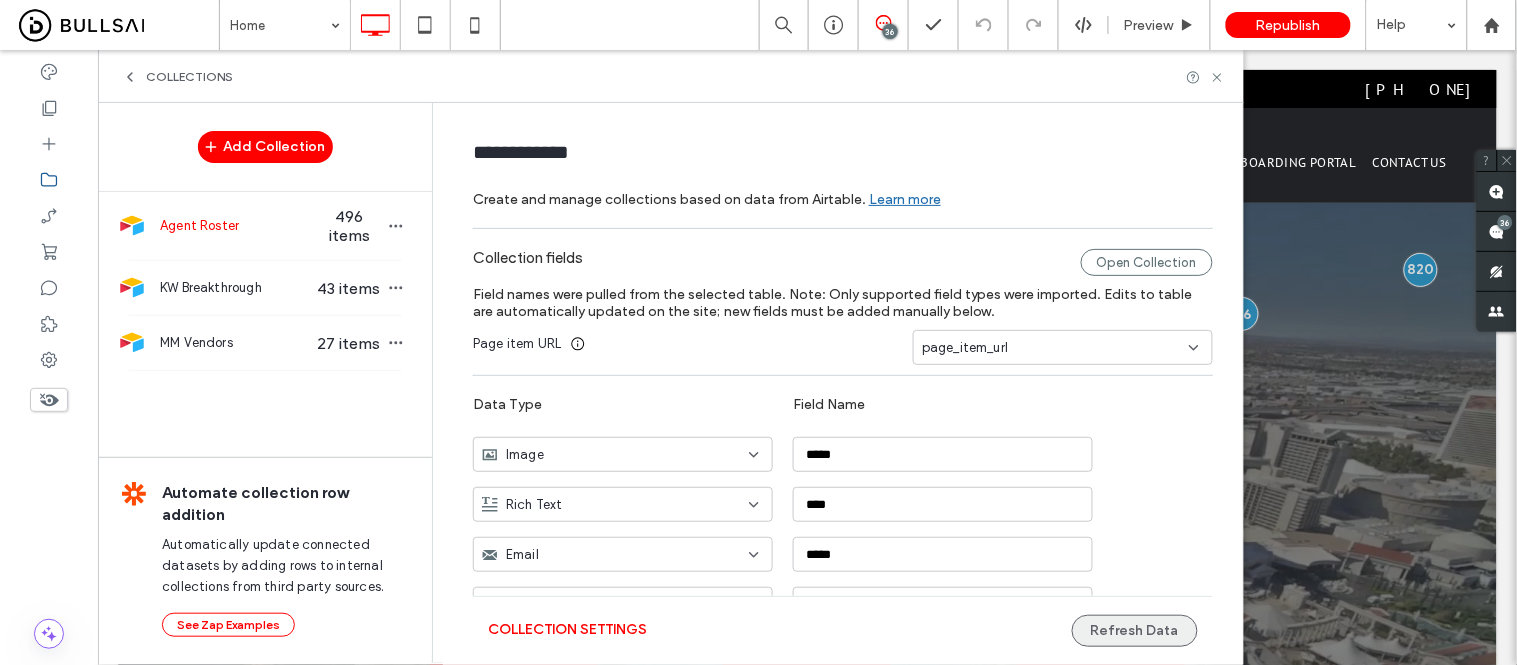 click on "Refresh Data" at bounding box center [1135, 631] 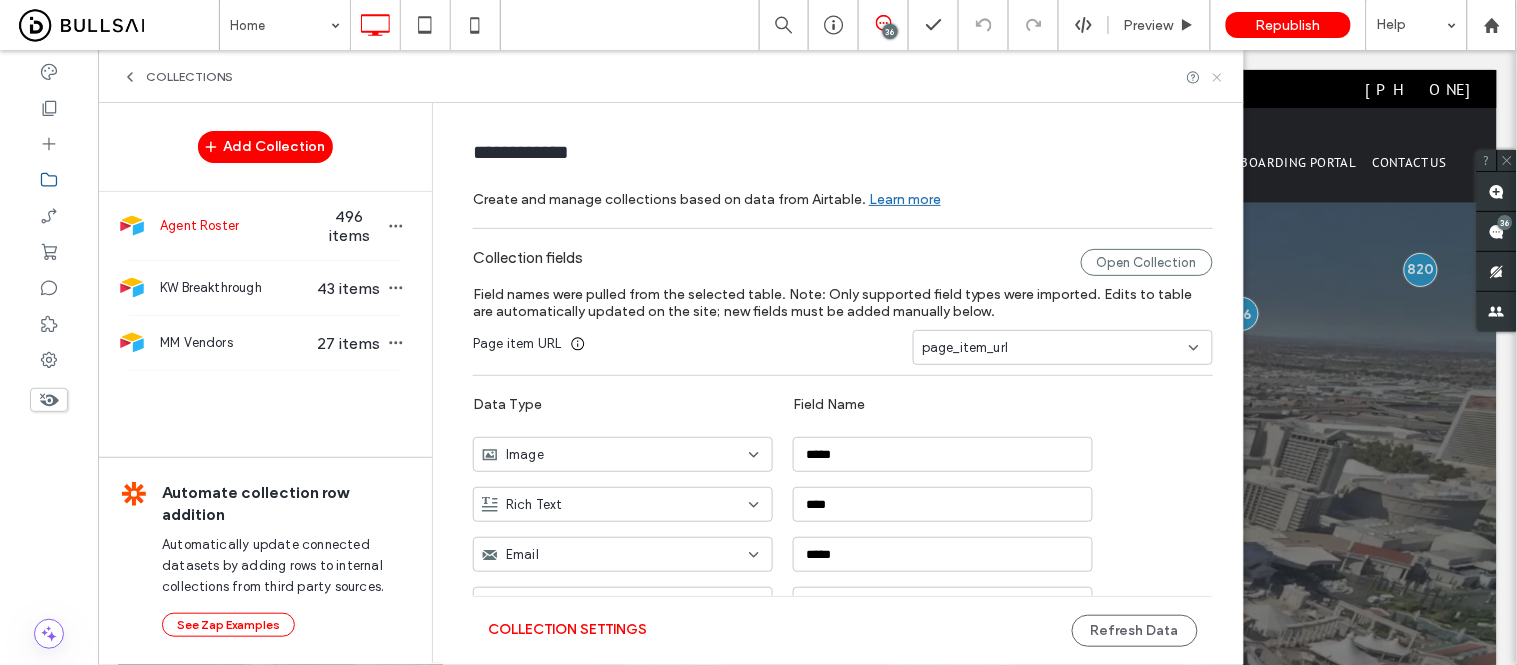 click 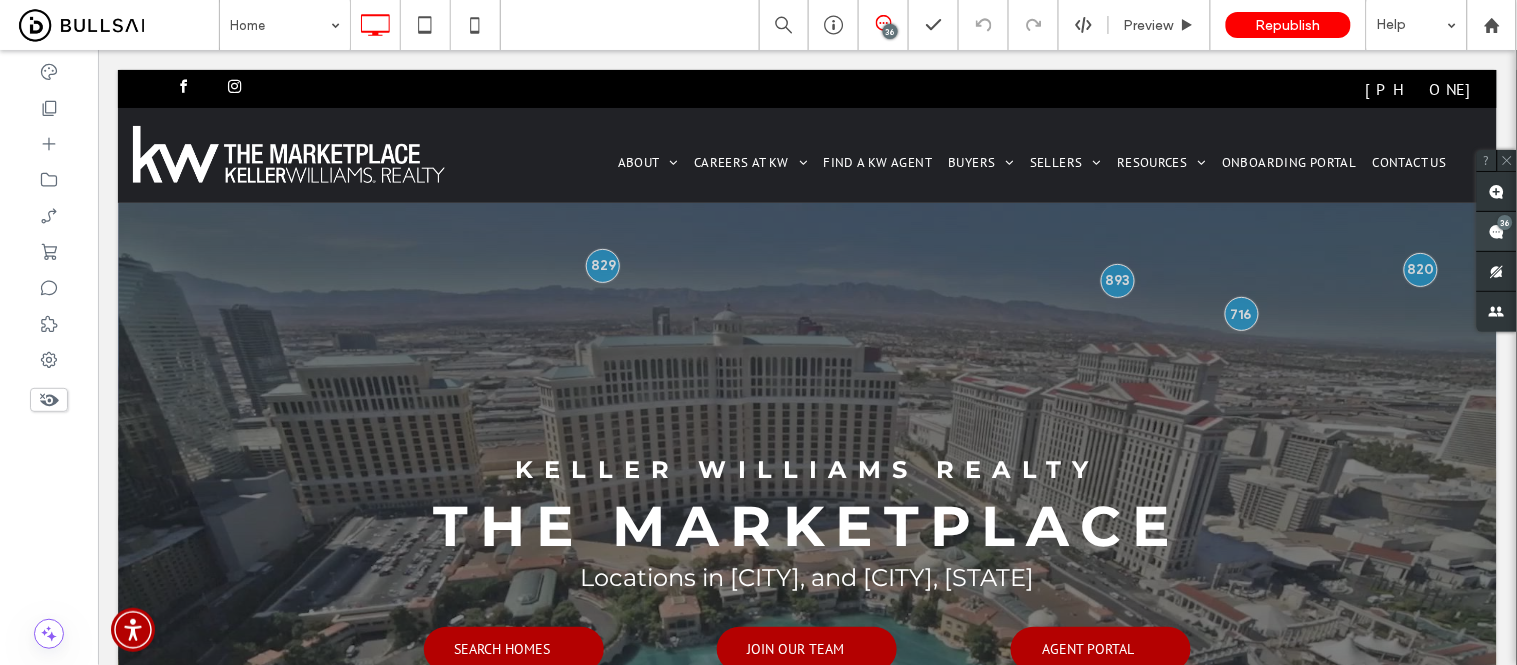click 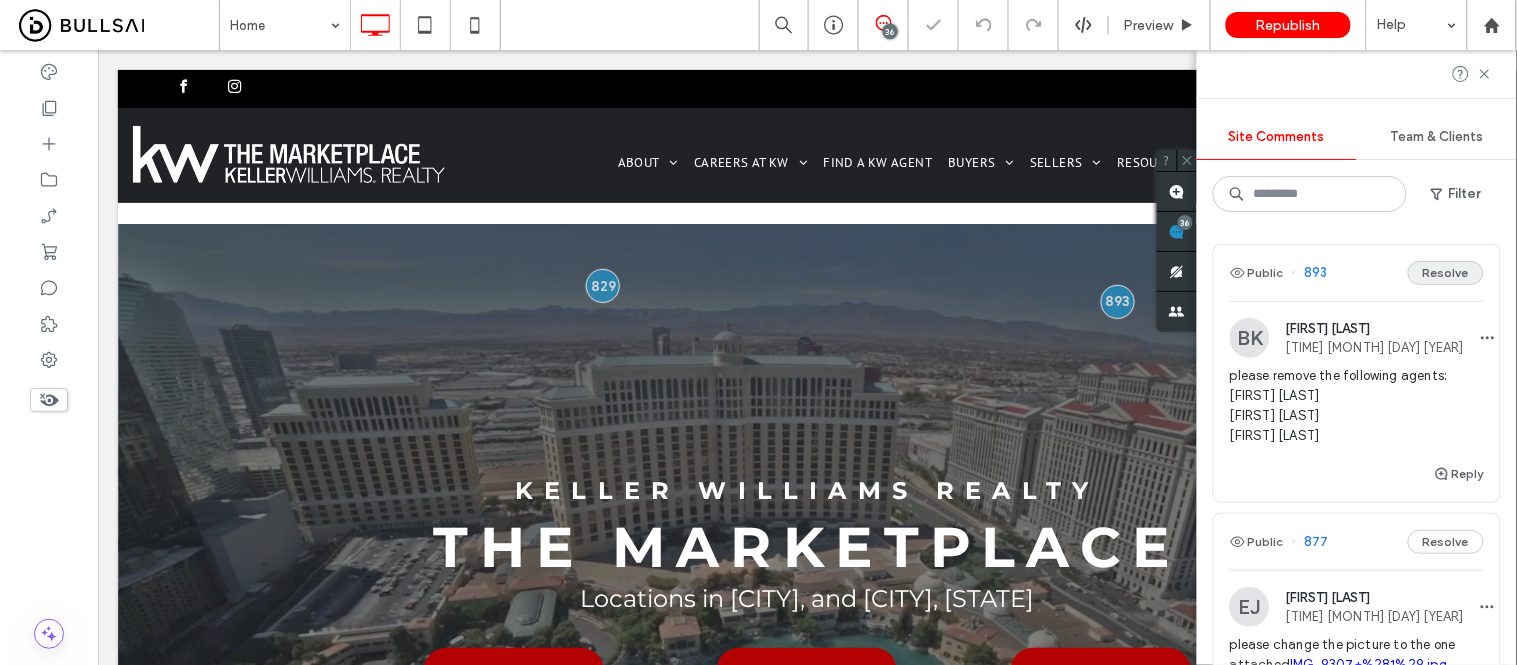 scroll, scrollTop: 0, scrollLeft: 0, axis: both 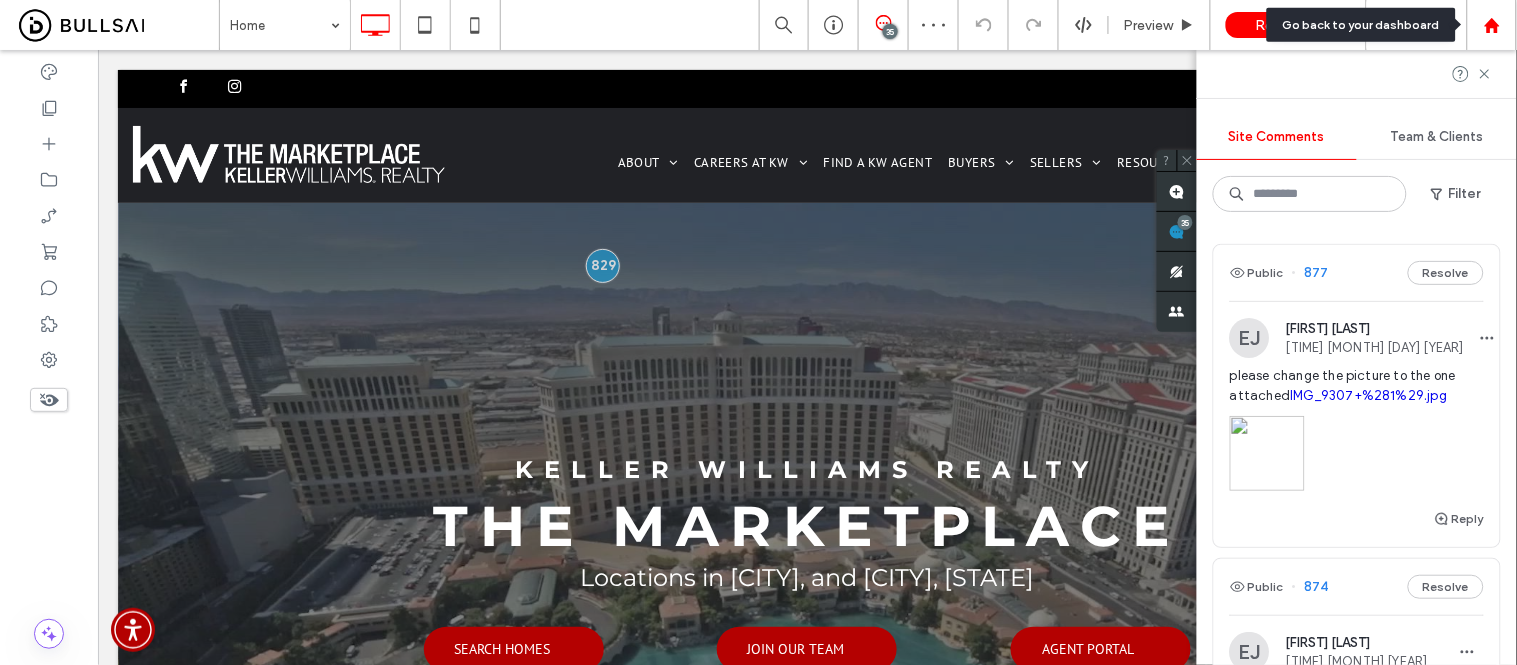click 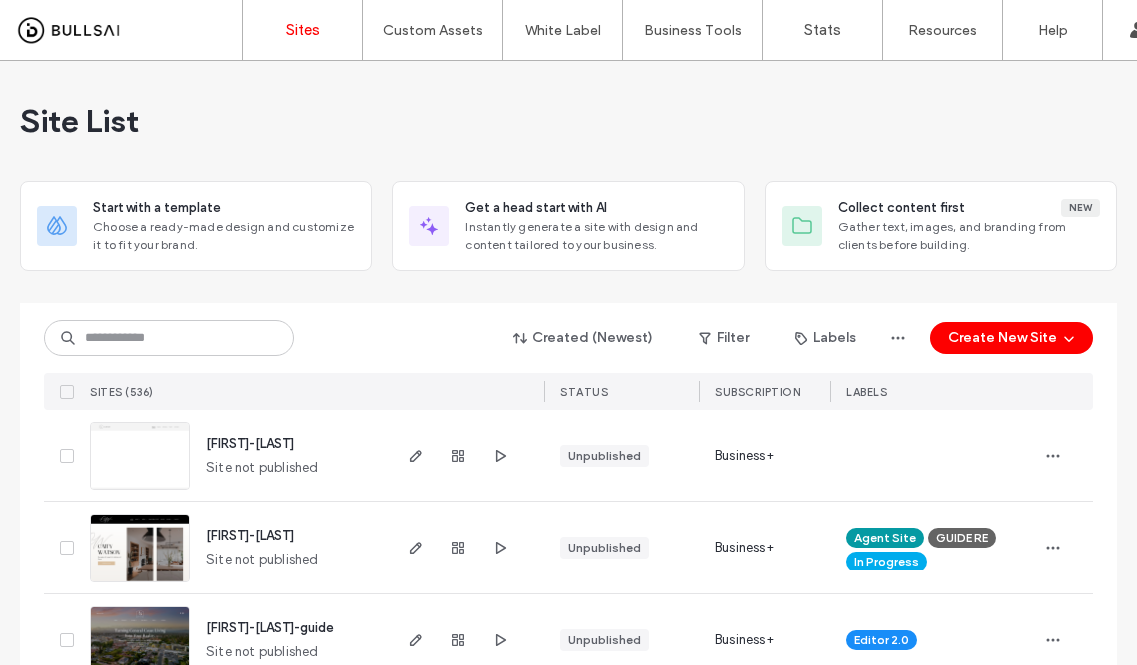 scroll, scrollTop: 0, scrollLeft: 0, axis: both 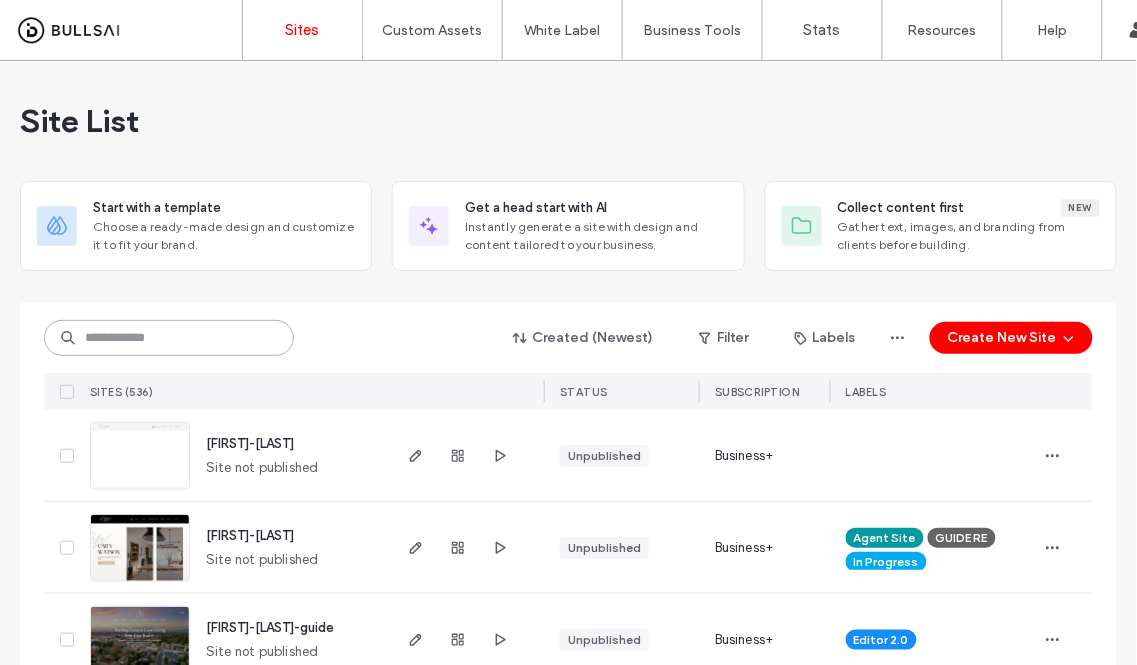 click at bounding box center (169, 338) 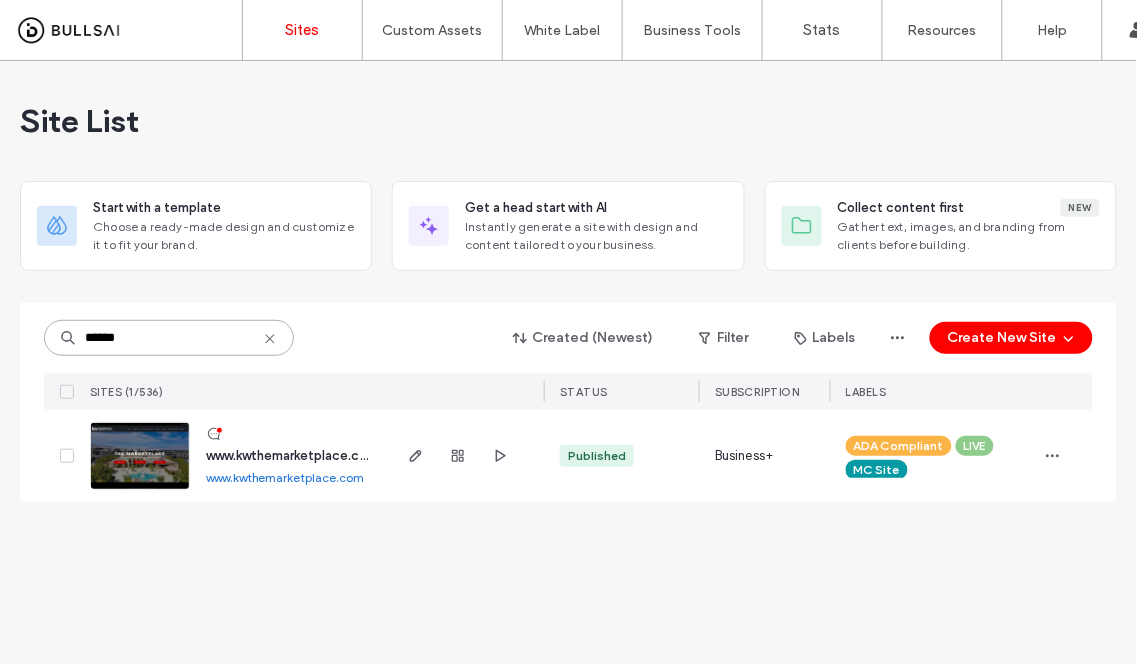 type on "******" 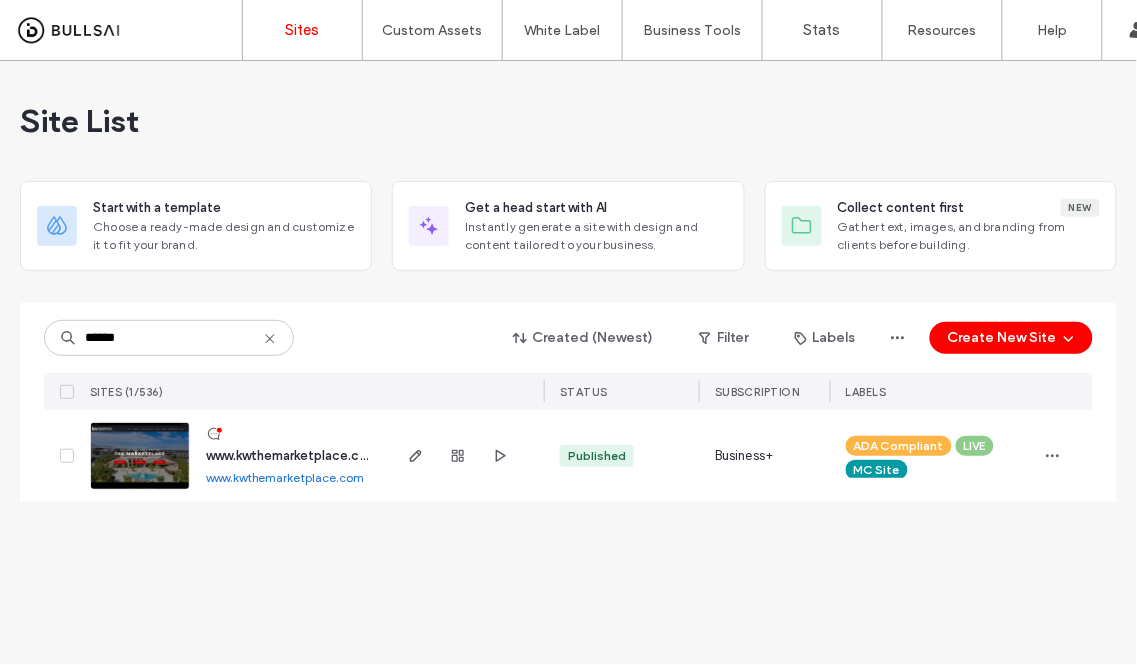 click at bounding box center (140, 491) 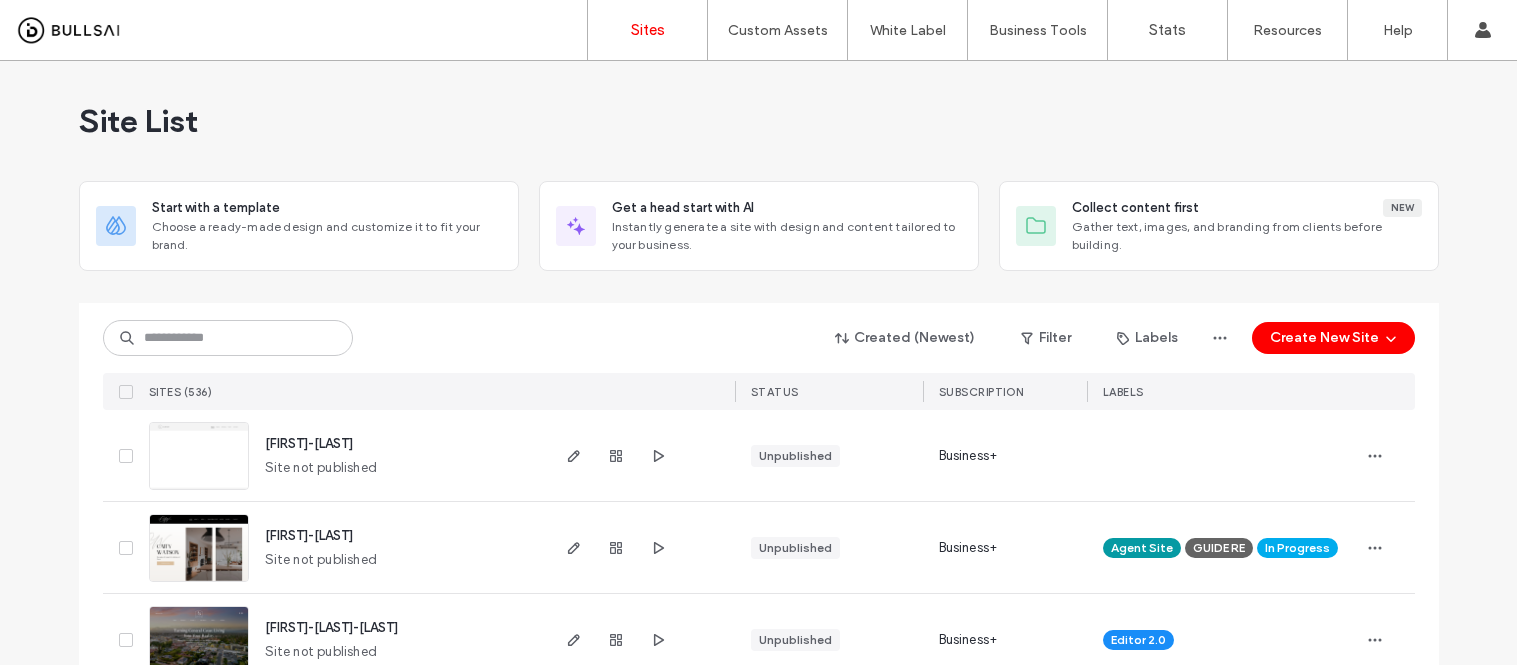 scroll, scrollTop: 0, scrollLeft: 0, axis: both 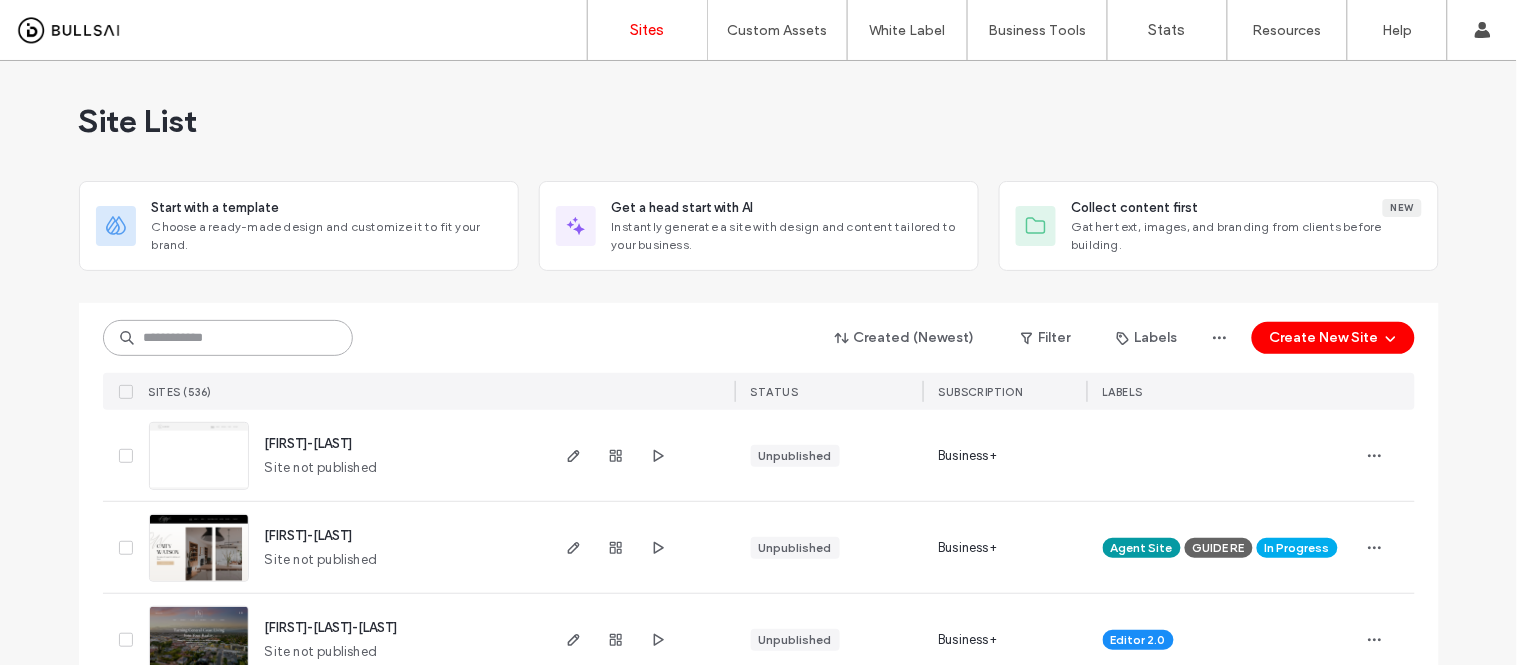 click at bounding box center (228, 338) 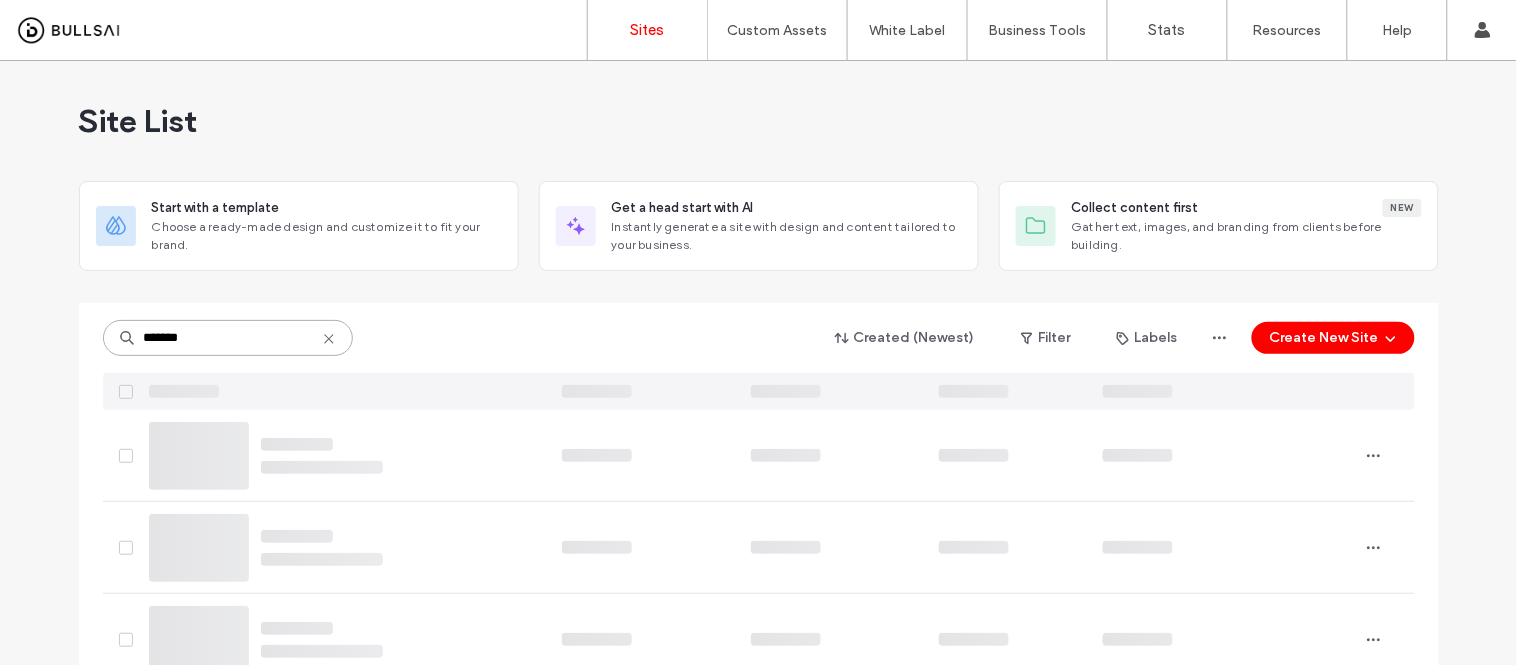 type on "*******" 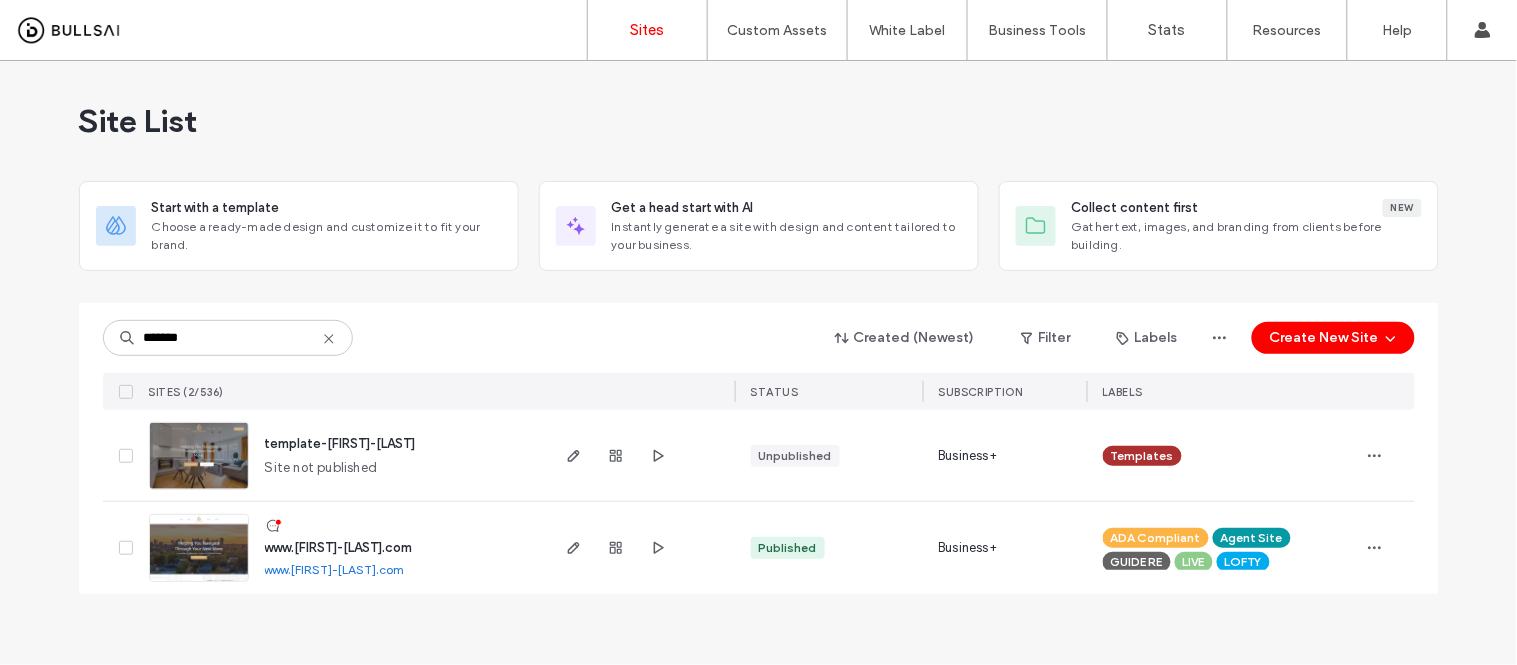 click 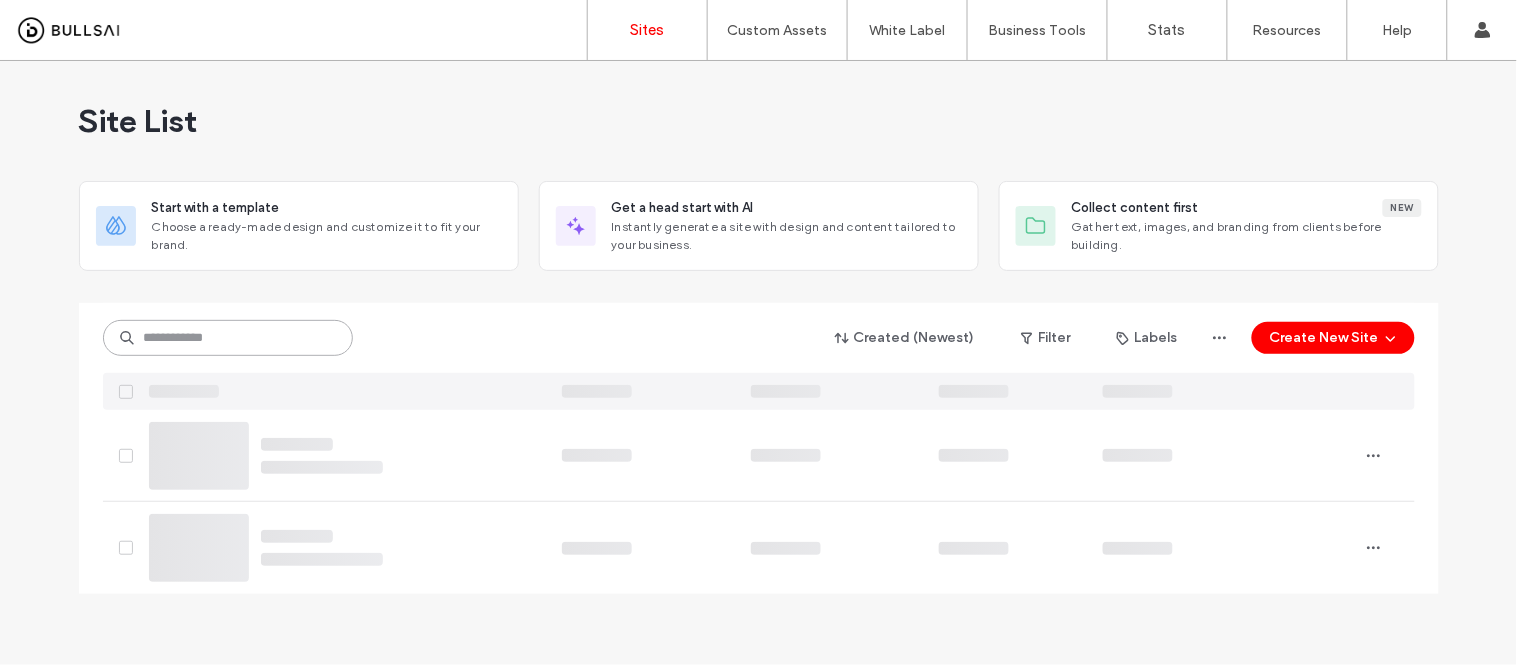 click at bounding box center (228, 338) 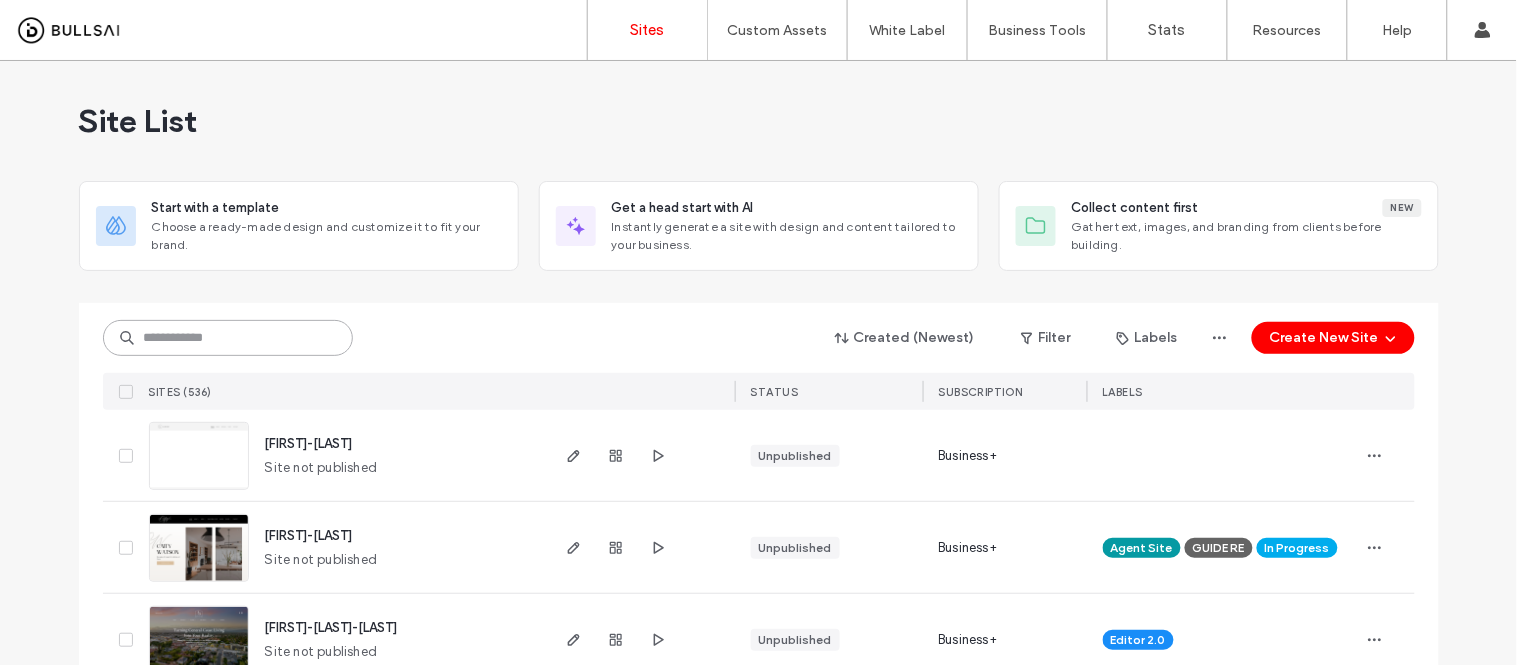 click at bounding box center (228, 338) 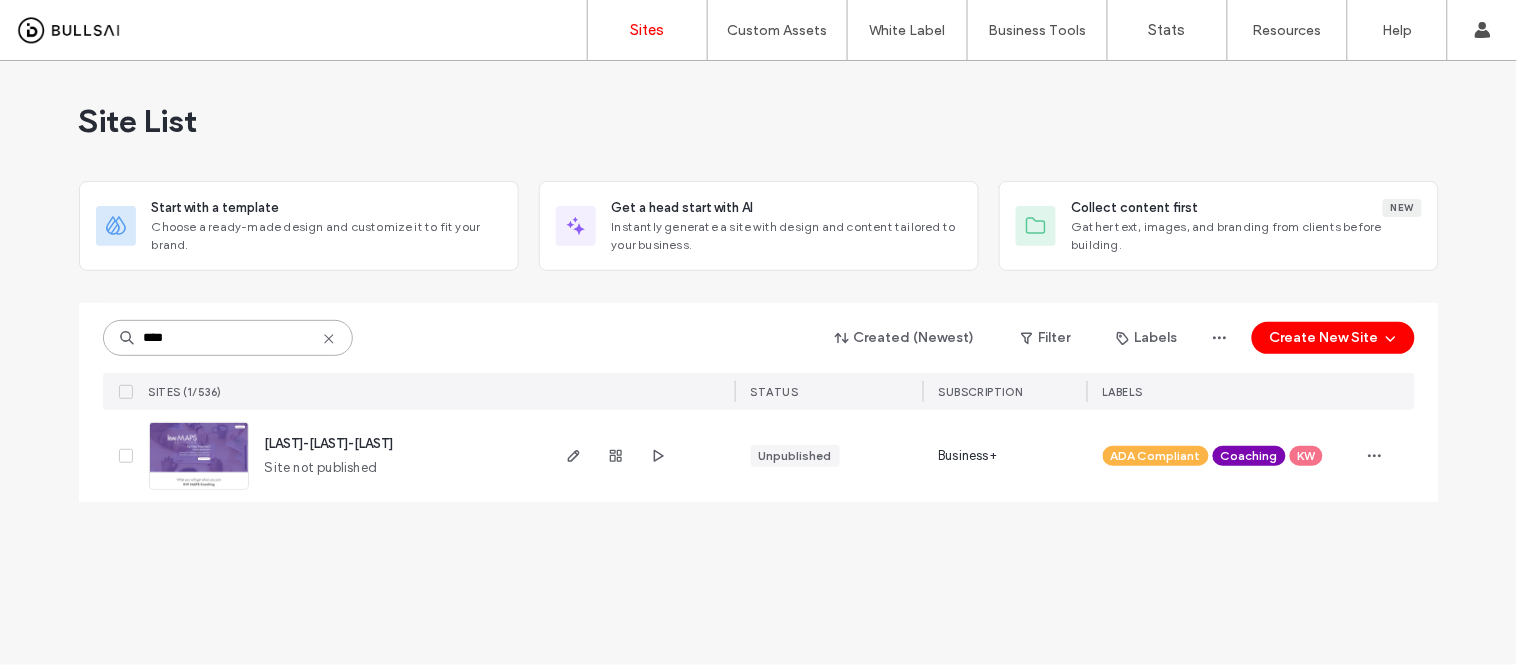type on "****" 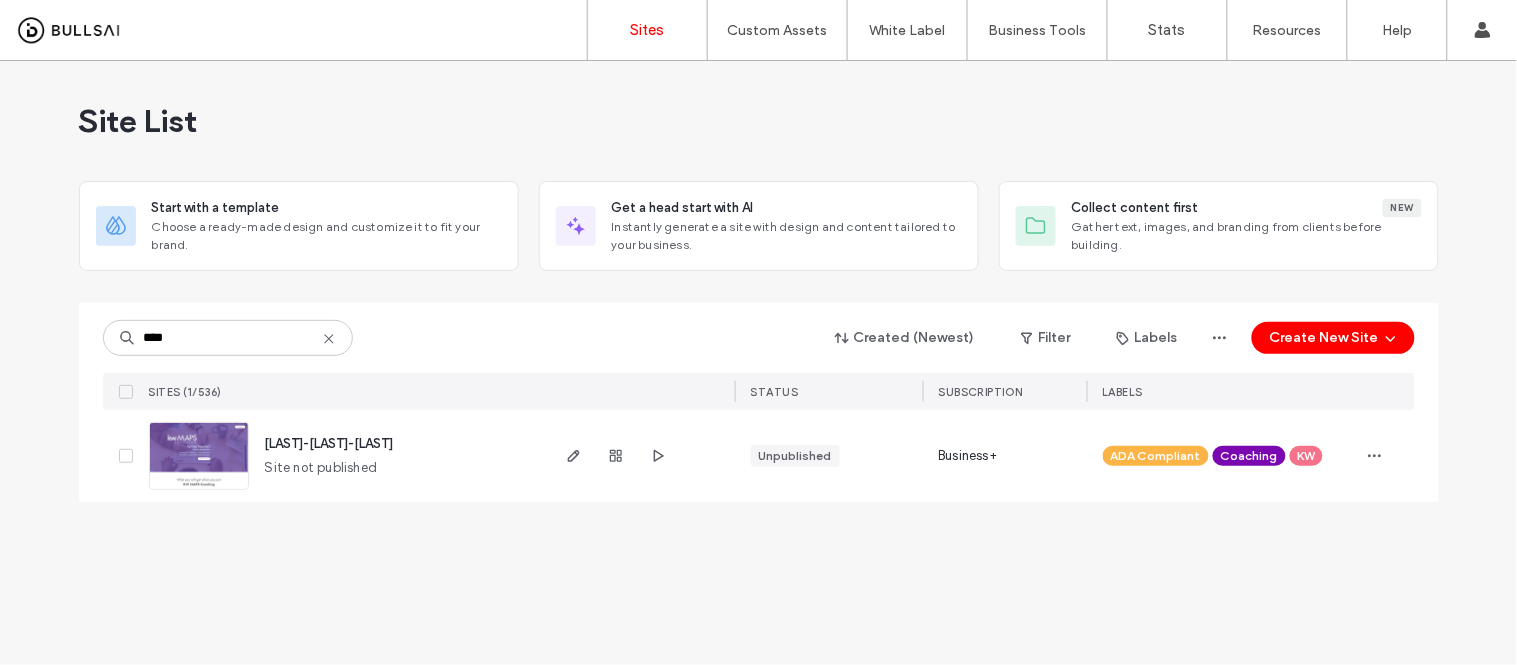 click 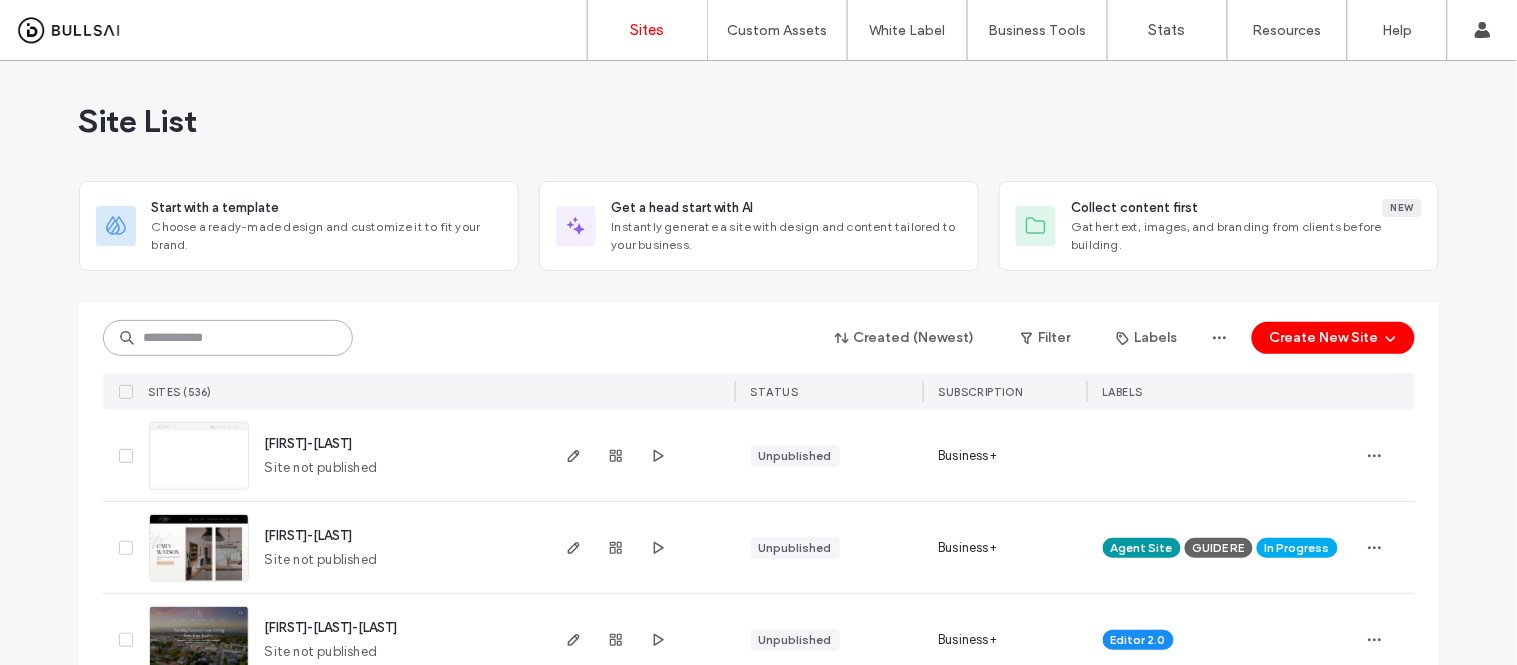 click at bounding box center (228, 338) 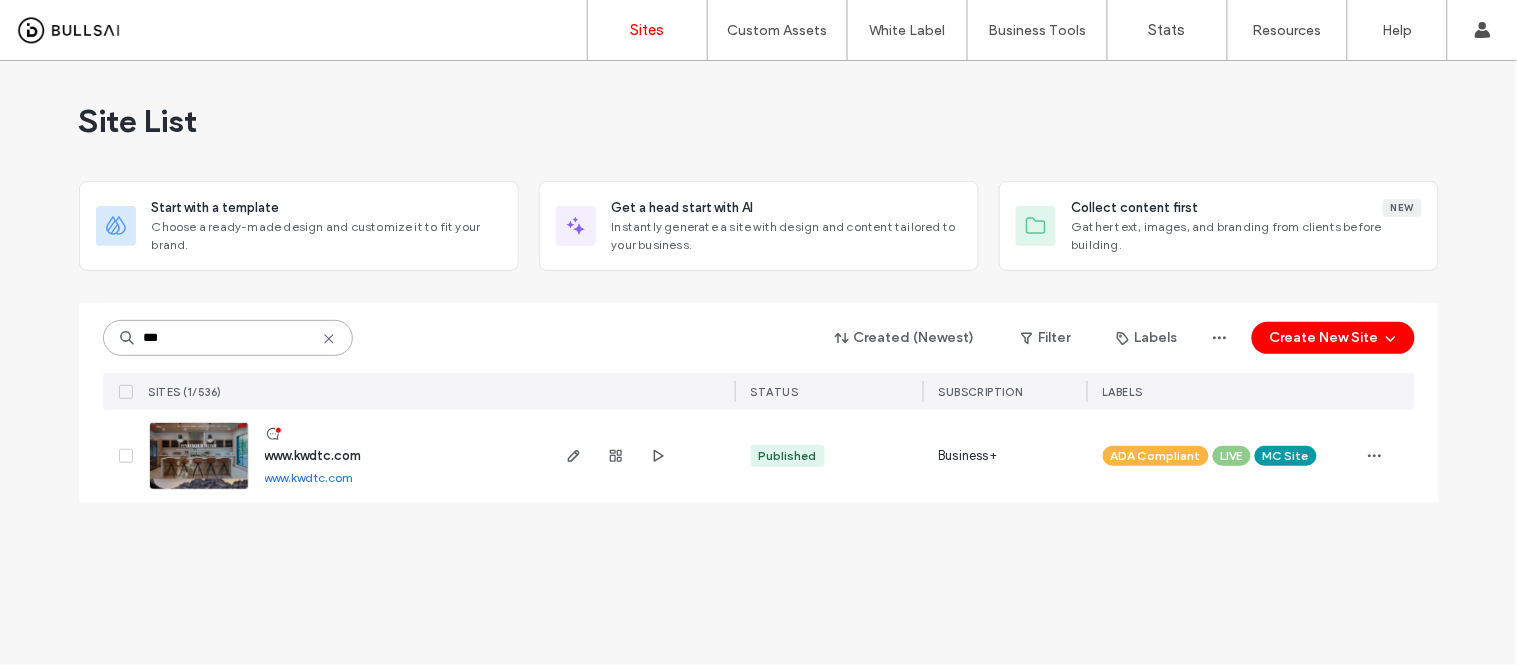 type on "***" 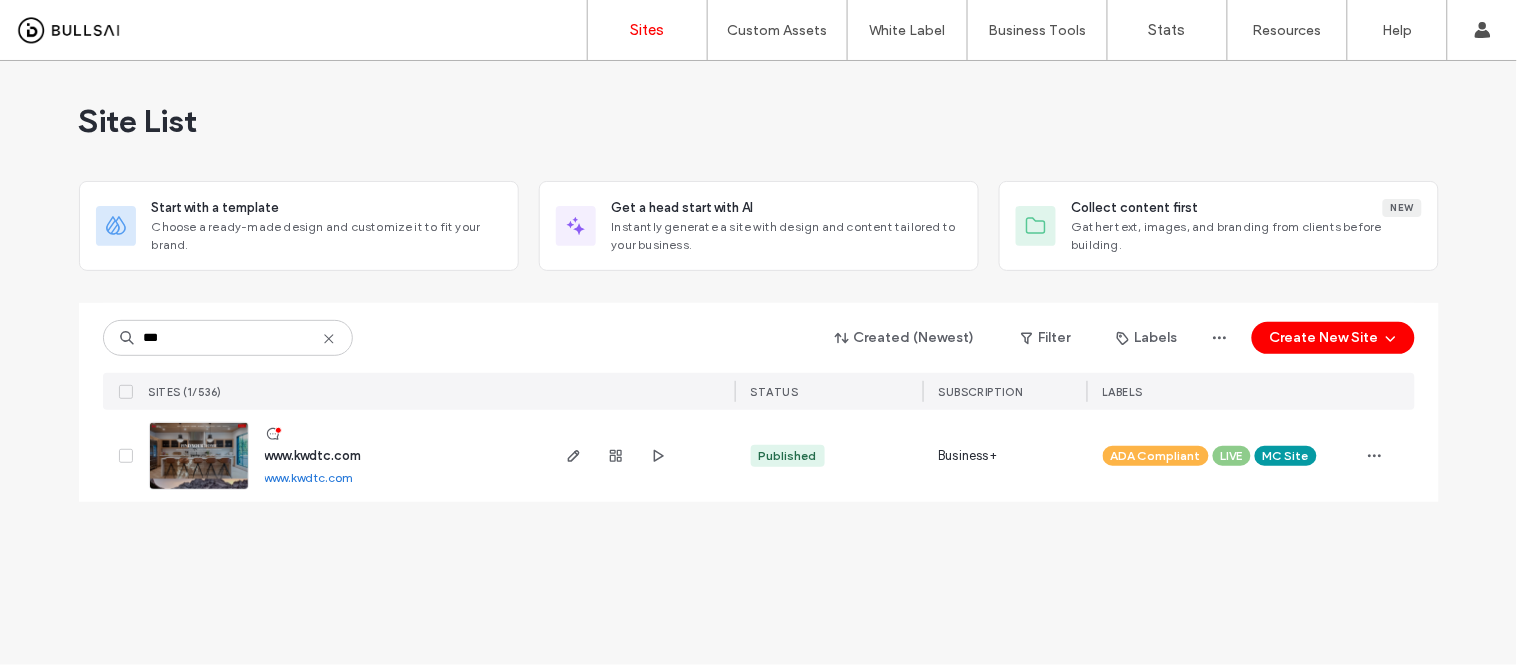 click on "www.kwdtc.com" at bounding box center [309, 477] 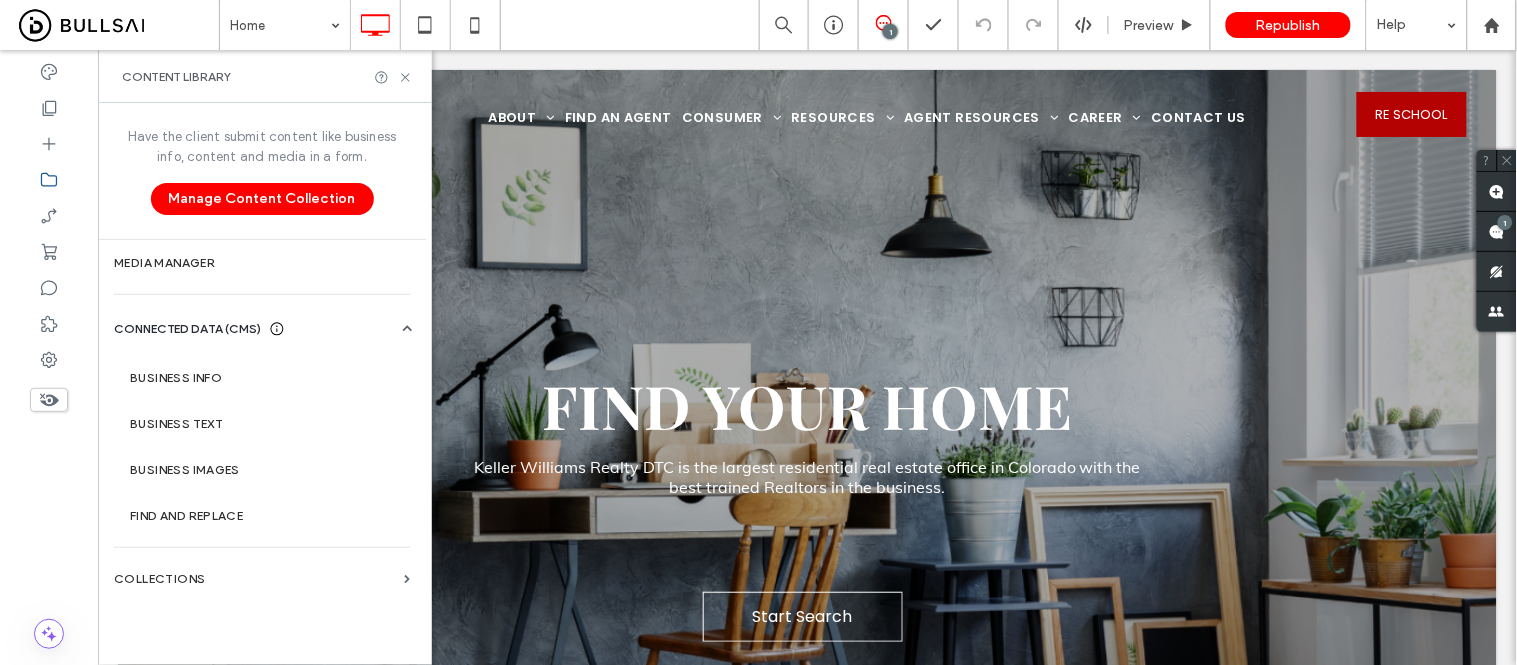 scroll, scrollTop: 0, scrollLeft: 0, axis: both 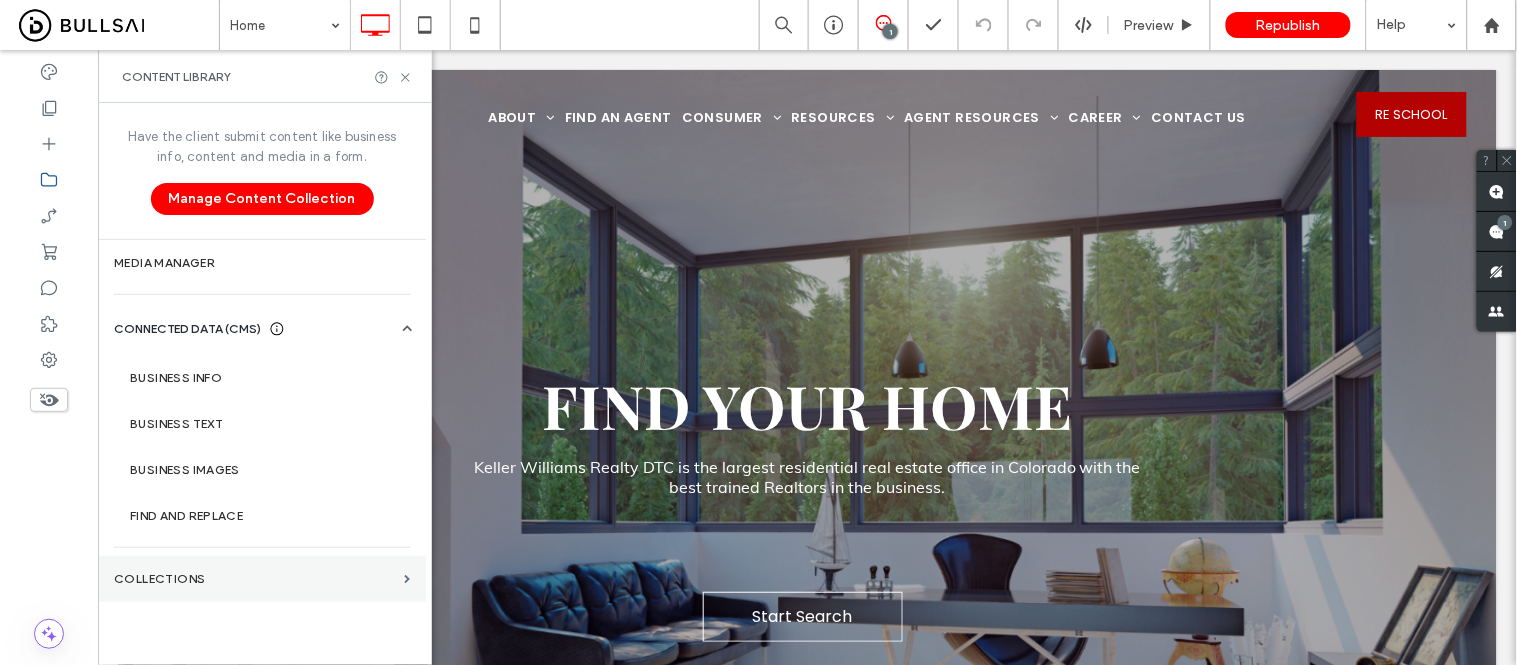 click on "Collections" at bounding box center [255, 579] 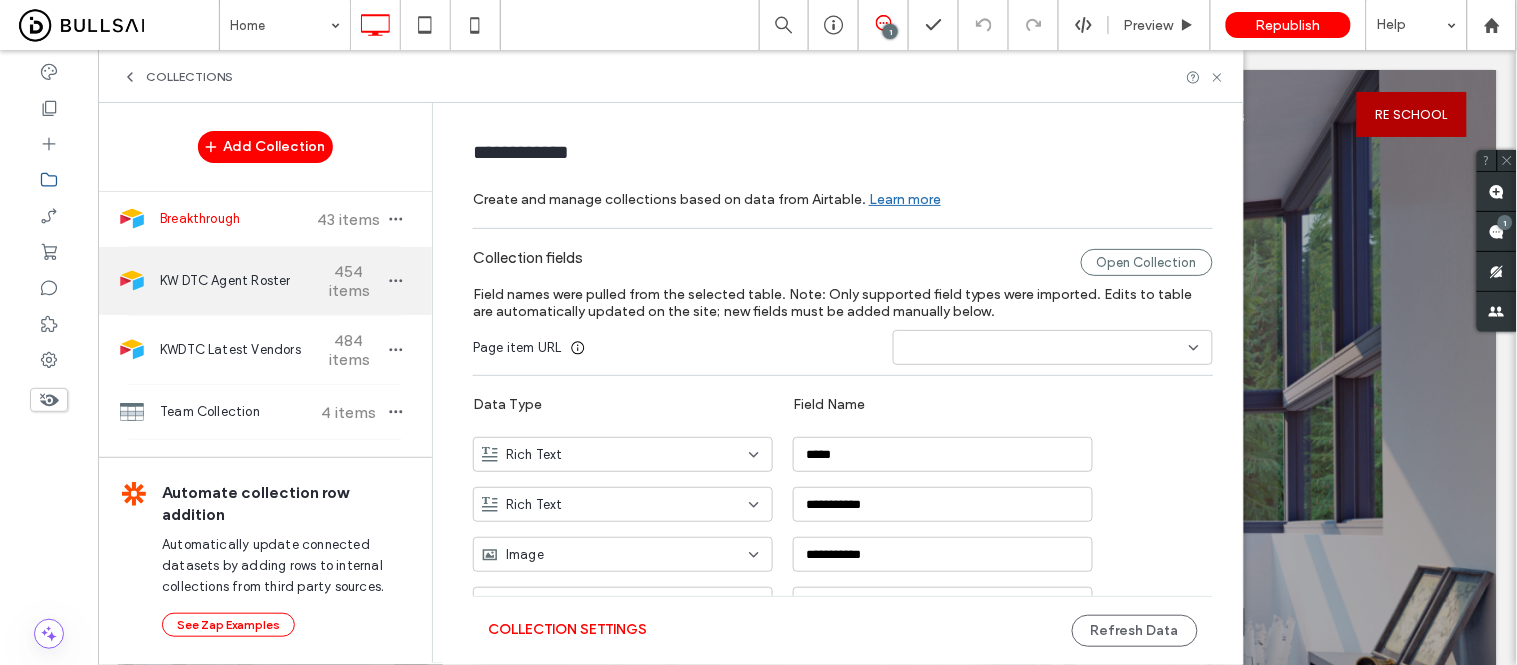 click on "KW DTC Agent Roster 454 items" at bounding box center [265, 281] 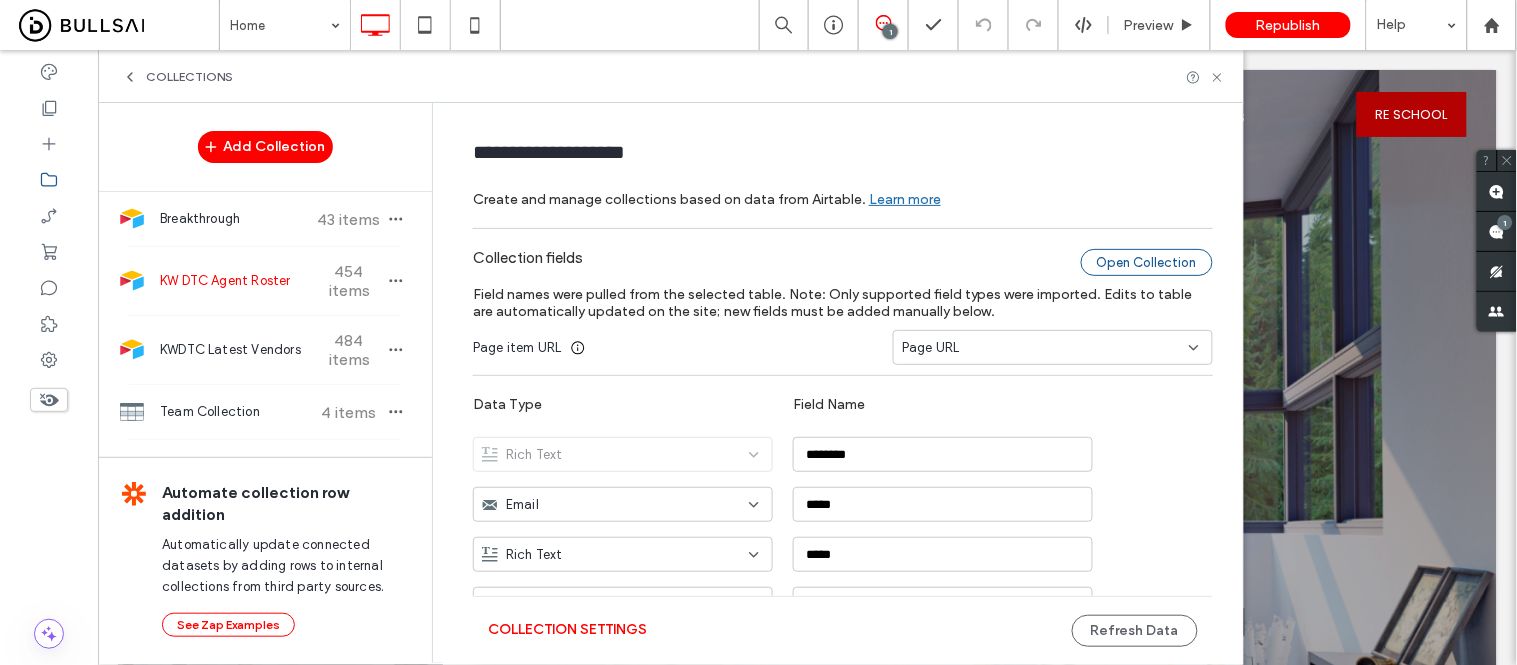 click on "Open Collection" at bounding box center (1147, 262) 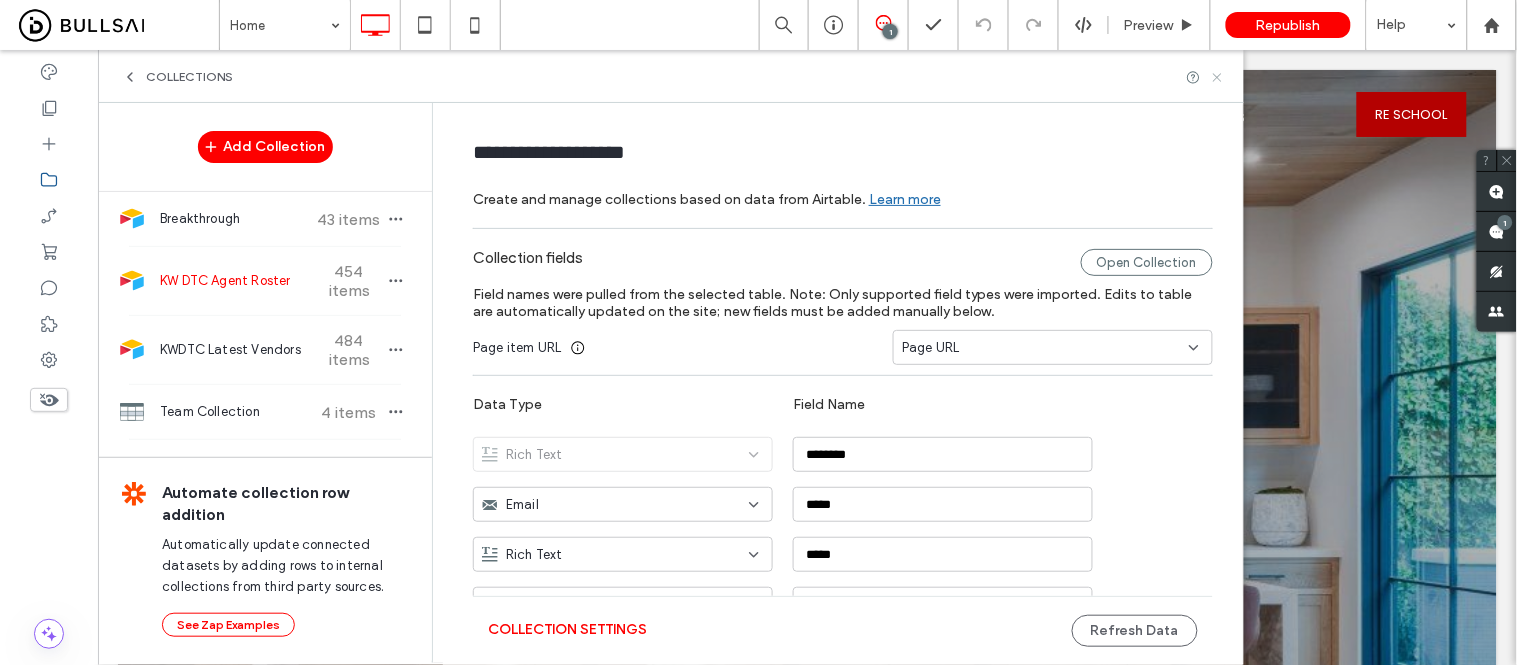 click 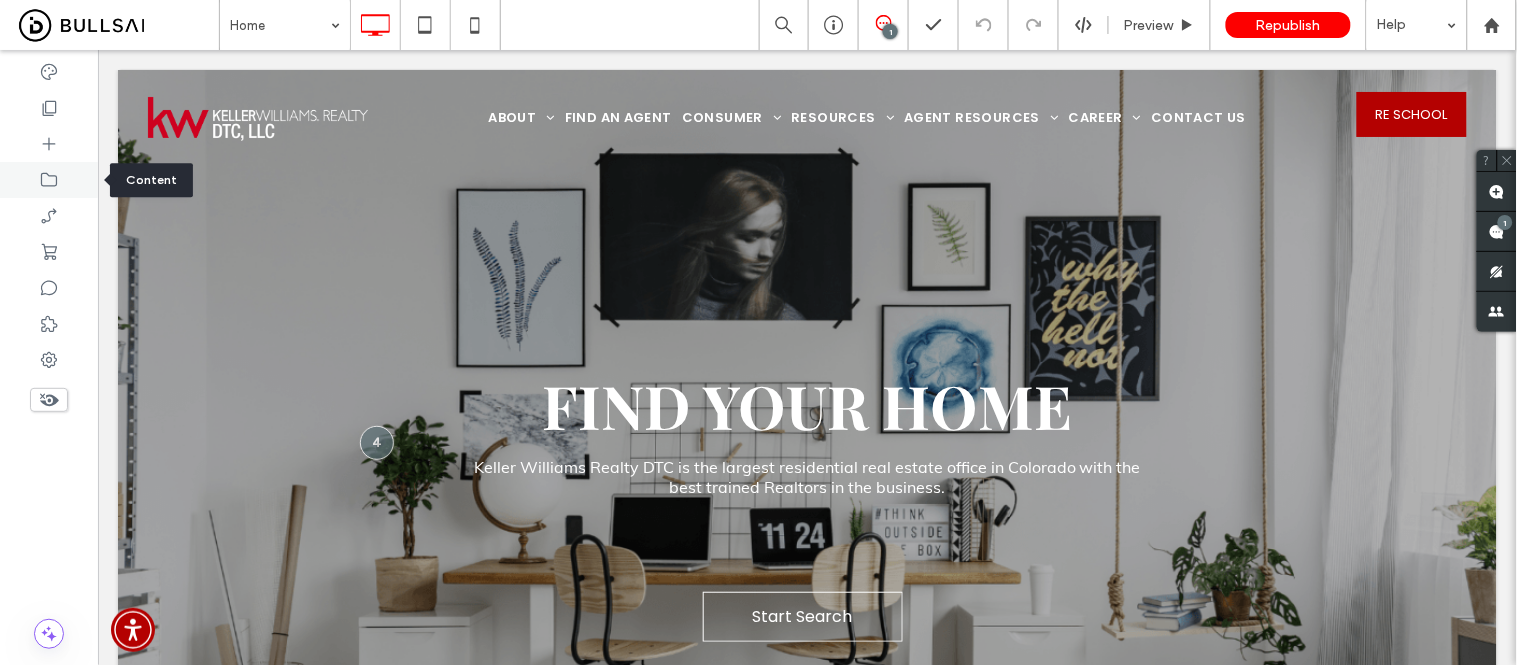 click at bounding box center (49, 180) 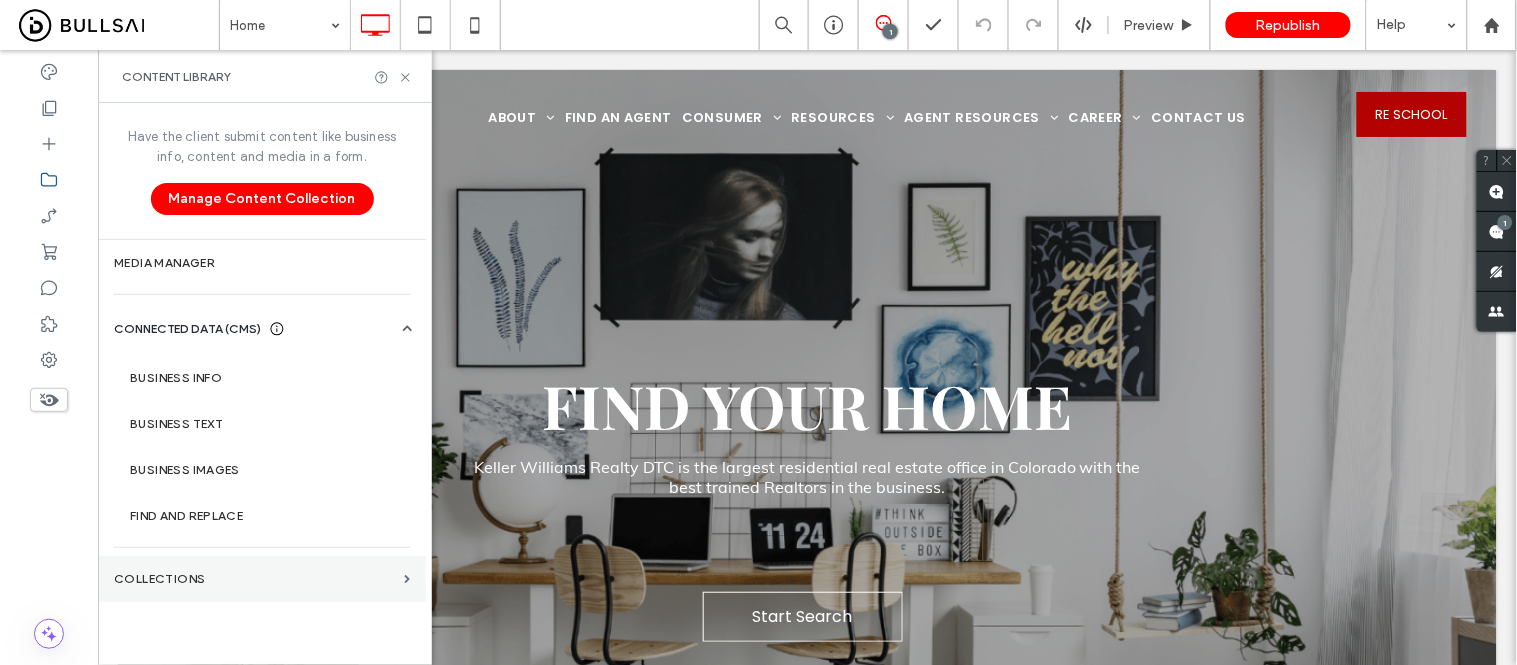 click on "Collections" at bounding box center (255, 579) 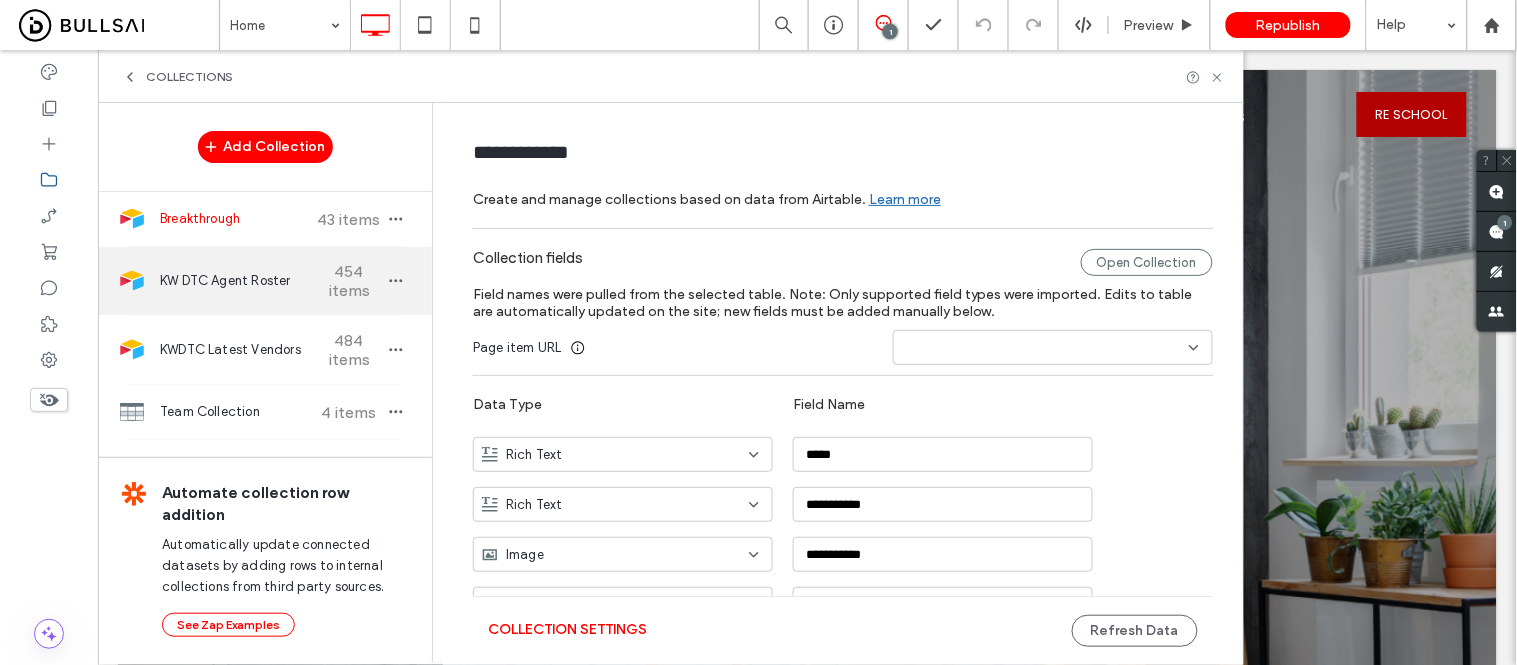 click on "KW DTC Agent Roster" at bounding box center [234, 281] 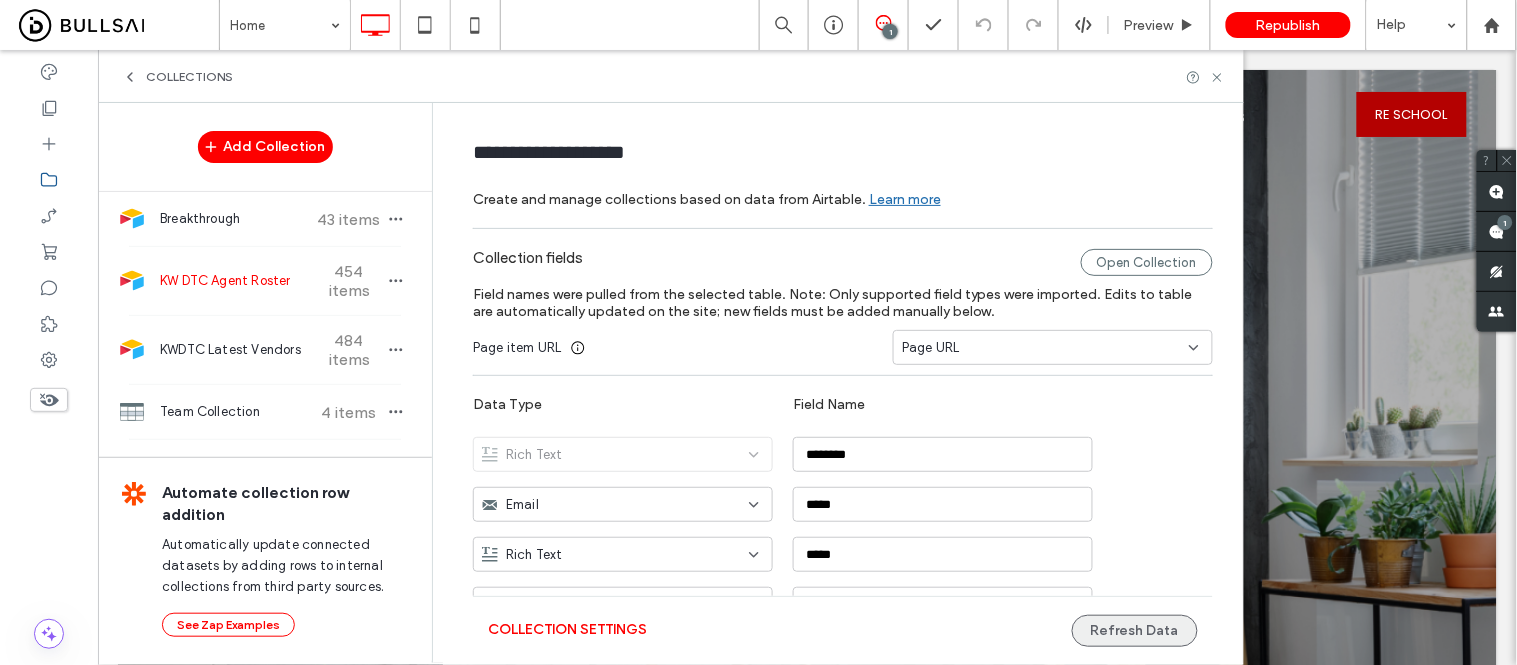 click on "Refresh Data" at bounding box center [1135, 631] 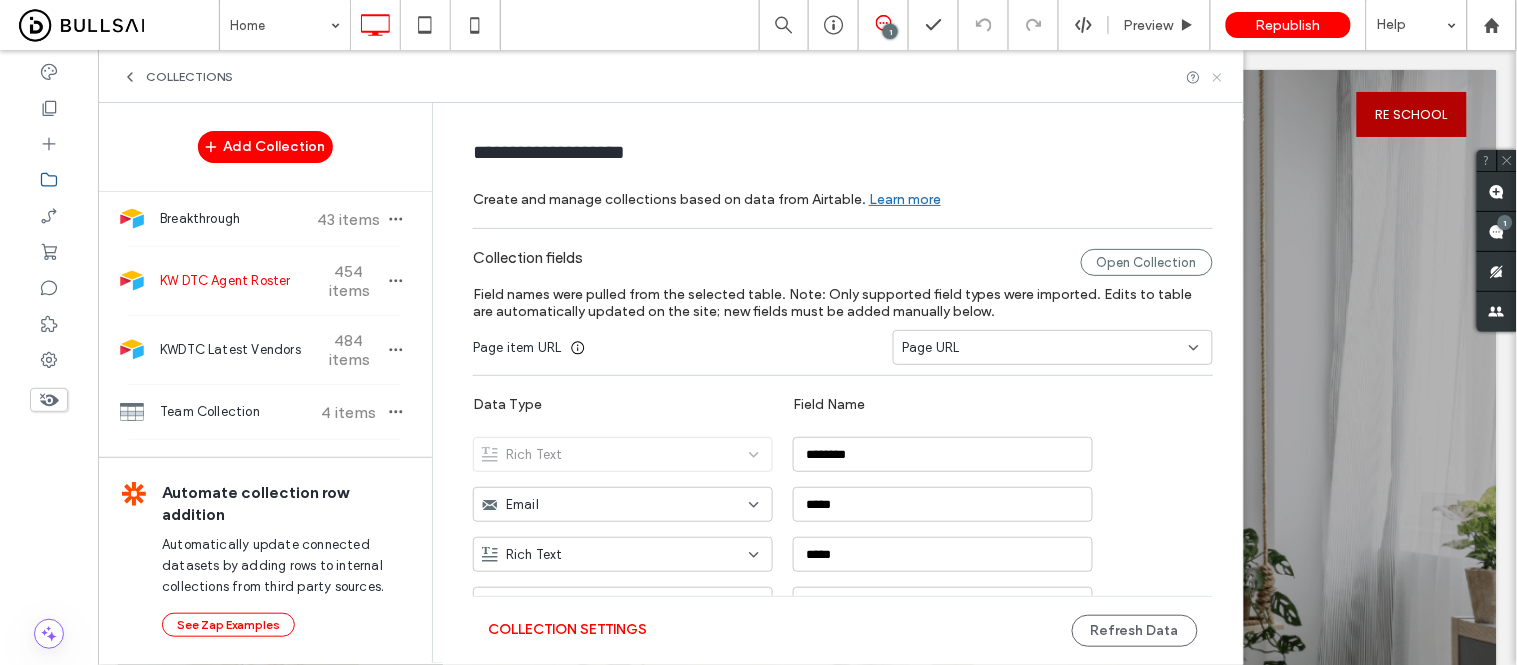 drag, startPoint x: 1213, startPoint y: 75, endPoint x: 1417, endPoint y: 57, distance: 204.79257 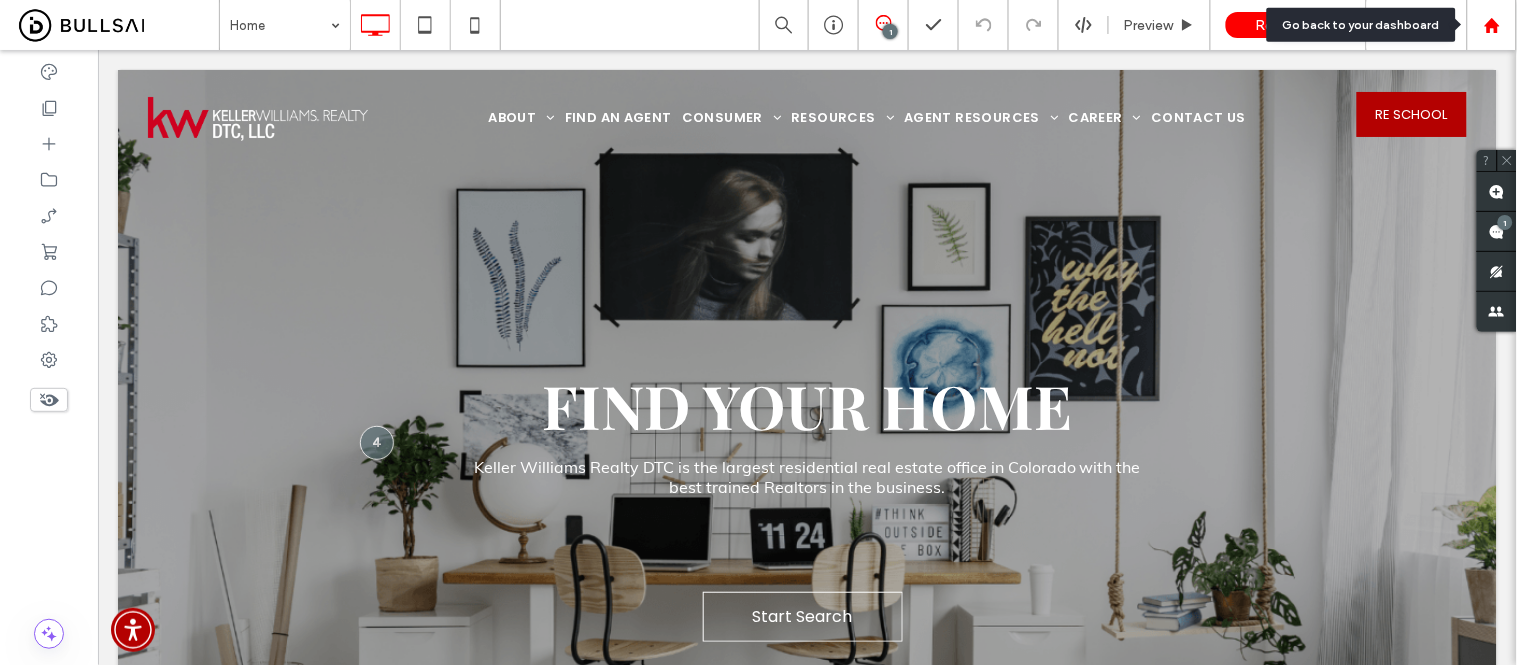 click 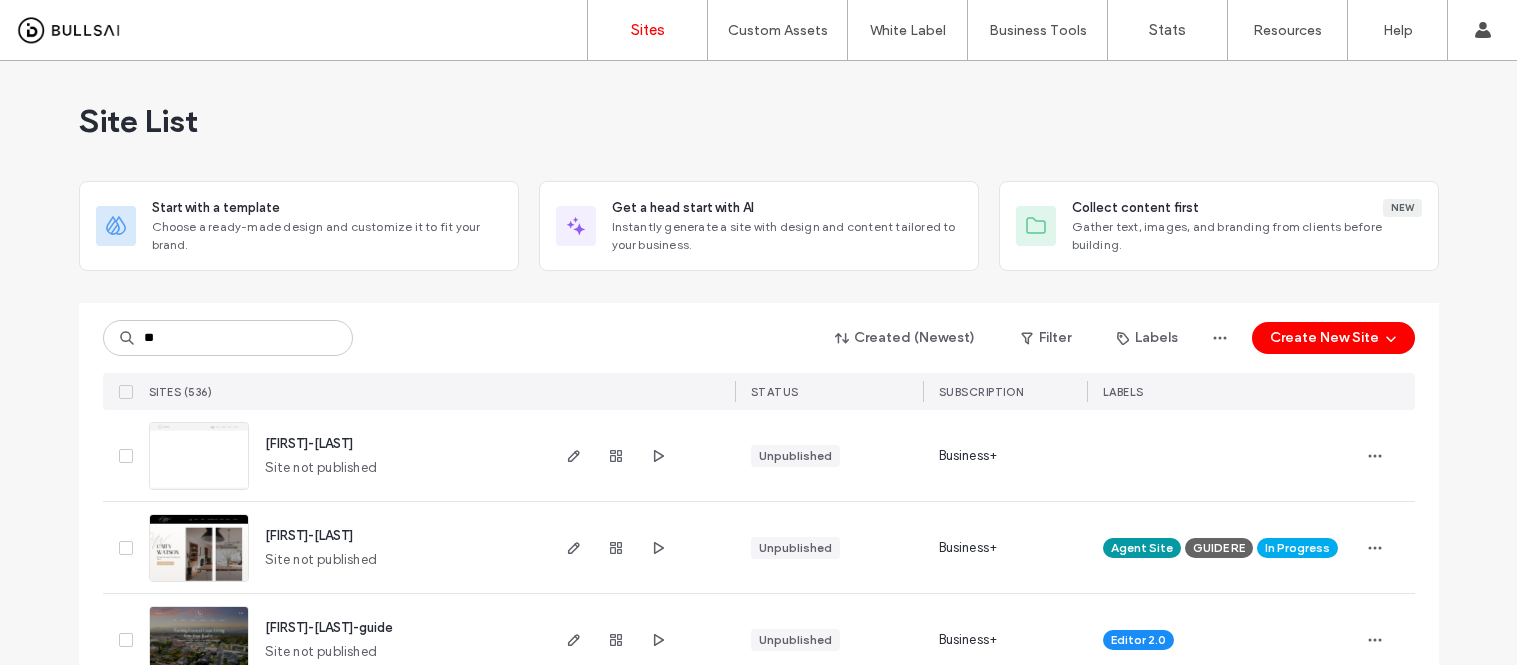 scroll, scrollTop: 0, scrollLeft: 0, axis: both 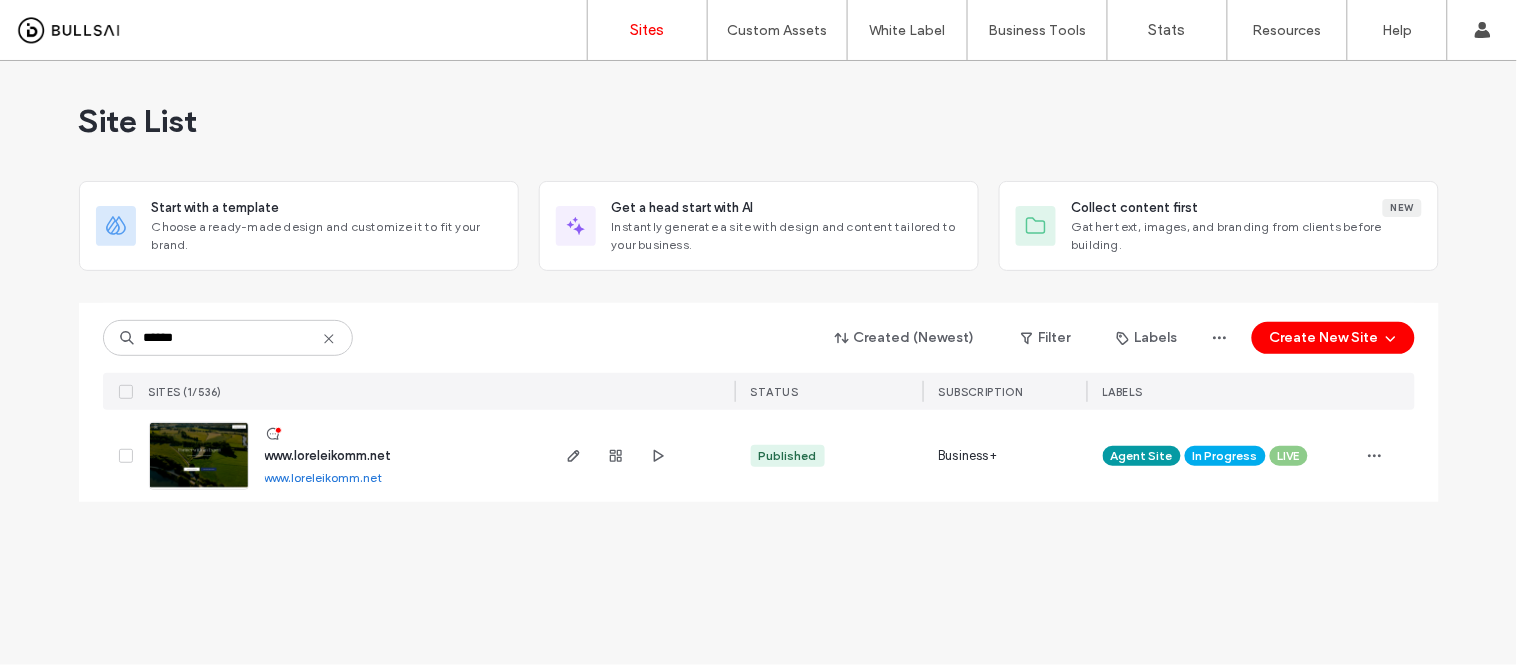 type on "******" 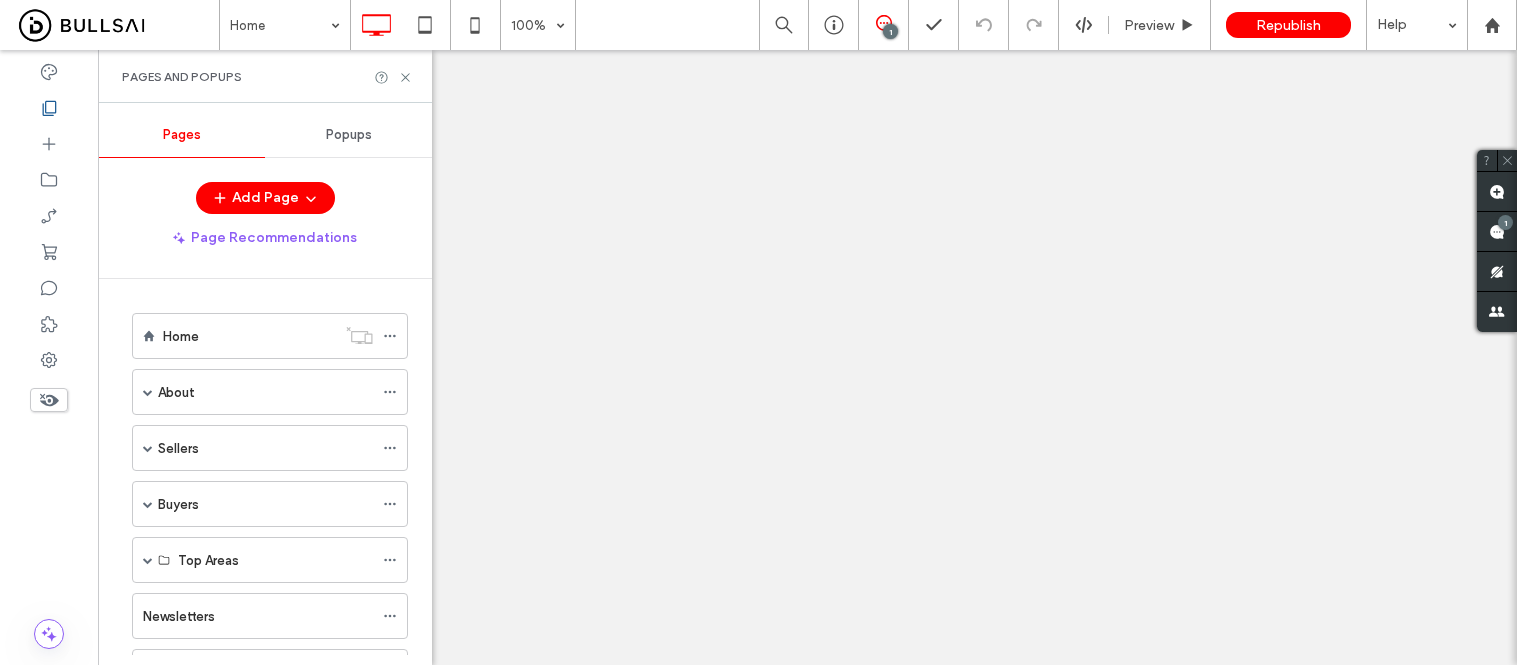 click on "[NUMBER] [STREET]" at bounding box center (237, 1576) 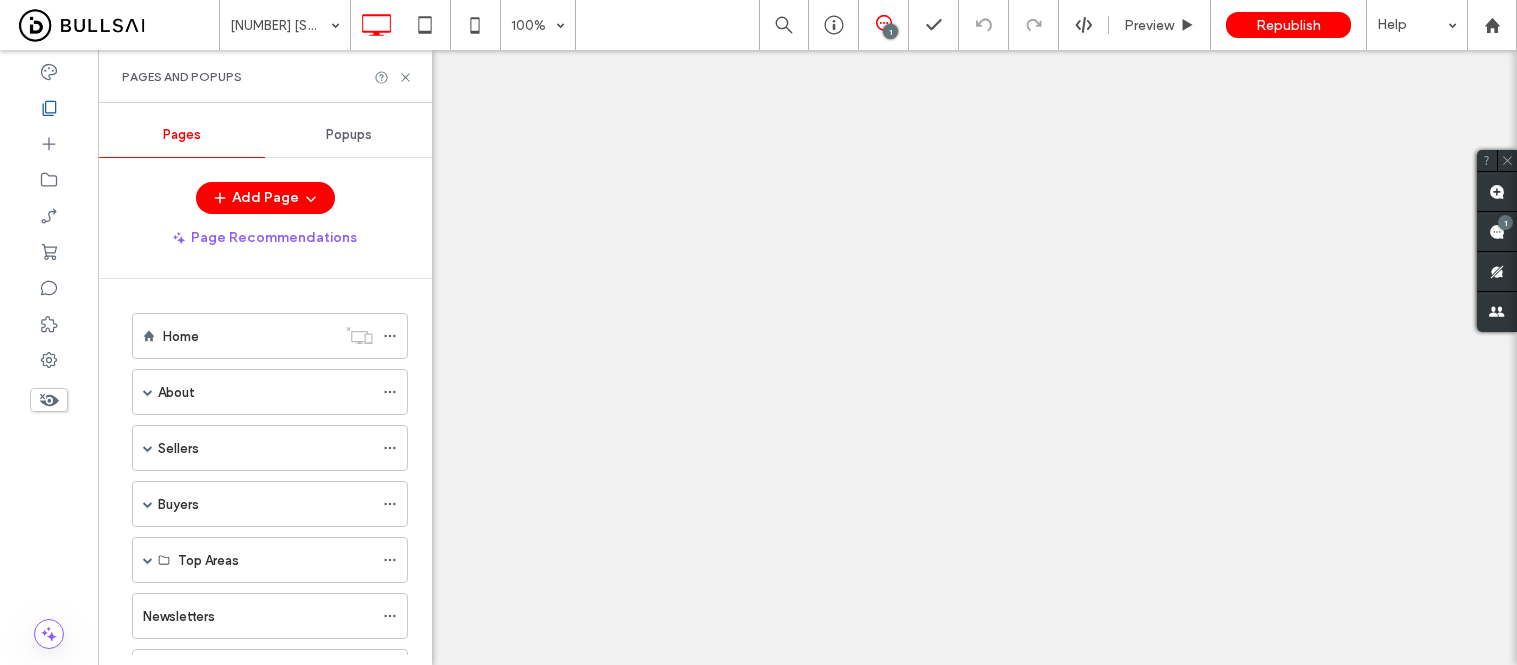 scroll, scrollTop: 0, scrollLeft: 0, axis: both 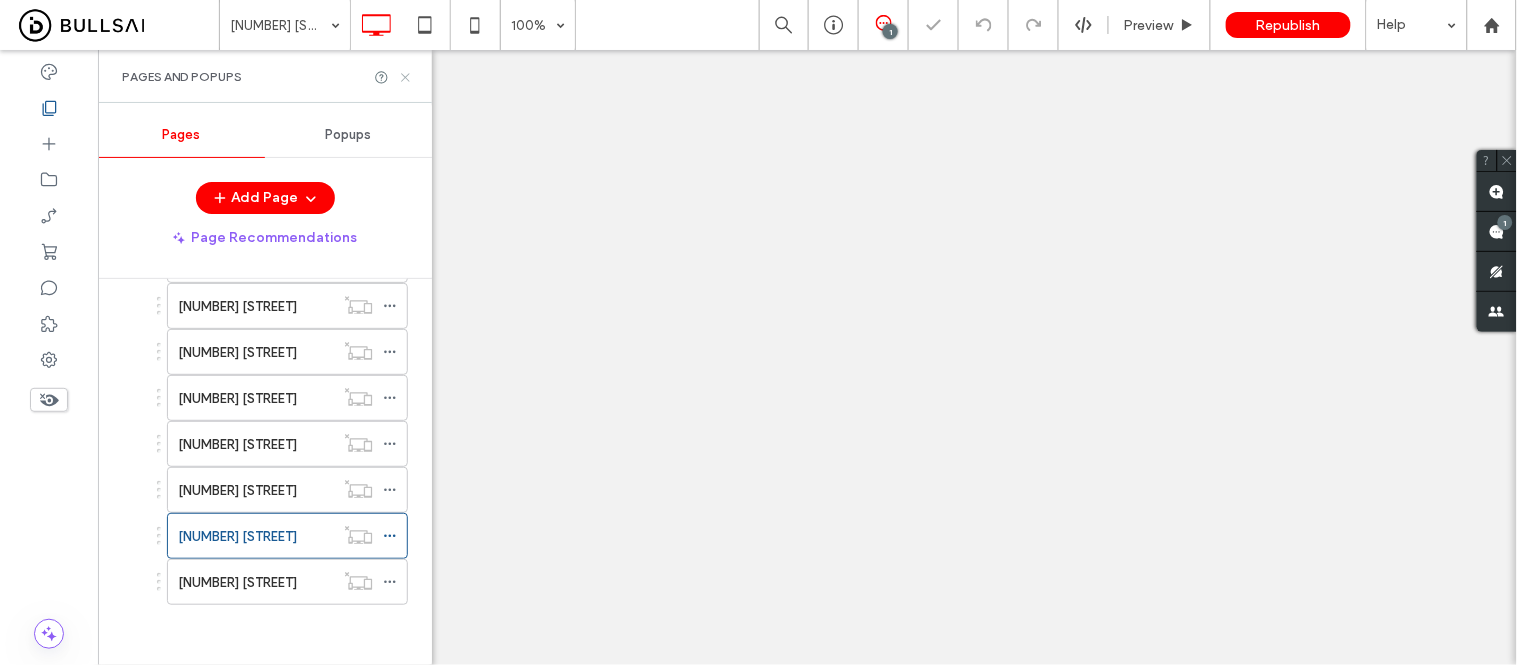 click 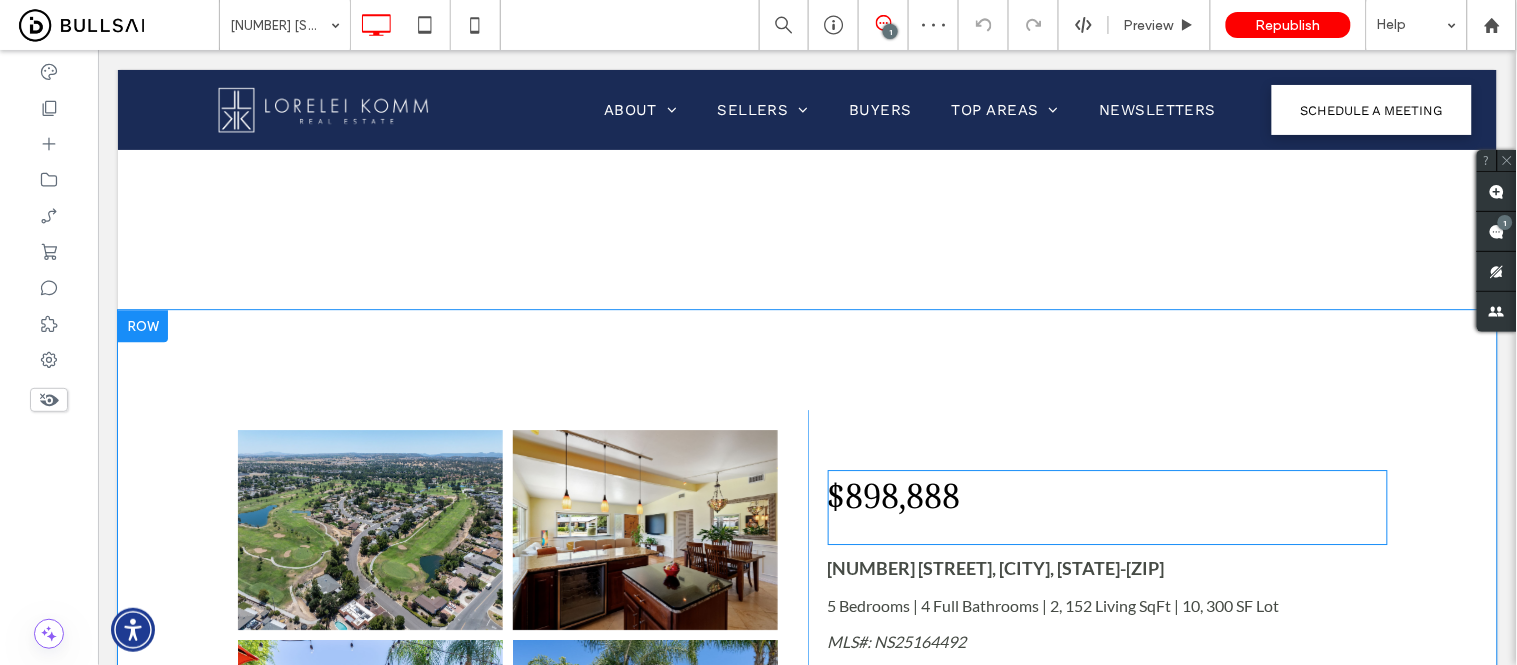scroll, scrollTop: 1444, scrollLeft: 0, axis: vertical 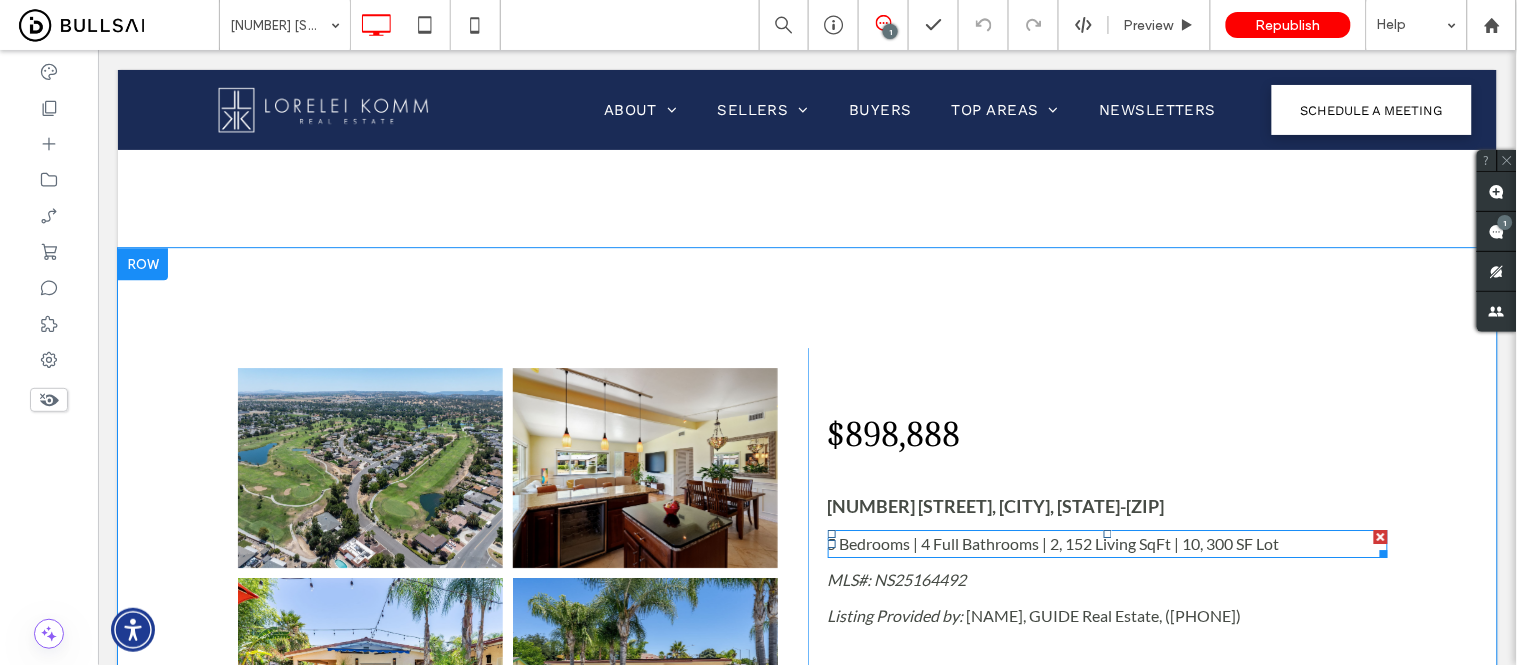 click on "5 Bedrooms | 4 Full Bathrooms | 2, 152 Living SqFt | 10, 300 SF Lot" at bounding box center (1053, 542) 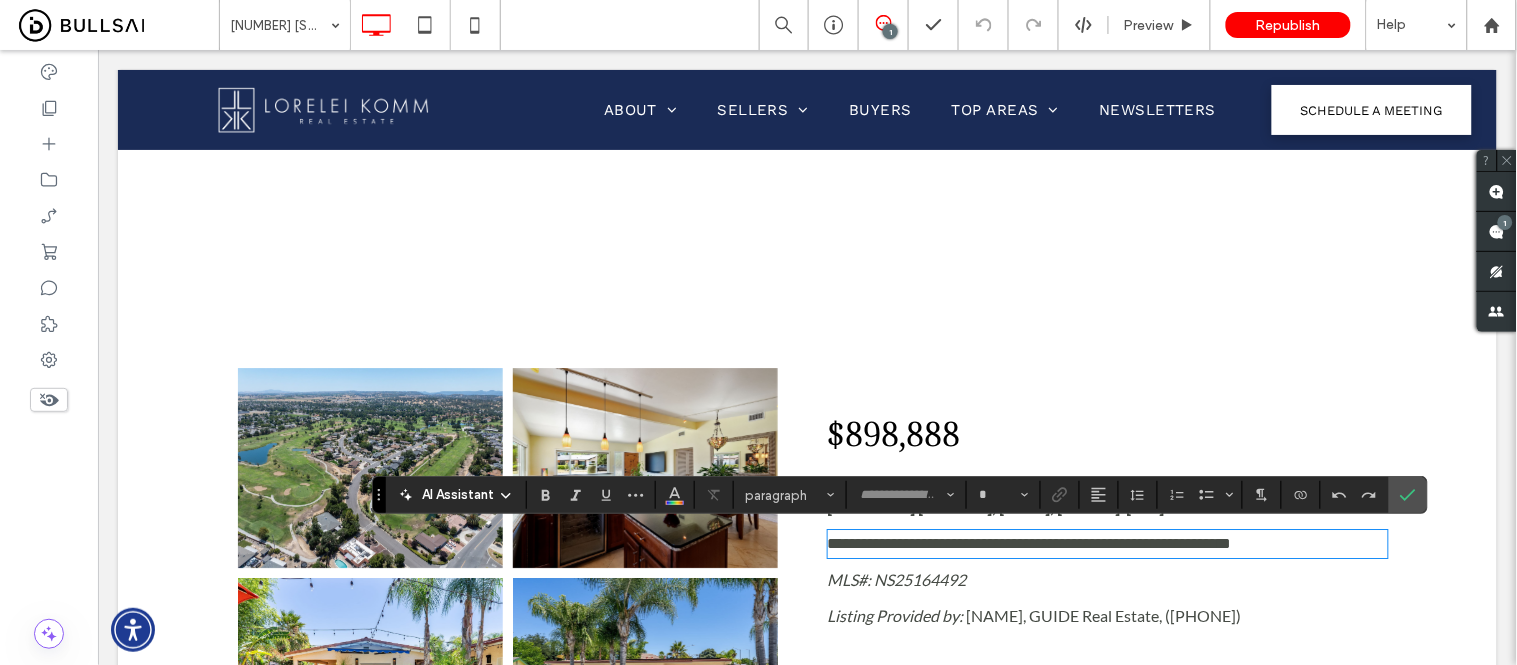 click on "**********" at bounding box center [1029, 542] 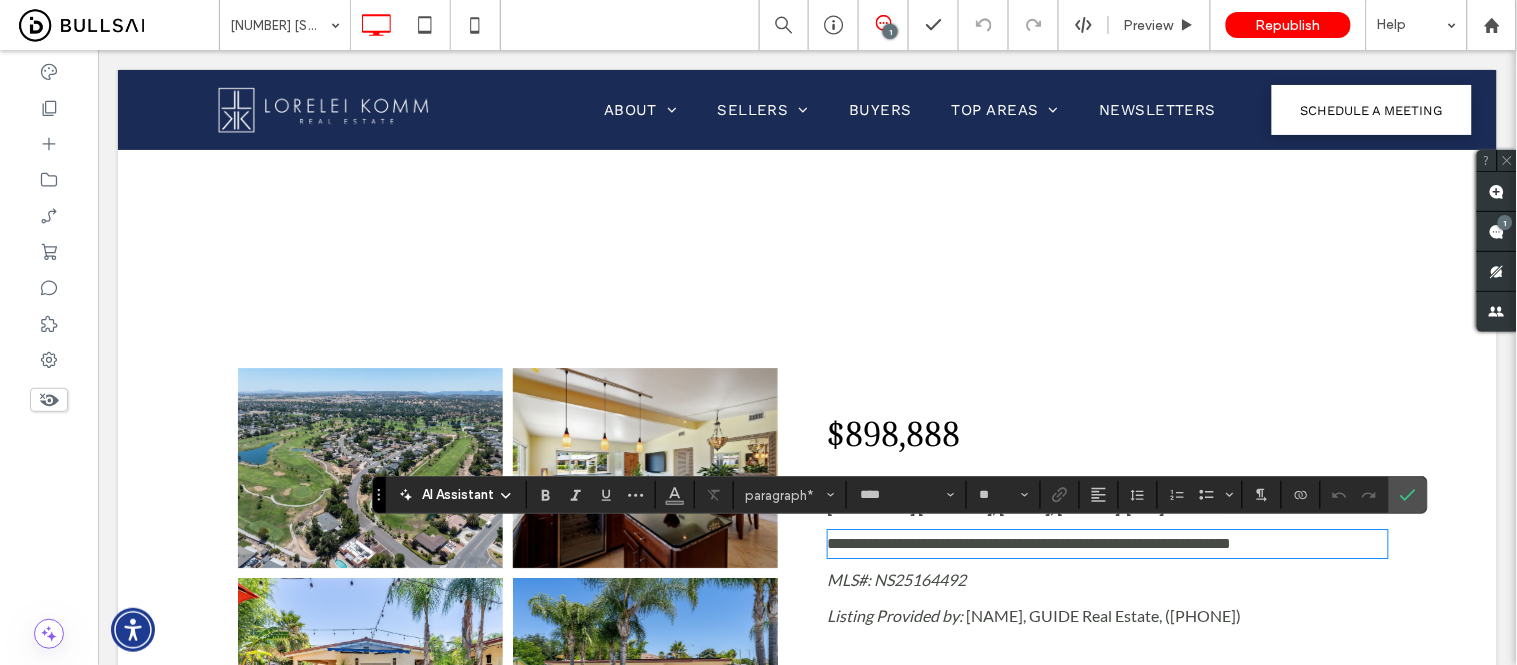 click on "**********" at bounding box center [1029, 542] 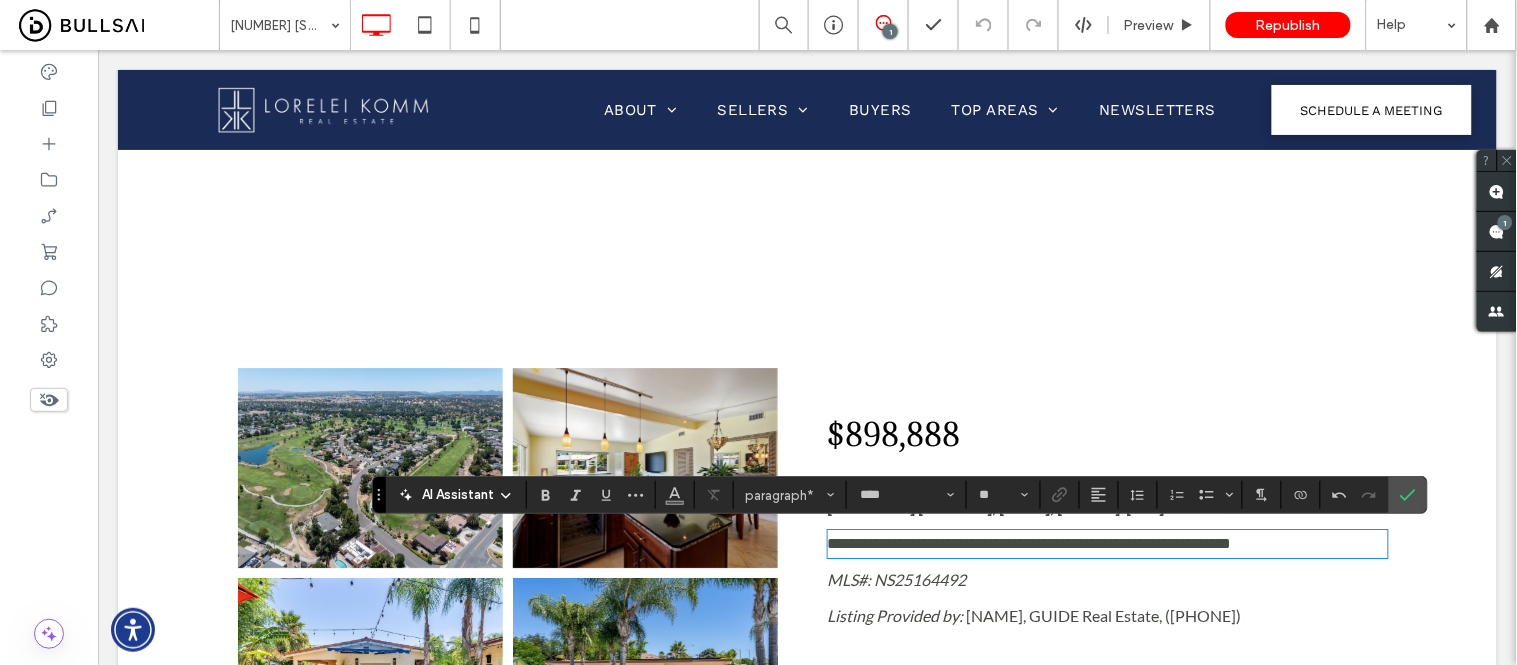 drag, startPoint x: 1144, startPoint y: 595, endPoint x: 1016, endPoint y: 252, distance: 366.10516 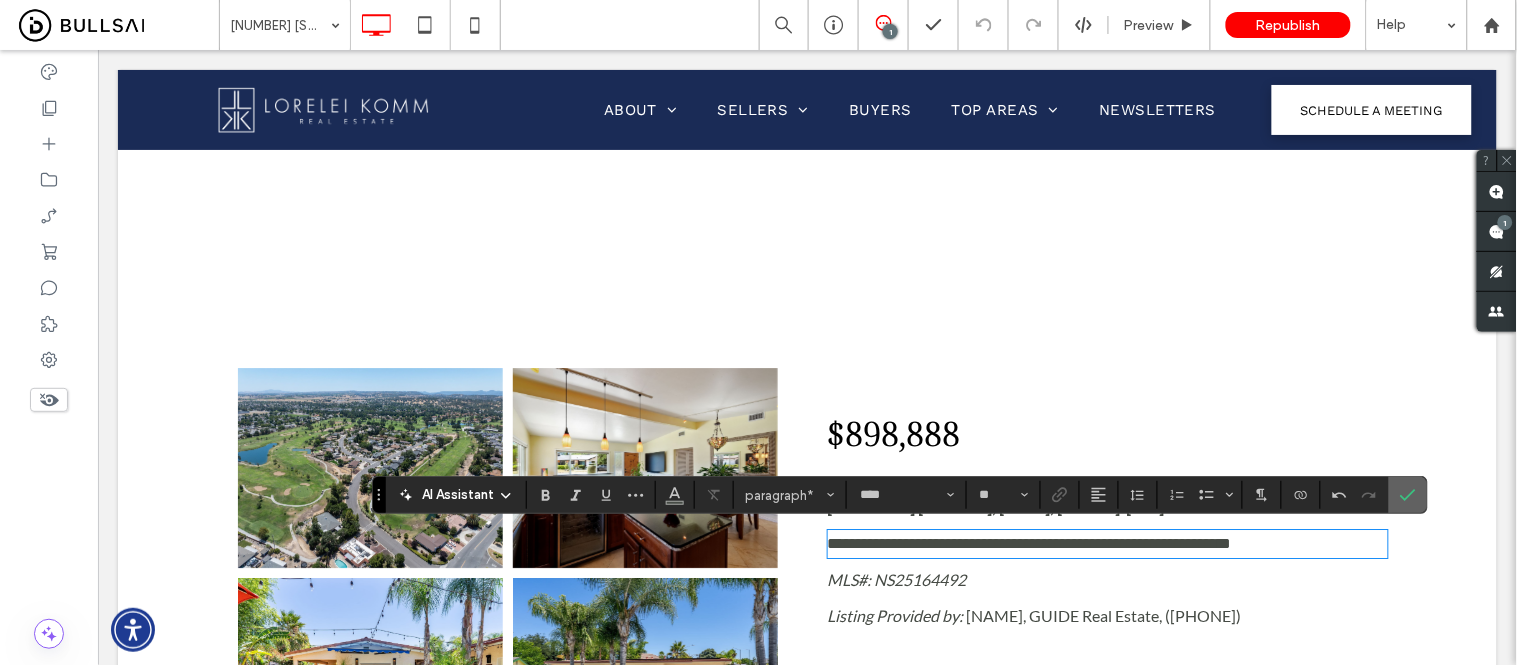 click 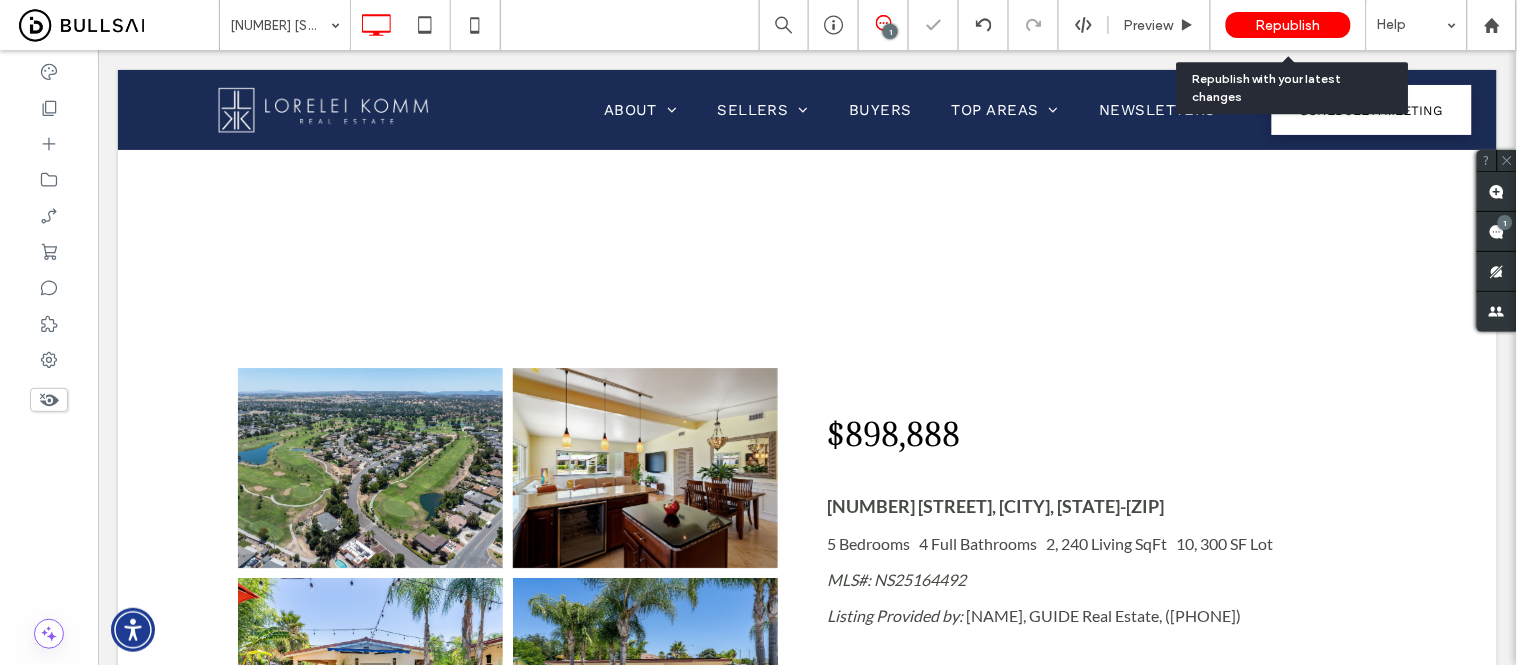 click on "Republish" at bounding box center [1288, 25] 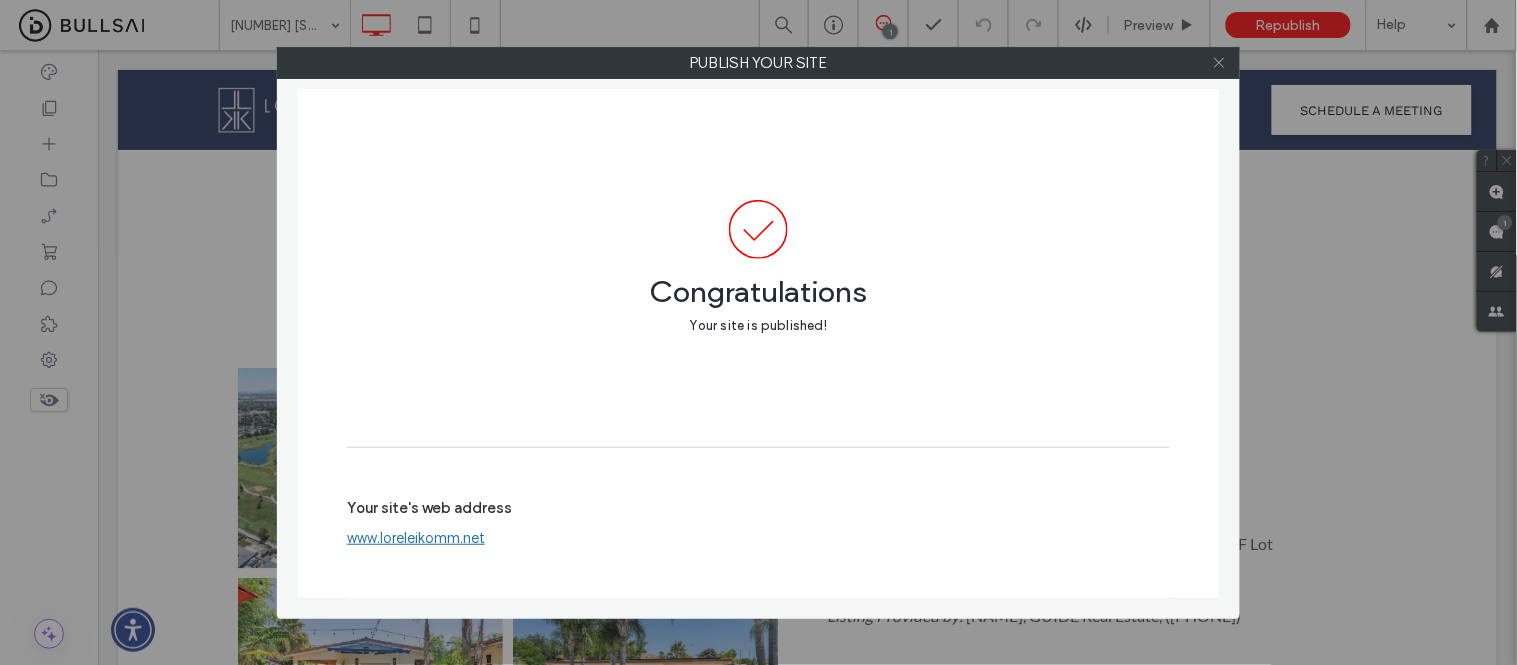 click 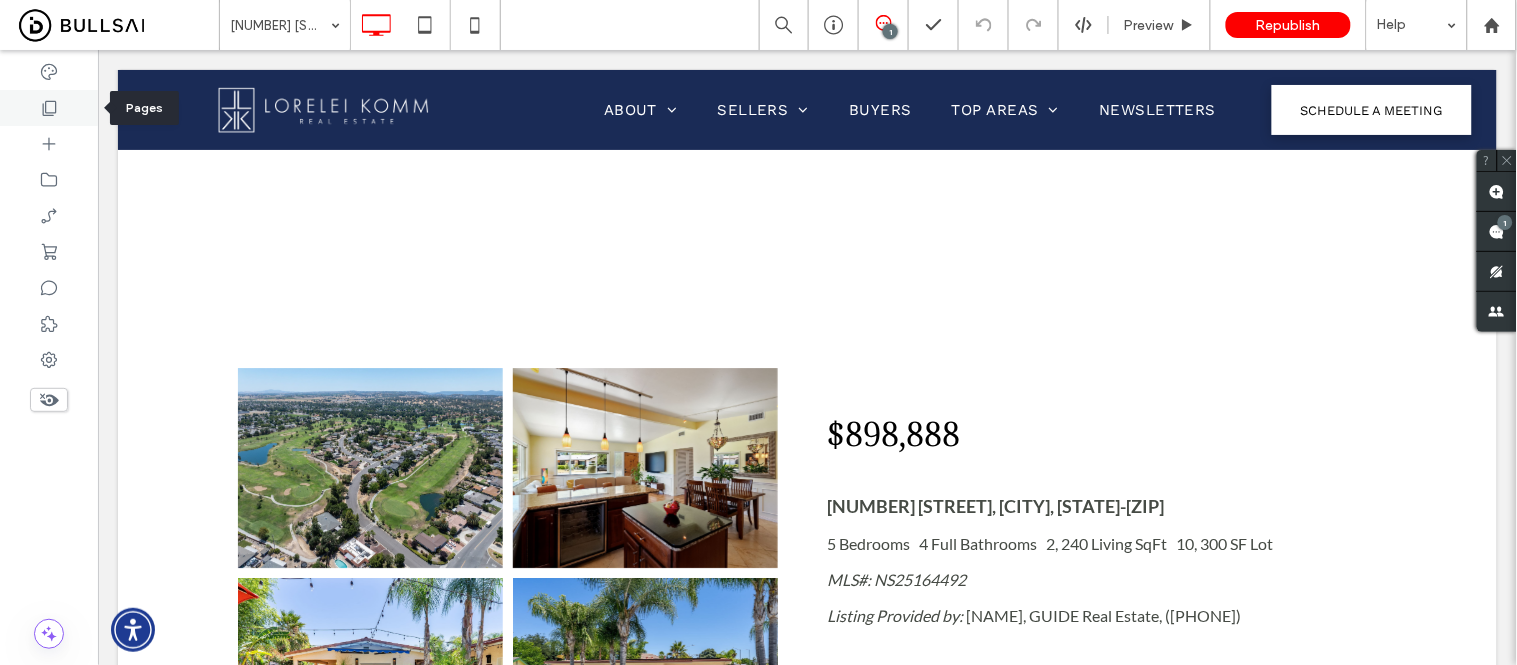 click 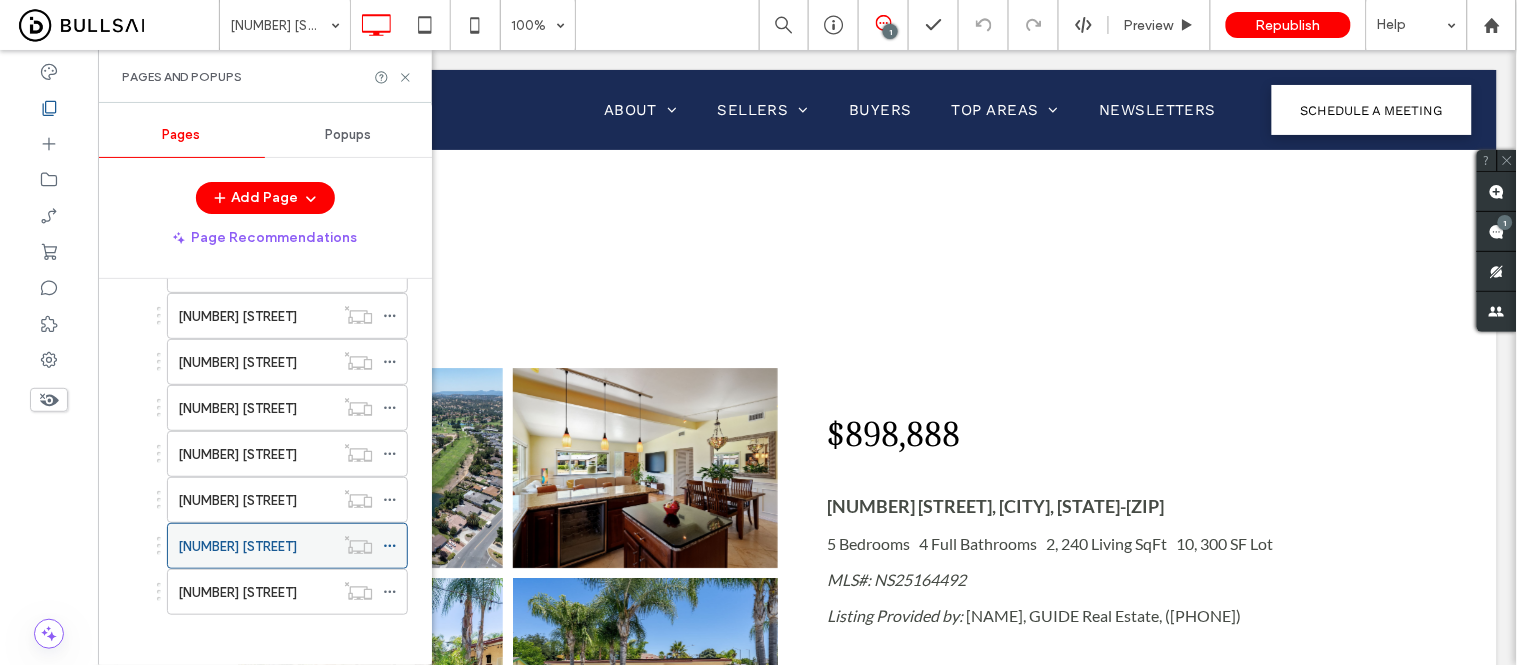 scroll, scrollTop: 1045, scrollLeft: 0, axis: vertical 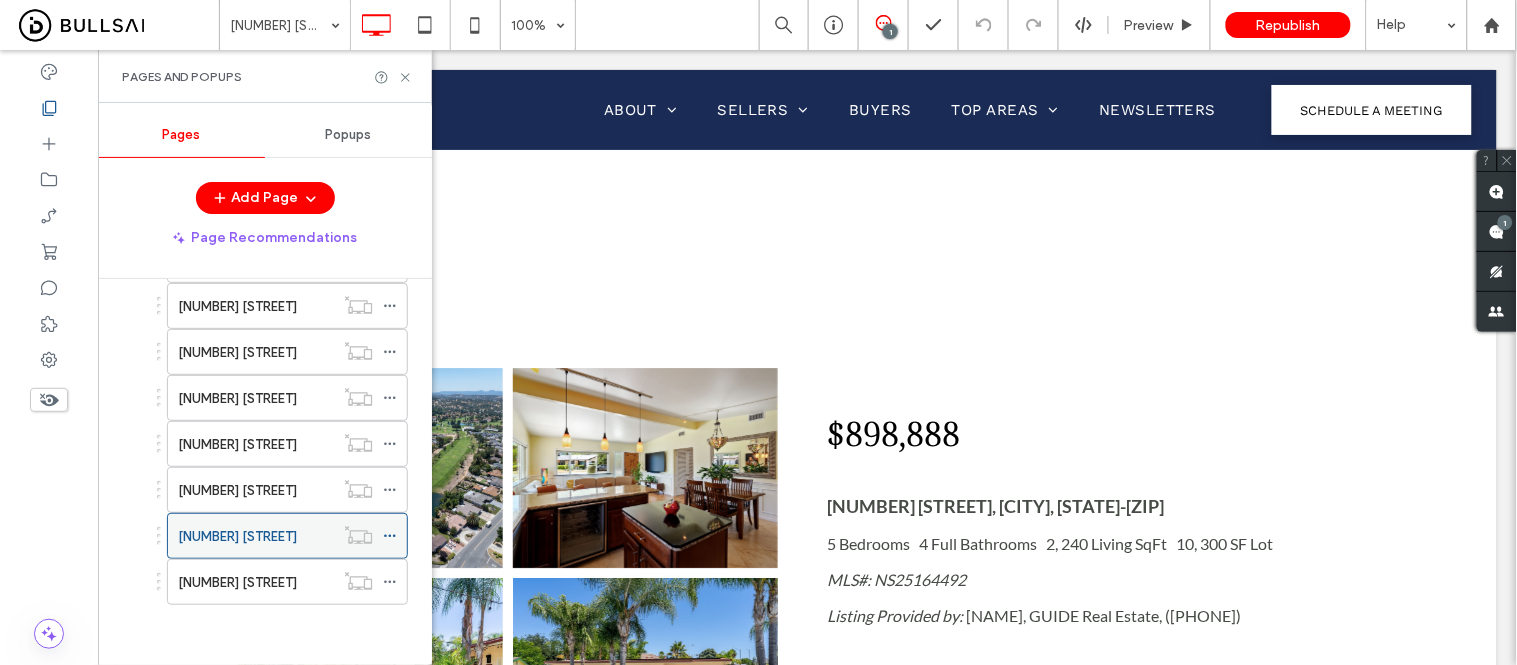click 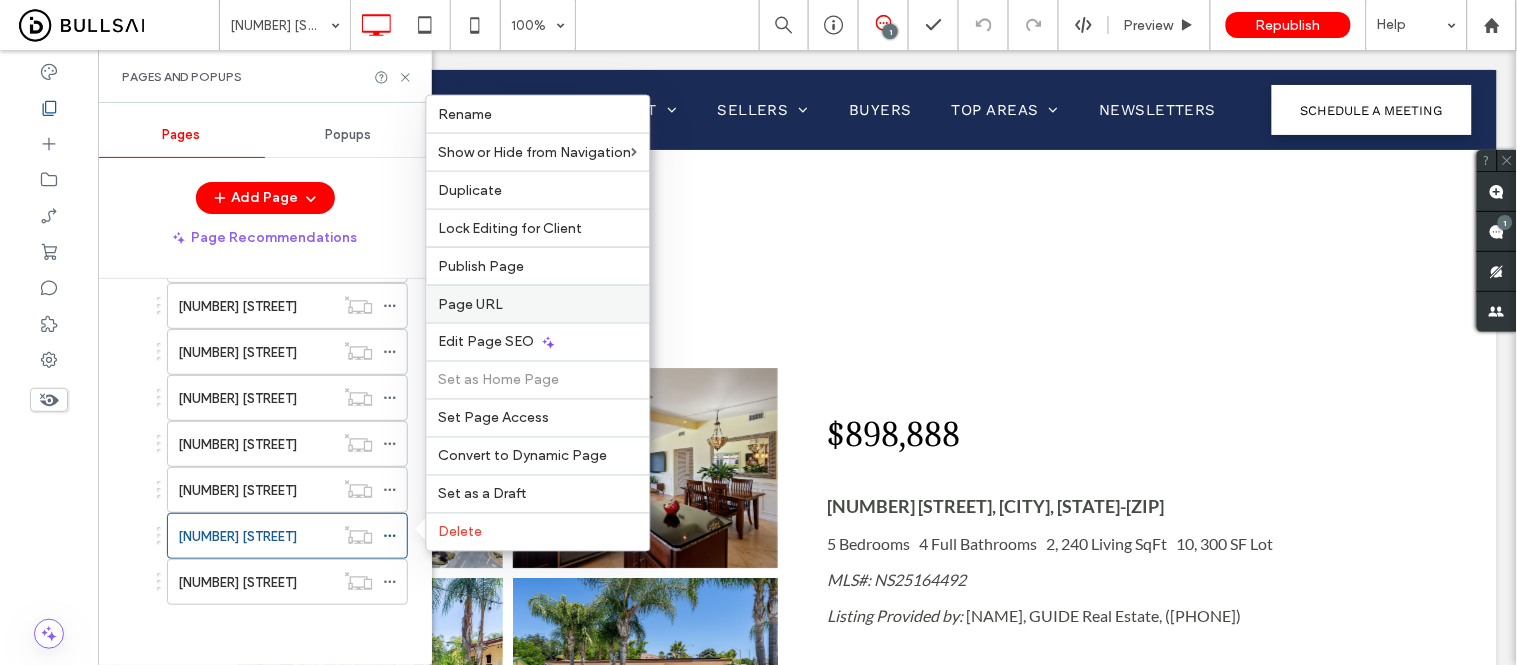 click on "Page URL" at bounding box center [471, 304] 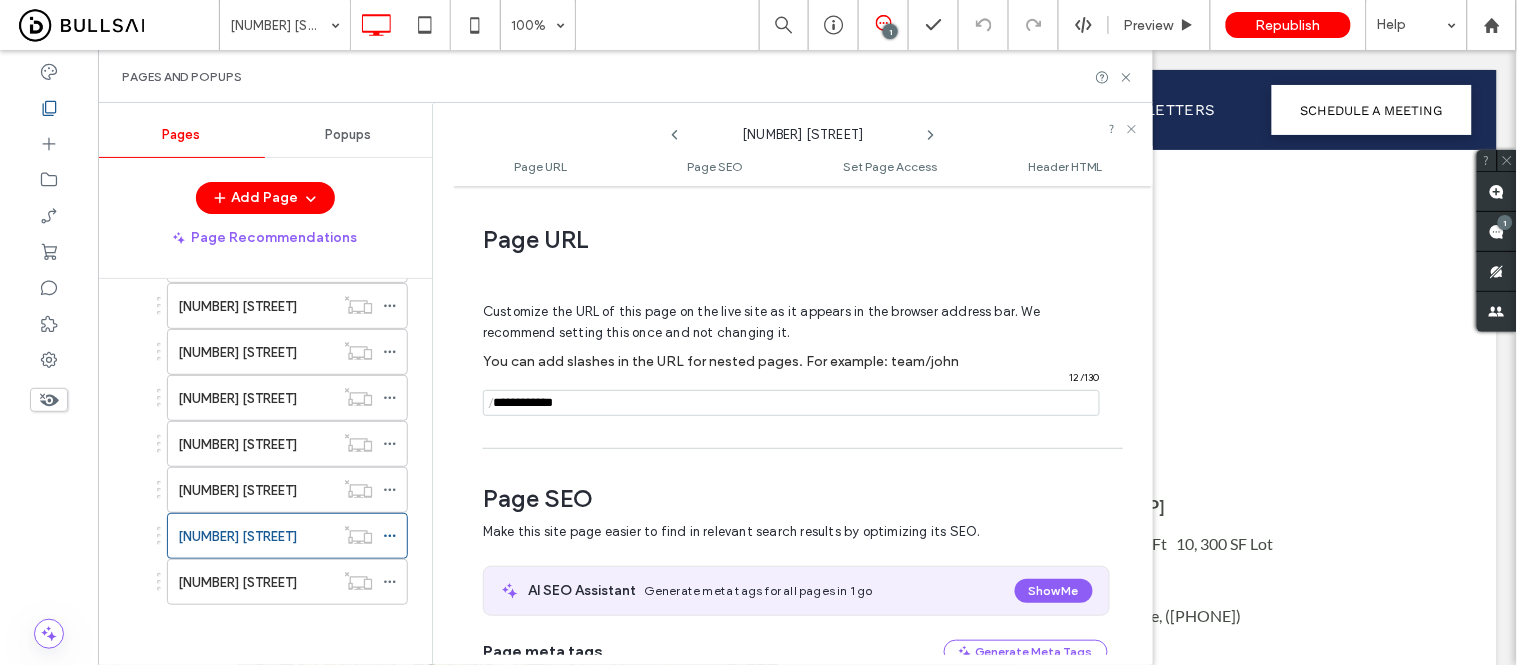 scroll, scrollTop: 10, scrollLeft: 0, axis: vertical 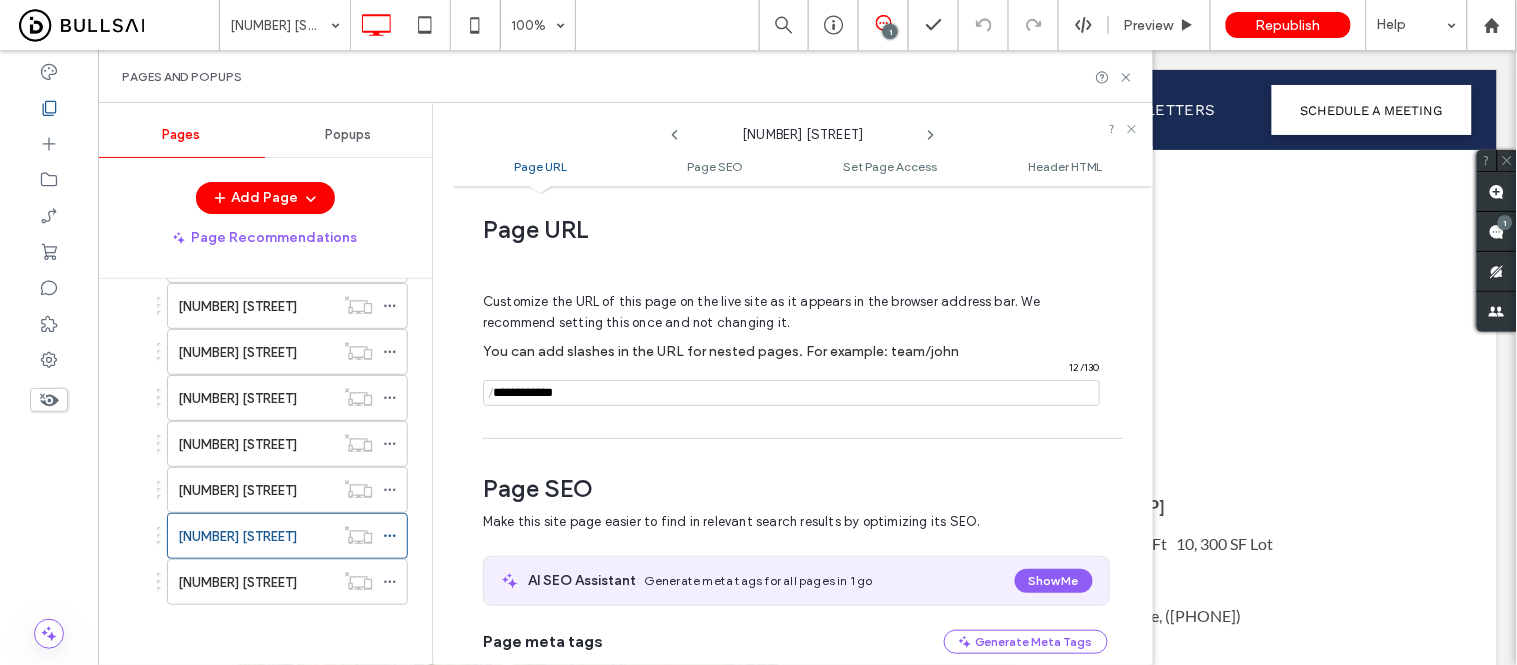 drag, startPoint x: 606, startPoint y: 400, endPoint x: 495, endPoint y: 395, distance: 111.11256 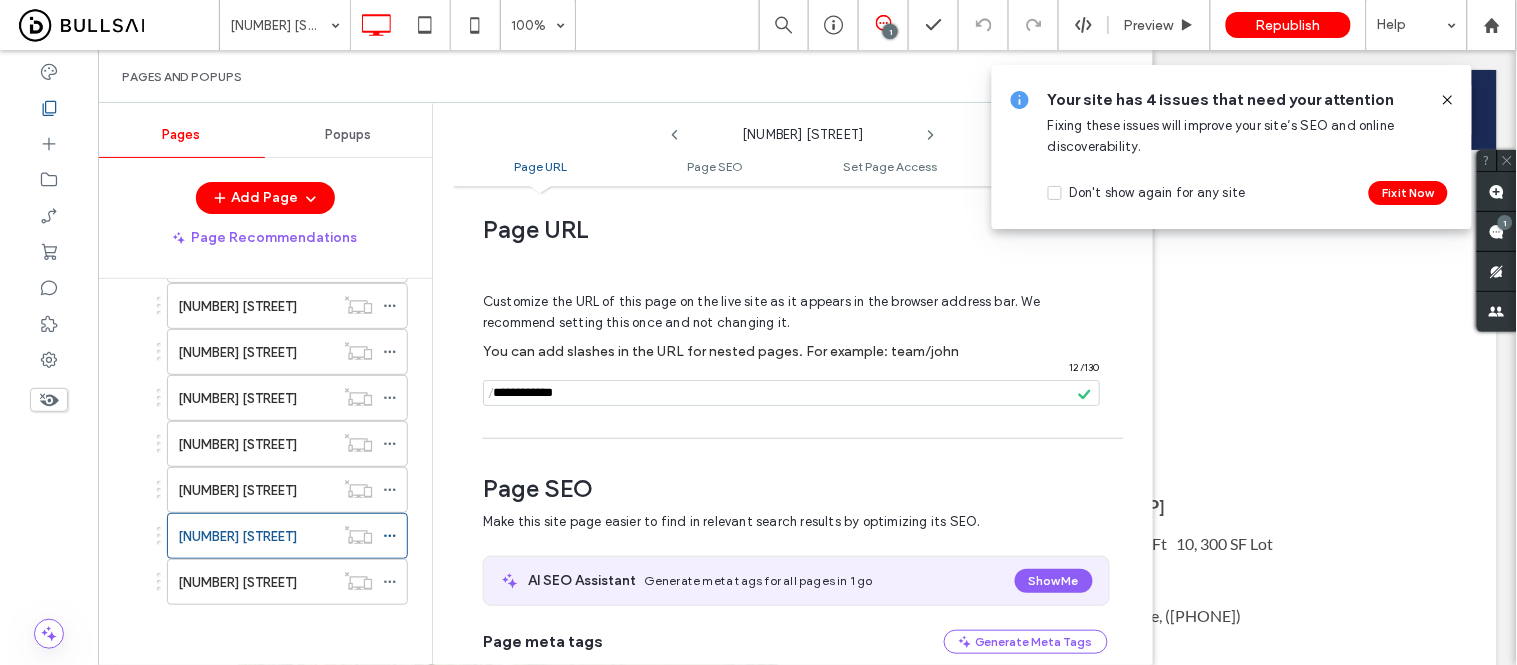 click 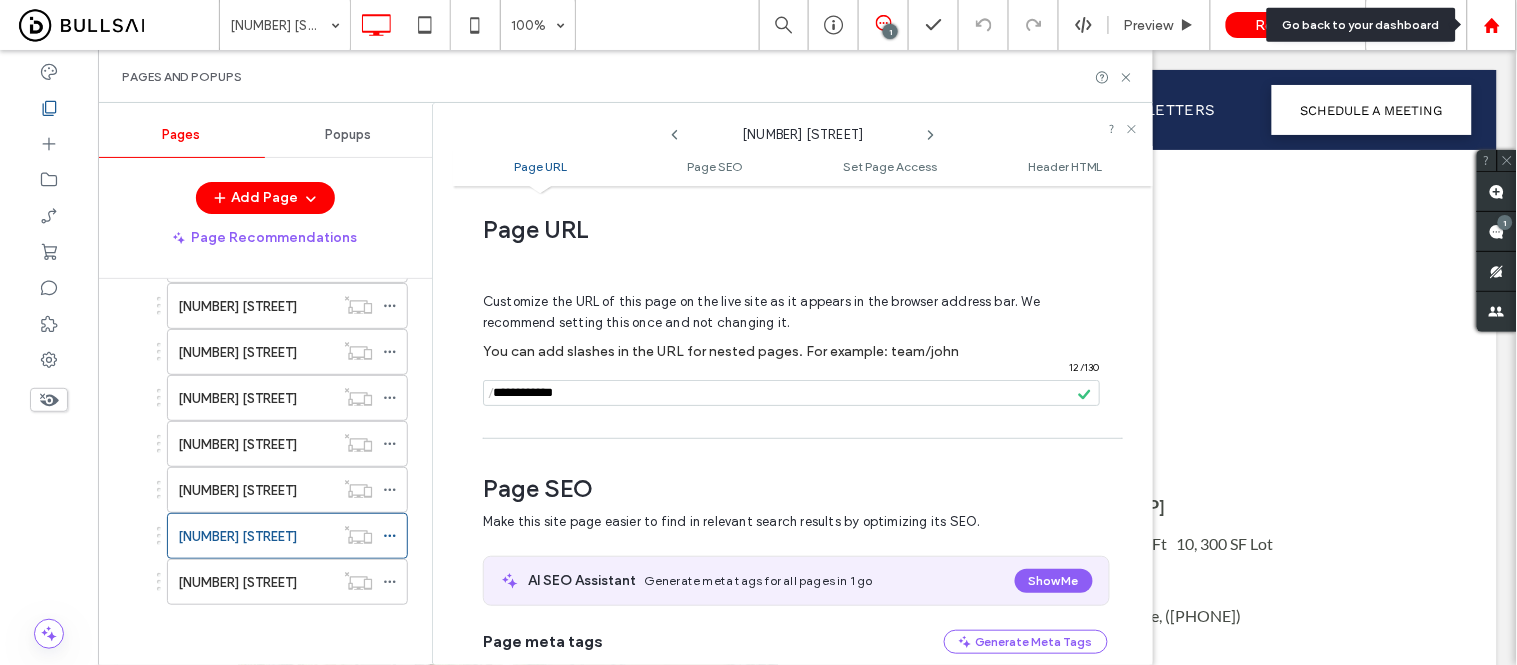 click at bounding box center [1492, 25] 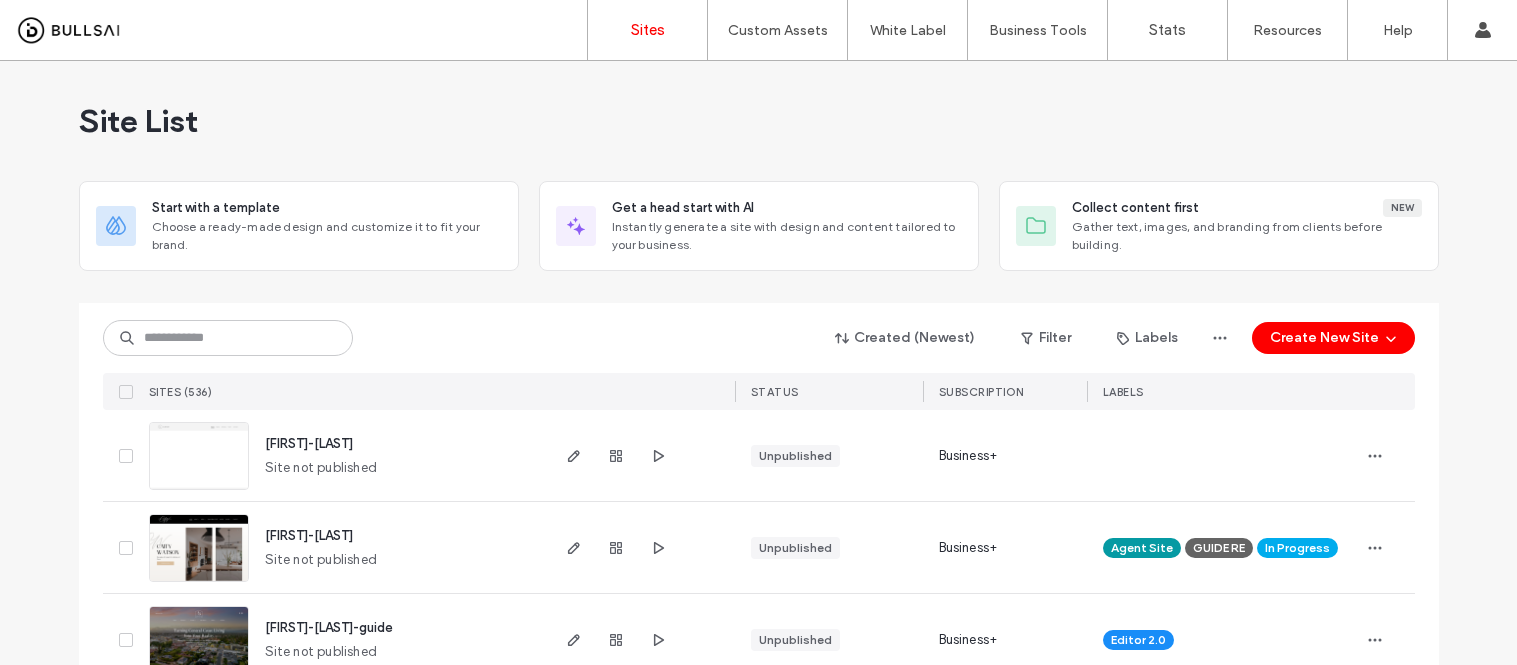 scroll, scrollTop: 0, scrollLeft: 0, axis: both 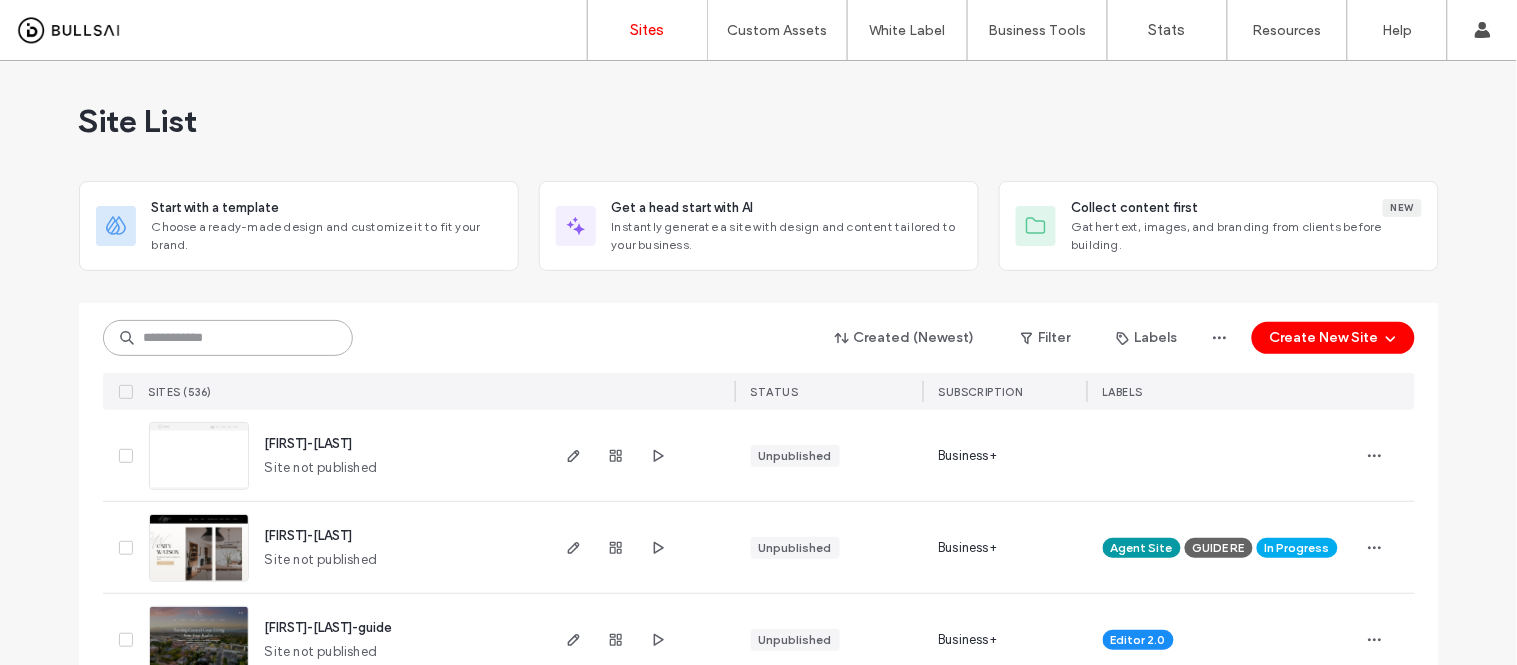 click at bounding box center (228, 338) 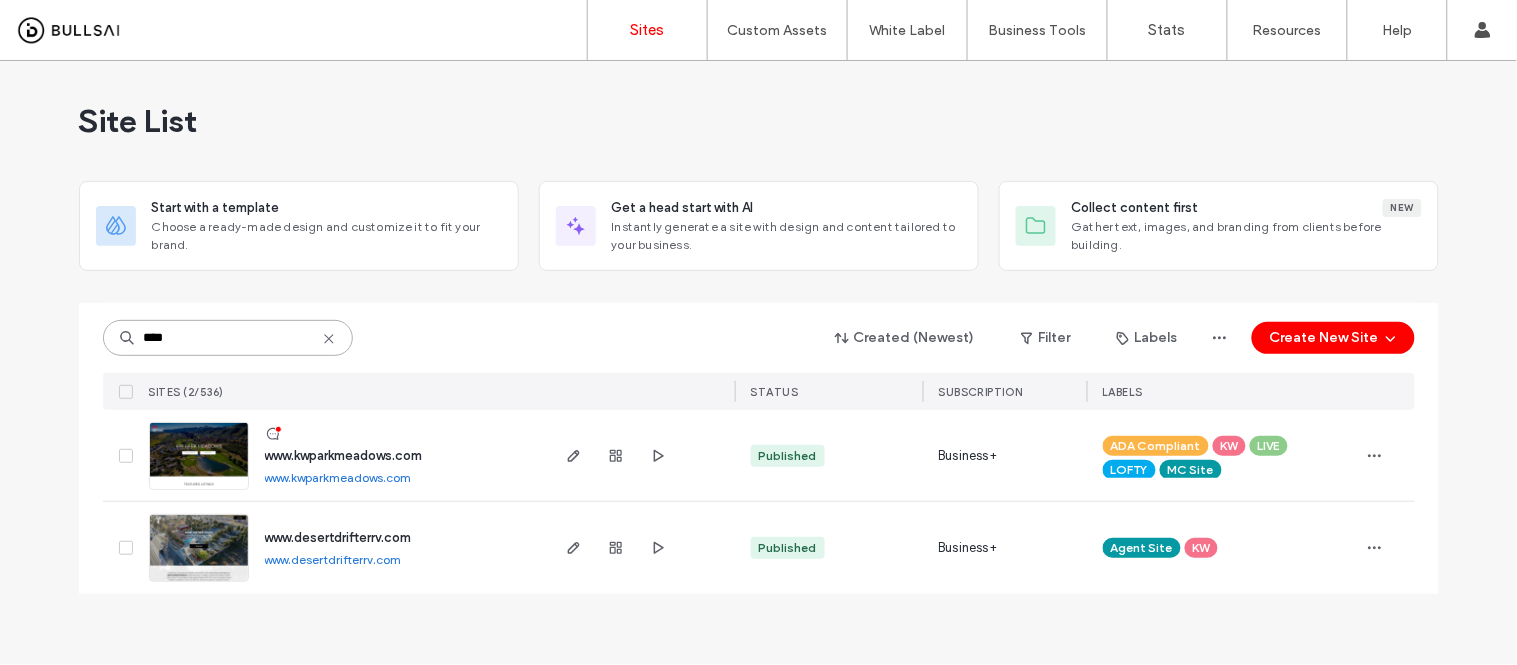 type on "****" 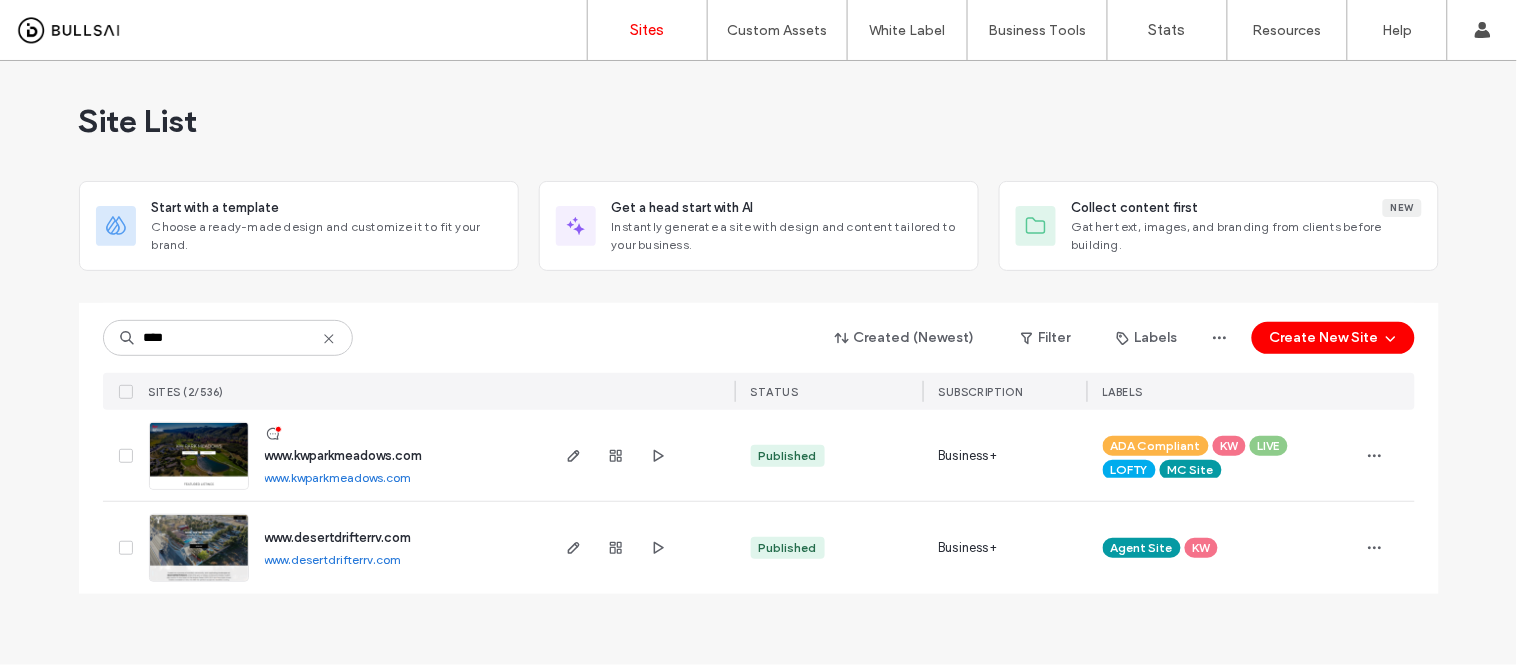click on "www.kwparkmeadows.com" at bounding box center [338, 477] 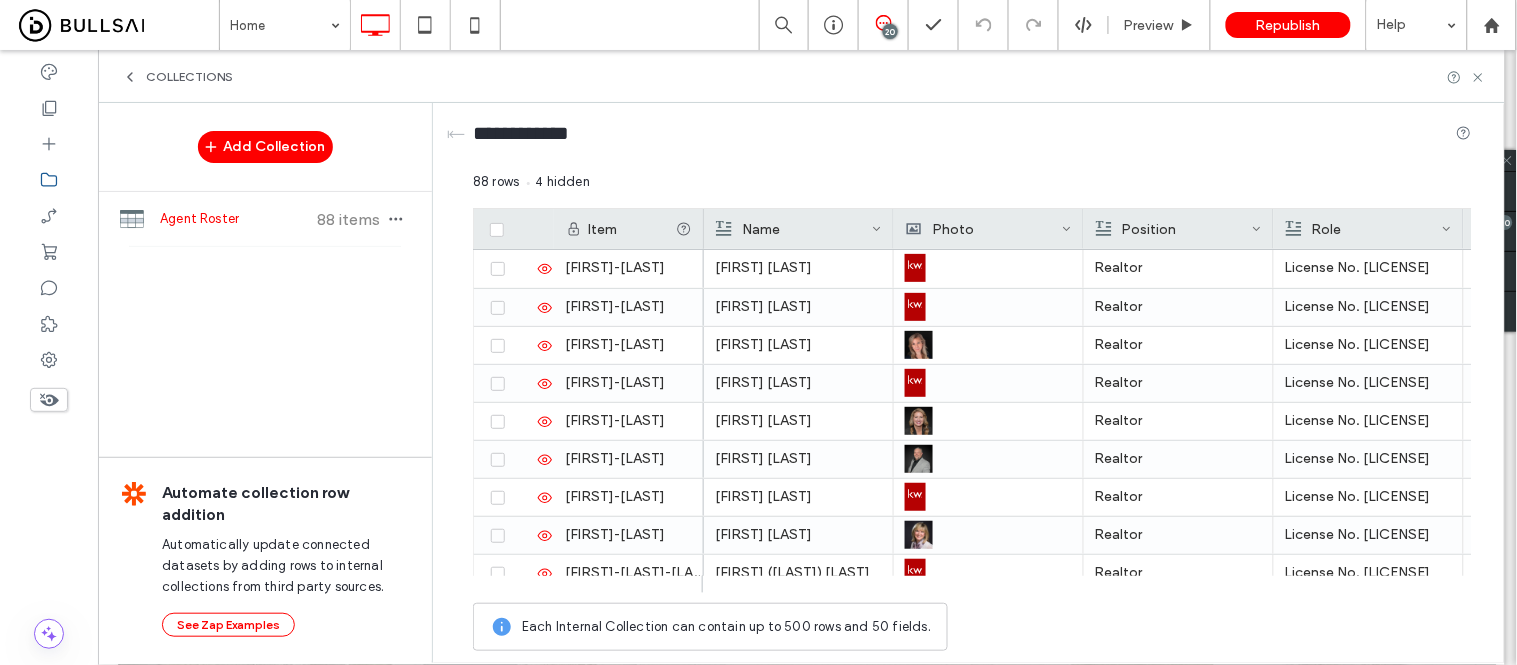 scroll, scrollTop: 0, scrollLeft: 0, axis: both 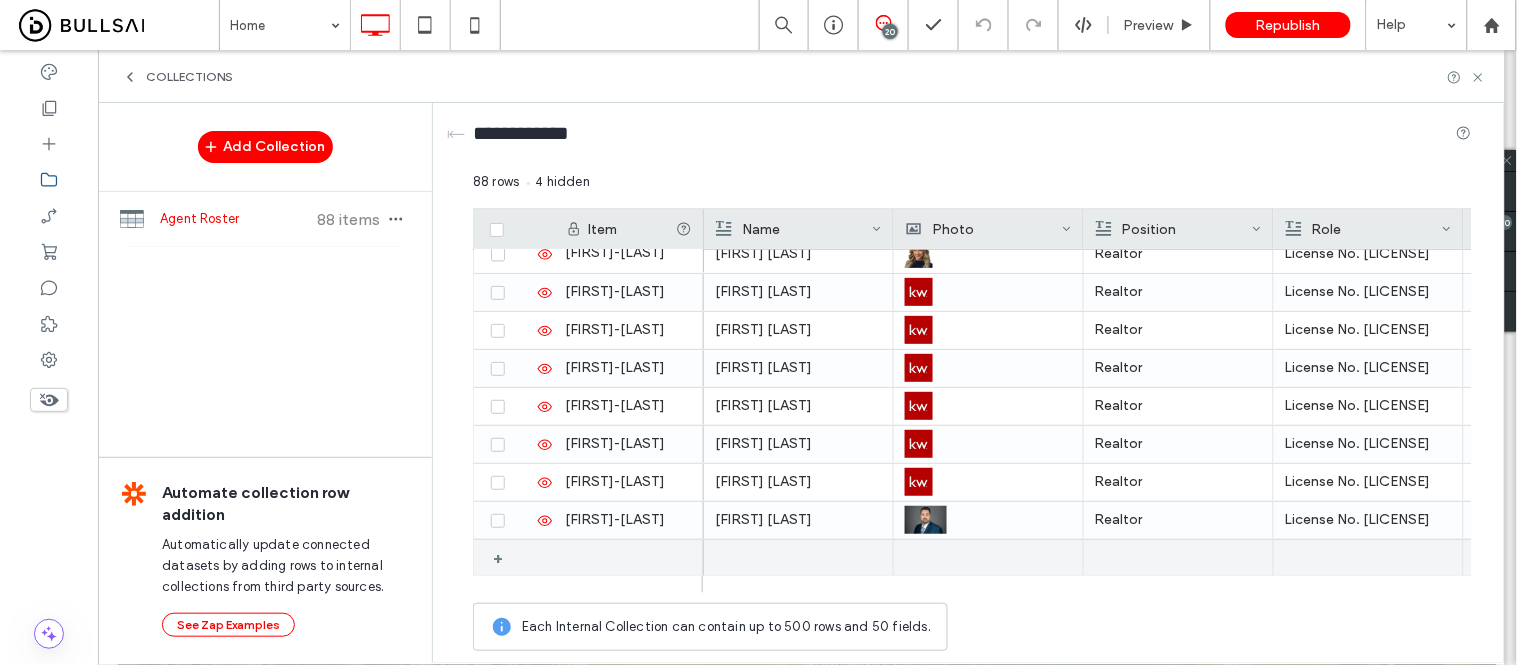 click on "+" at bounding box center [505, 558] 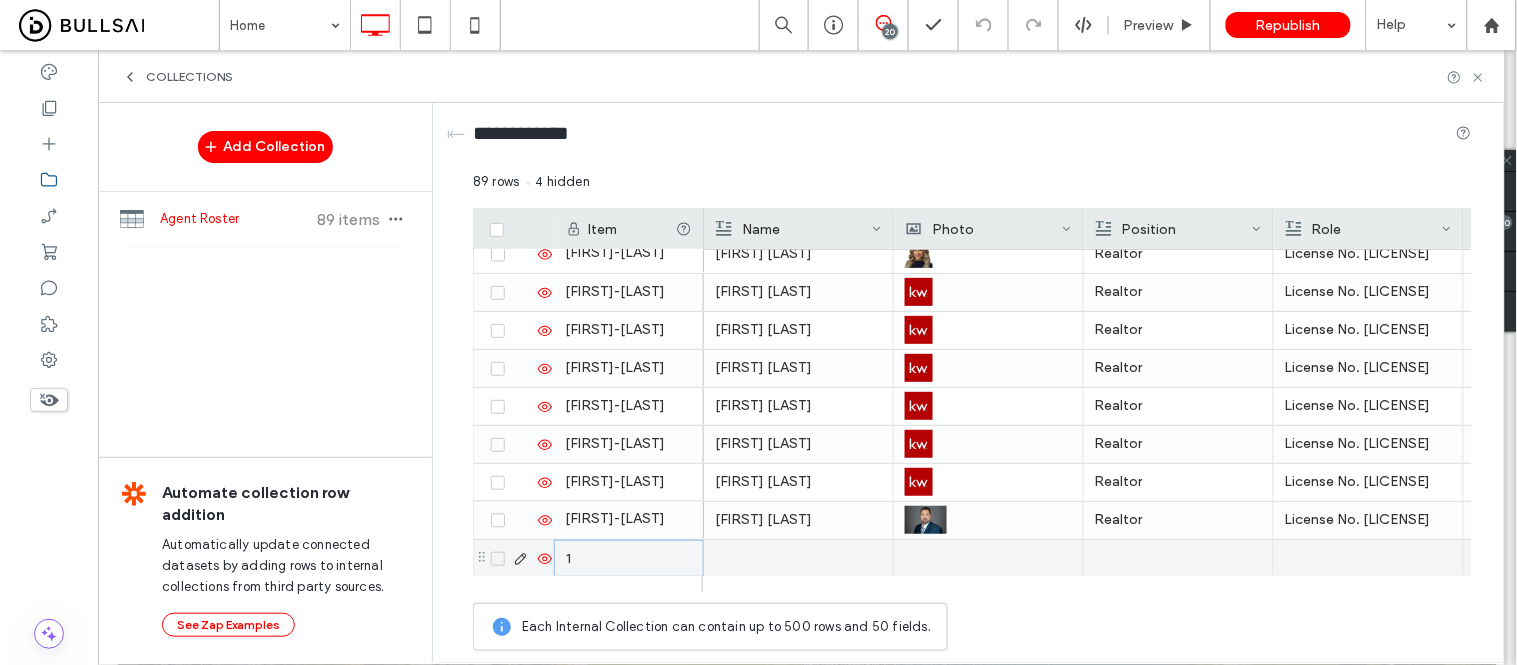 click on "1" at bounding box center (629, 558) 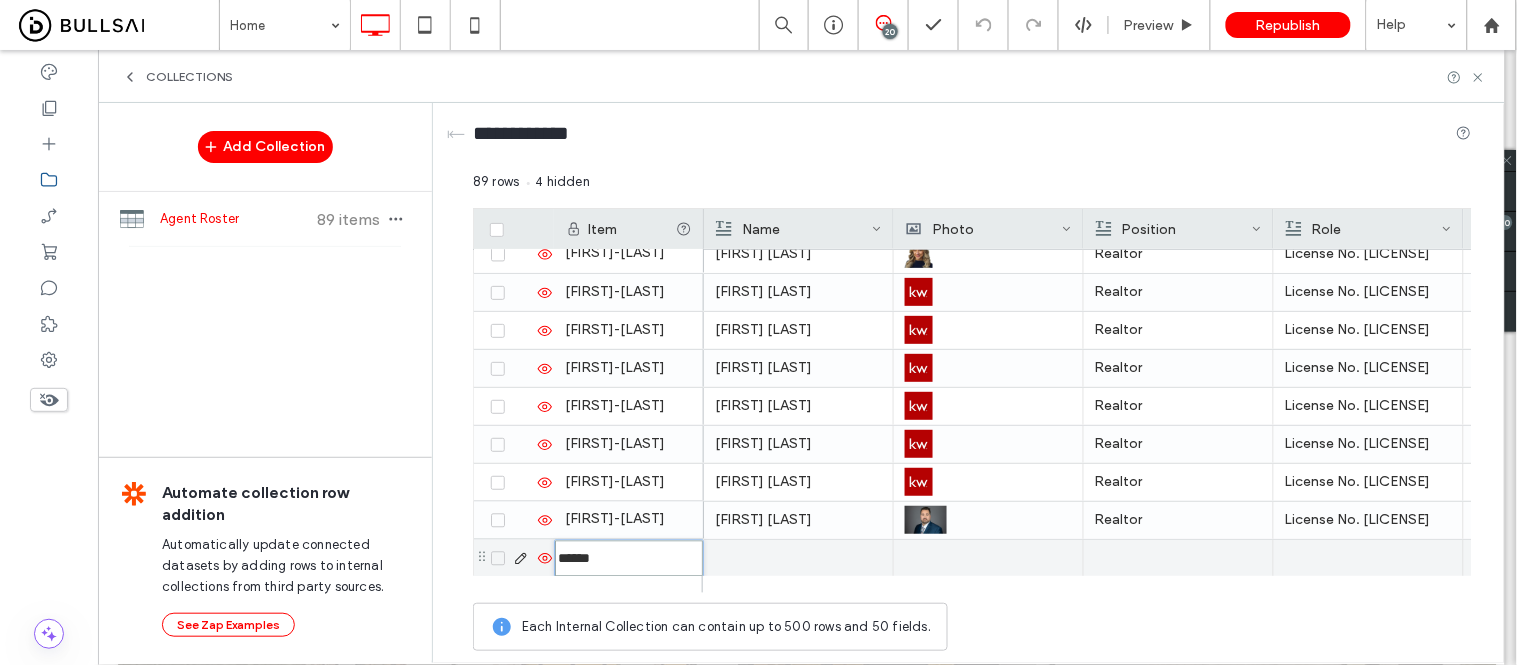 type on "*******" 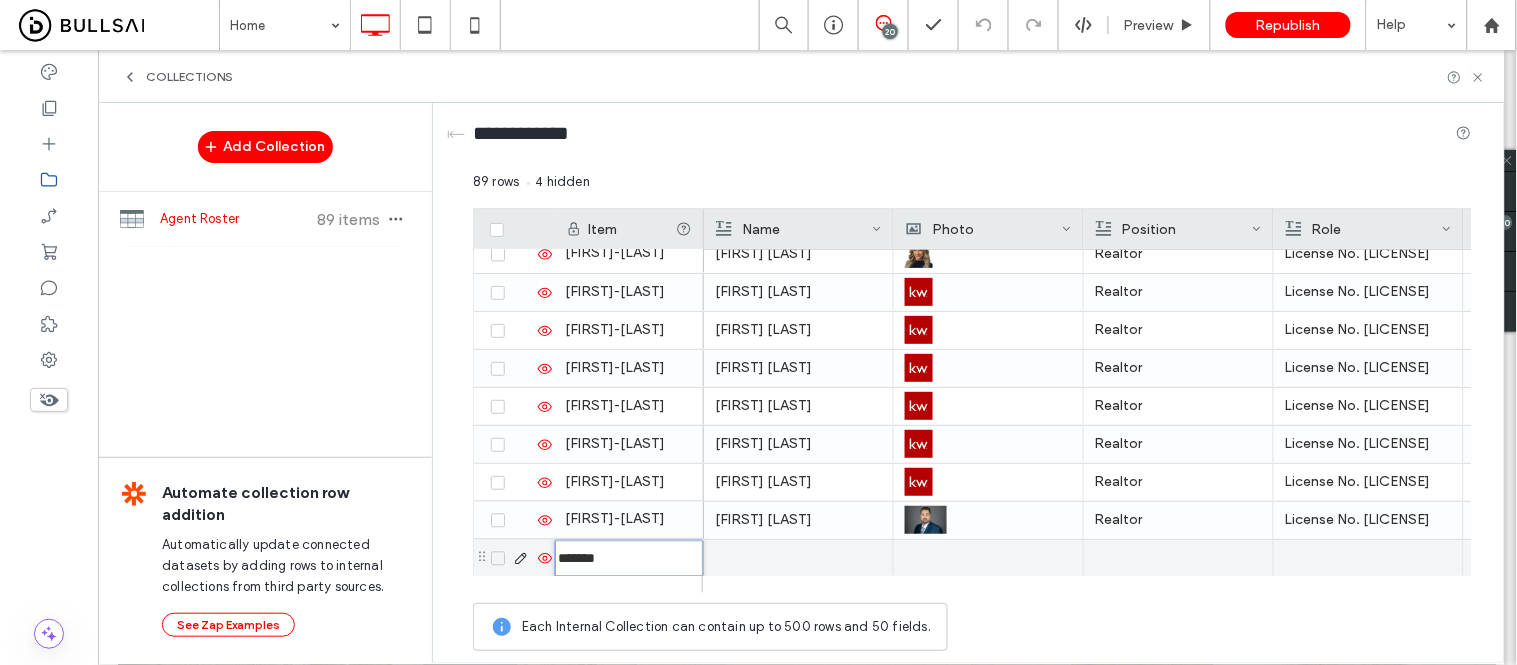 click at bounding box center (798, 558) 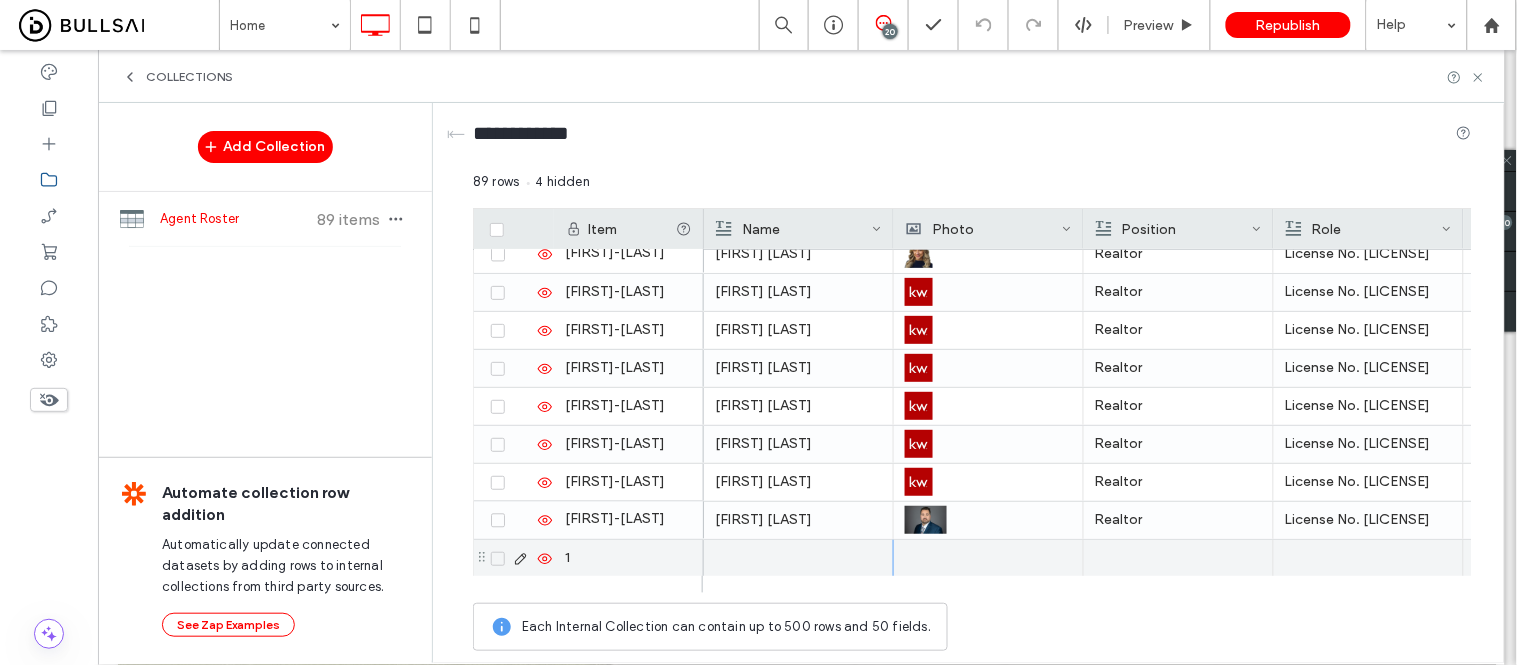 click at bounding box center [798, 558] 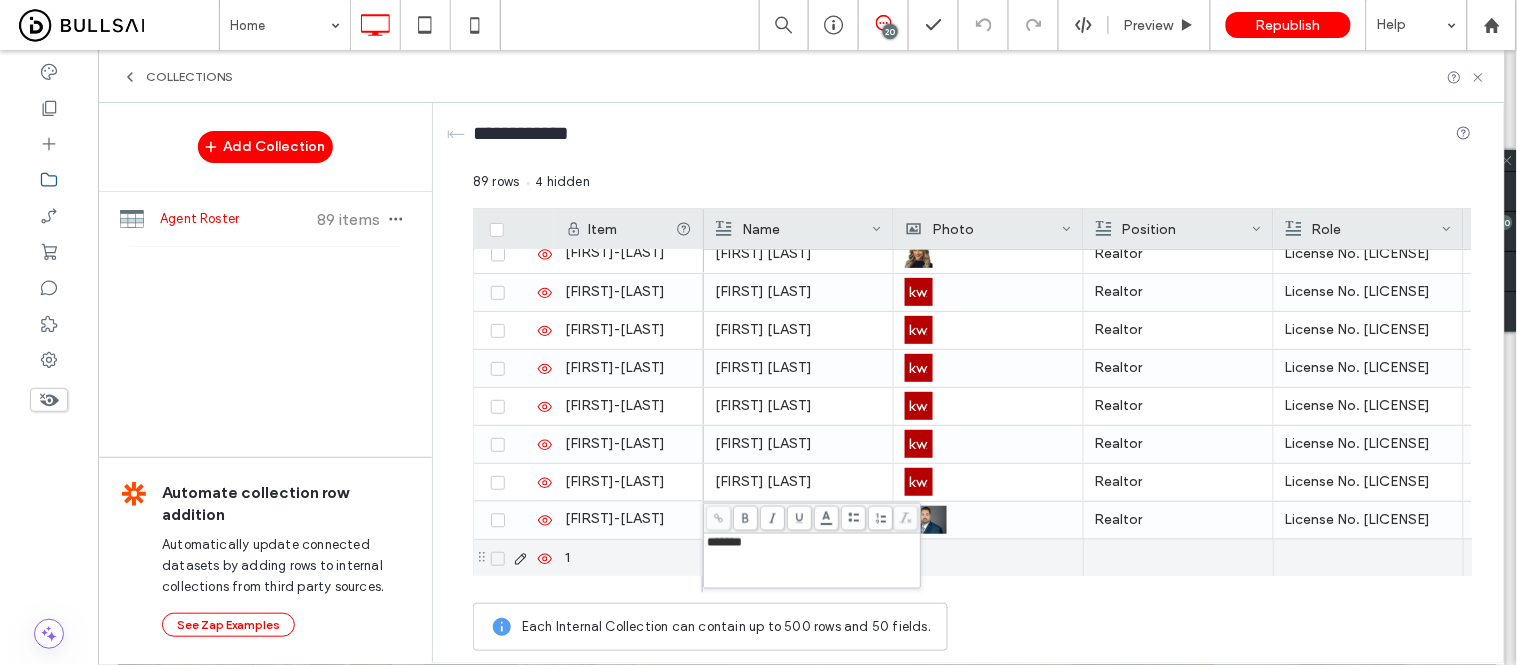 click at bounding box center (988, 558) 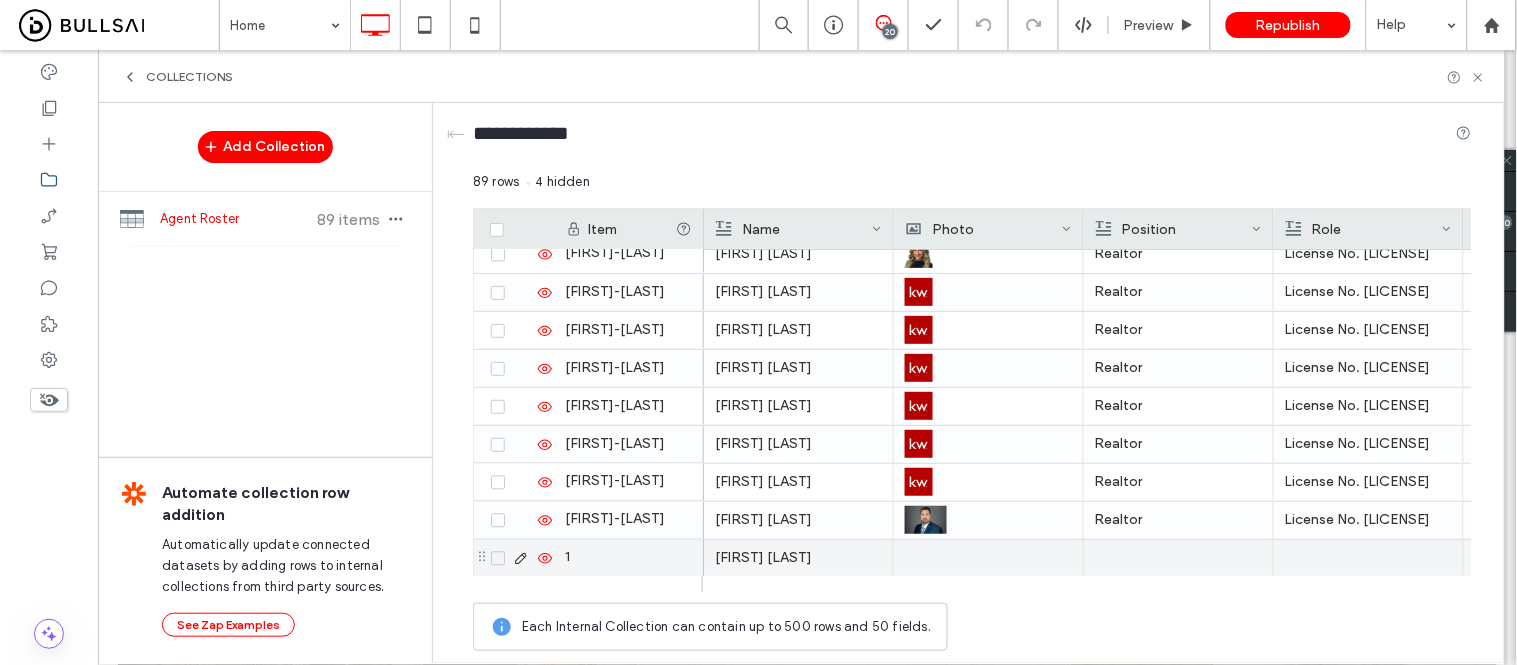 click at bounding box center (519, 559) 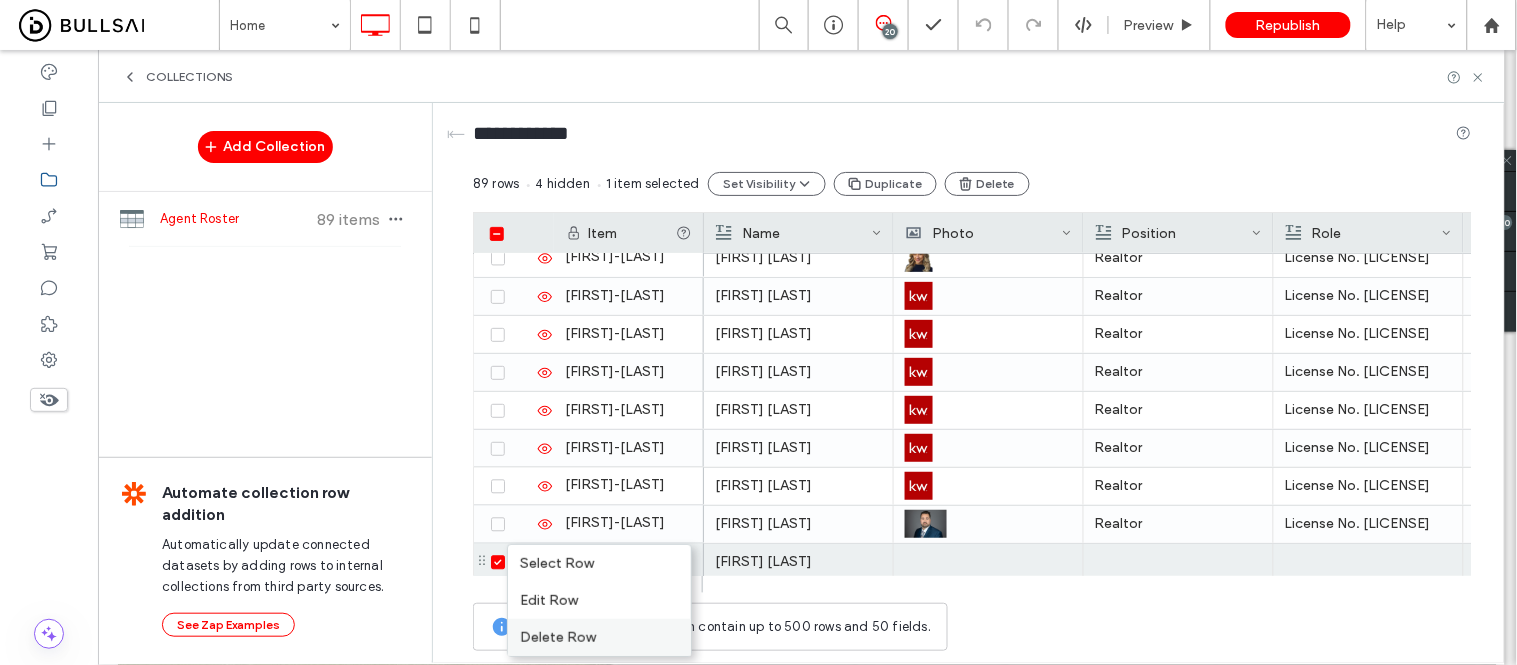 click on "Delete Row" at bounding box center [599, 637] 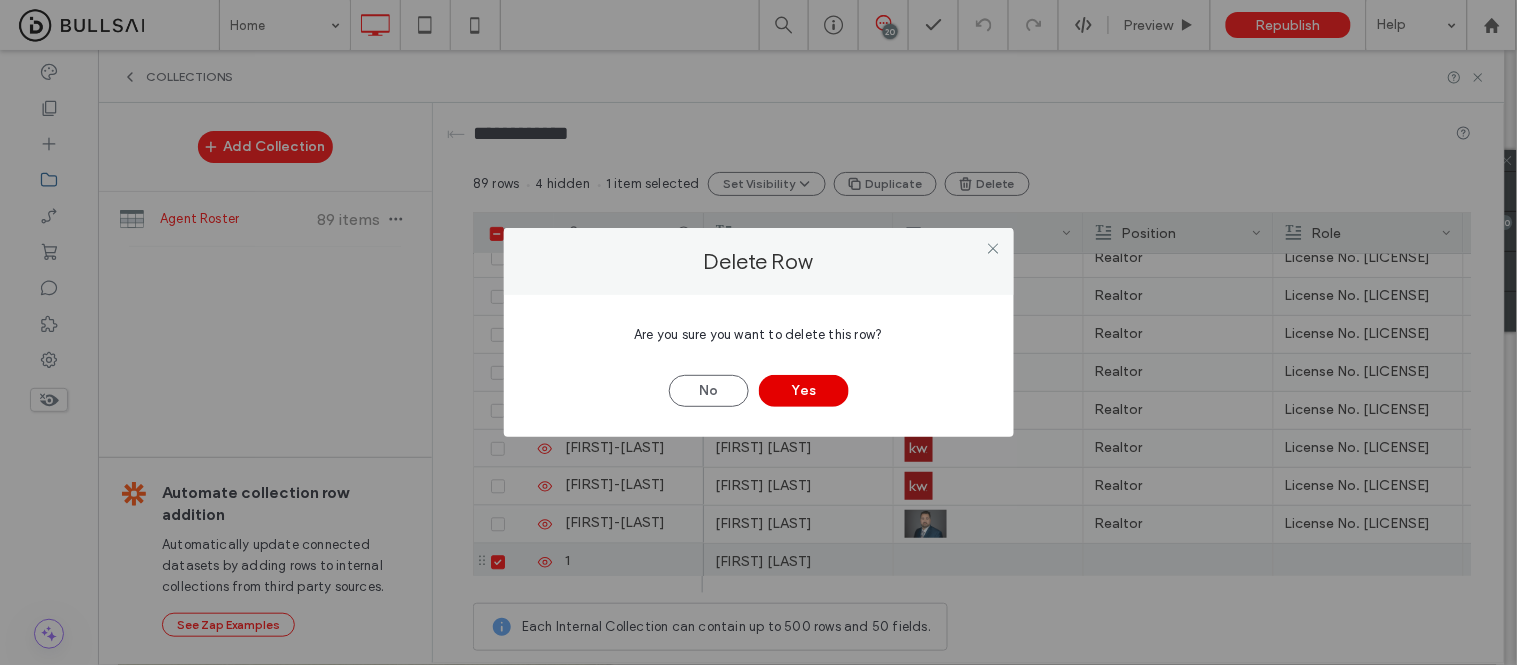 click on "Yes" at bounding box center (804, 391) 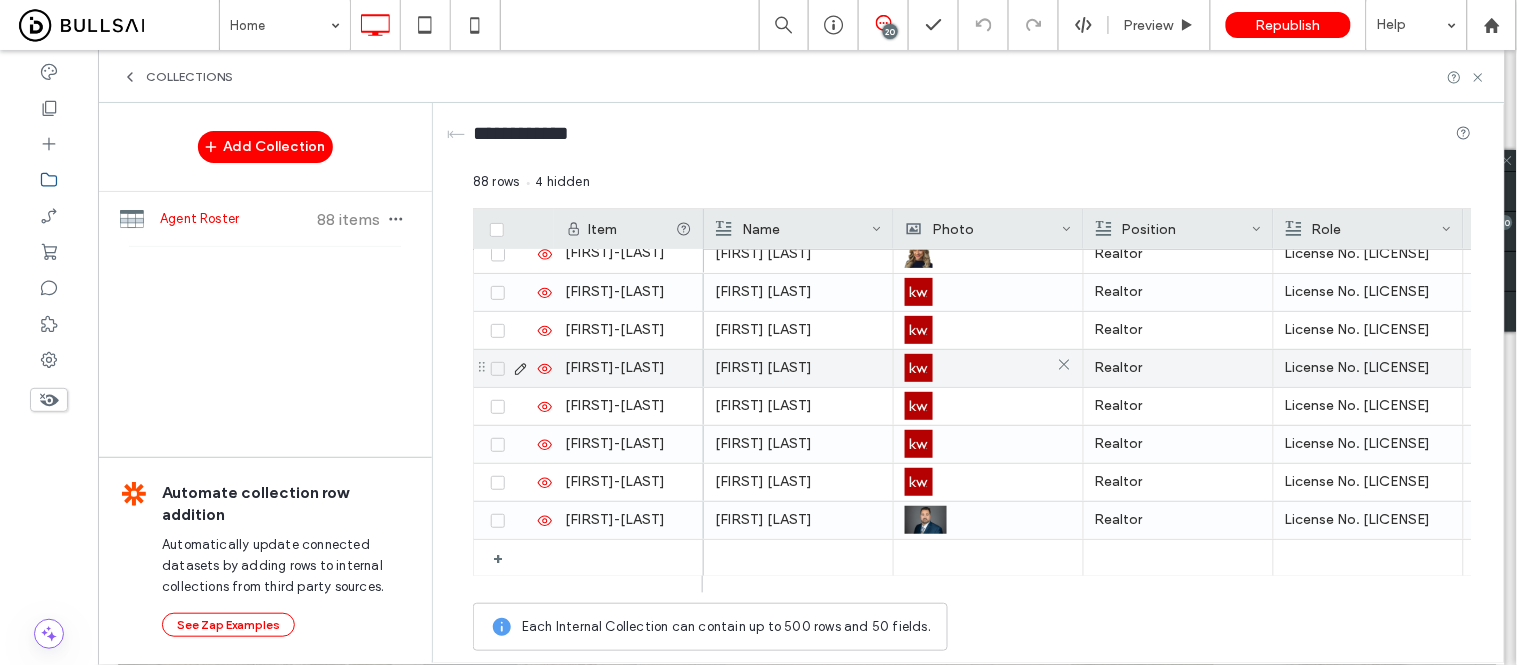 click at bounding box center [919, 368] 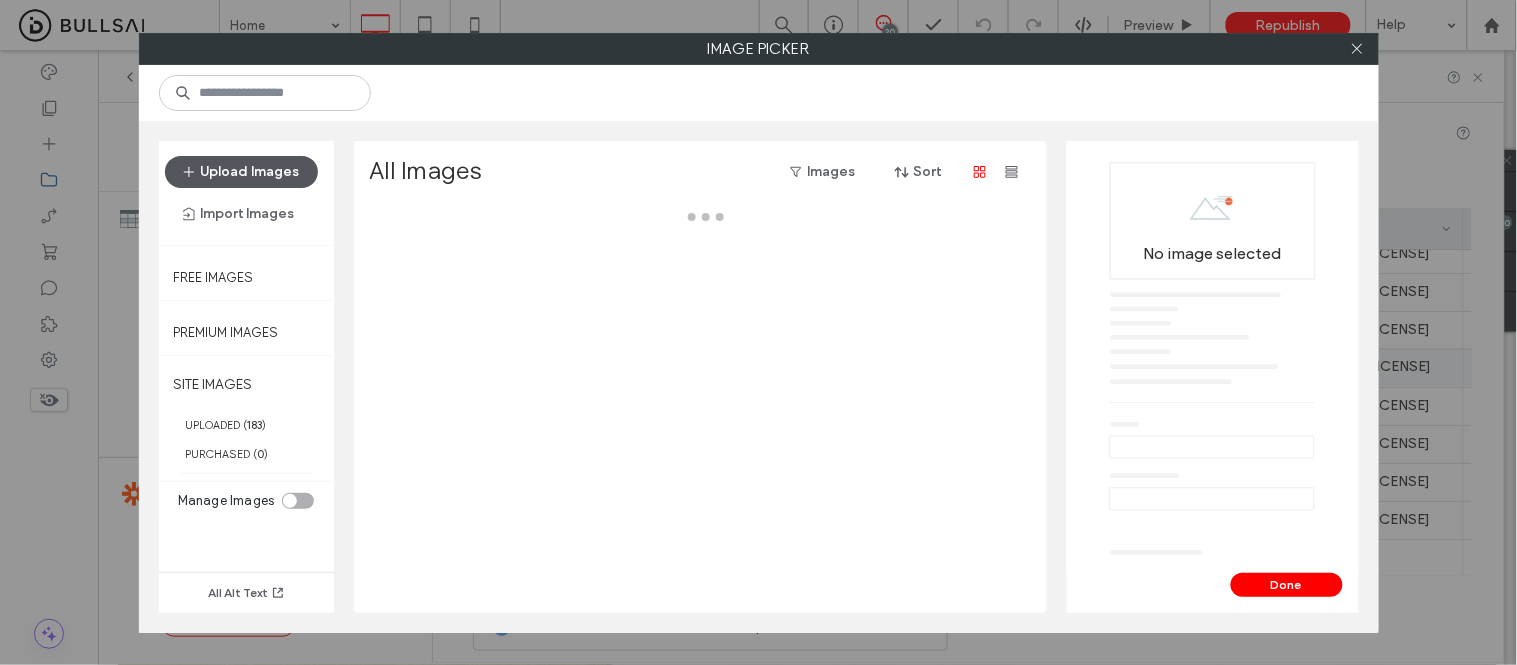 click on "Upload Images" at bounding box center [241, 172] 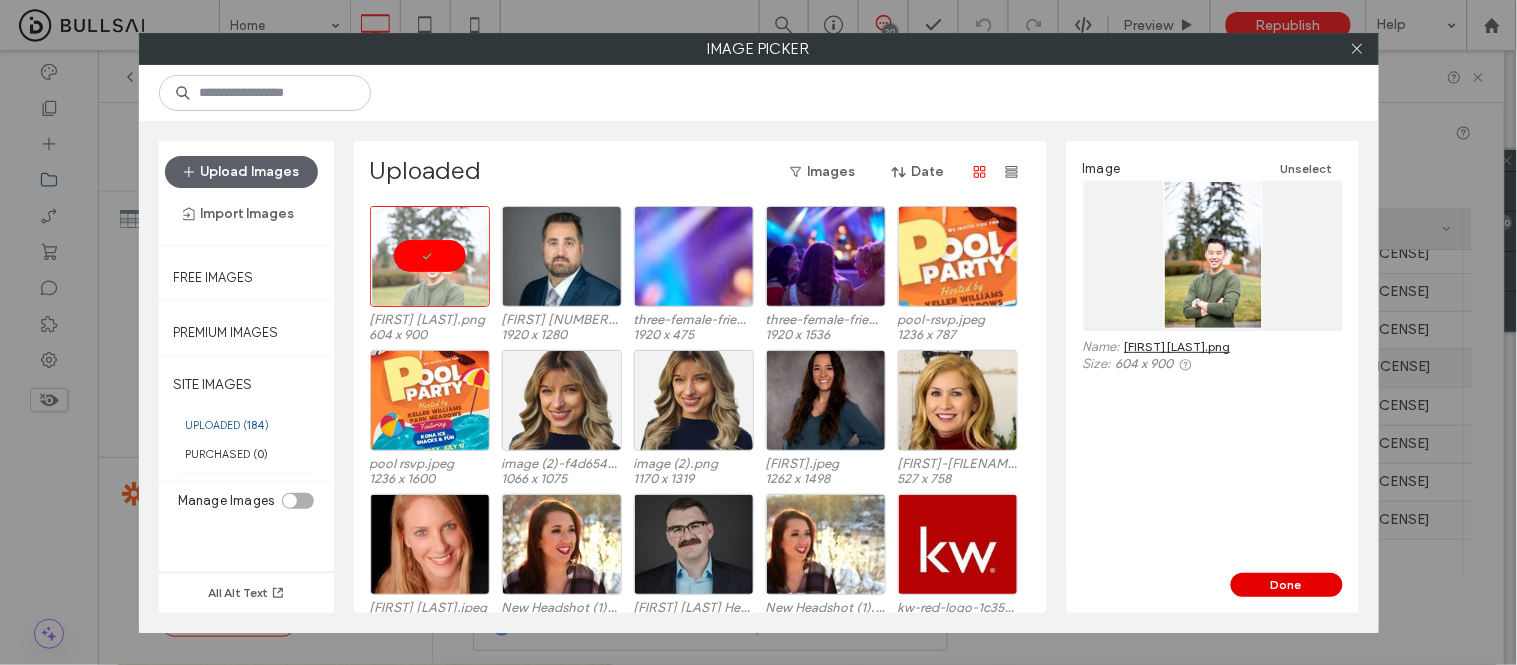 click on "Done" at bounding box center (1287, 585) 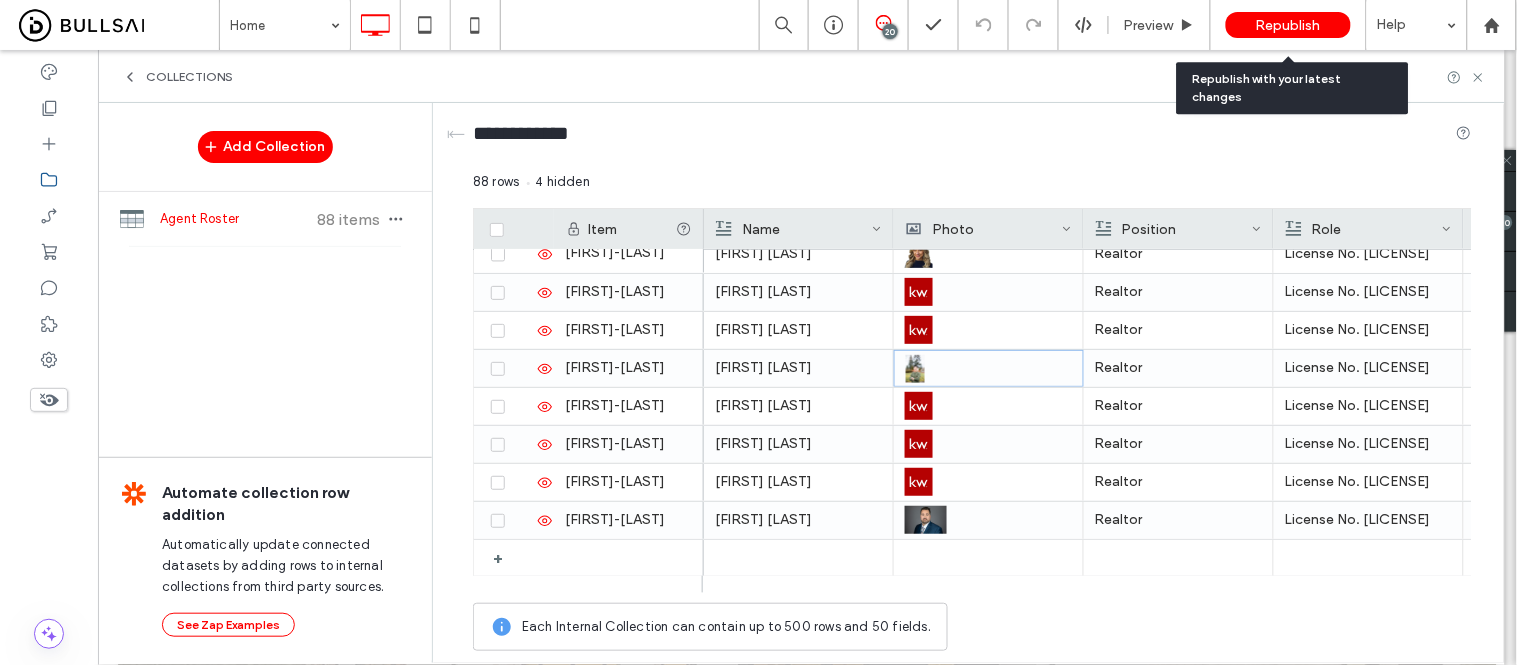 click on "Republish" at bounding box center [1288, 25] 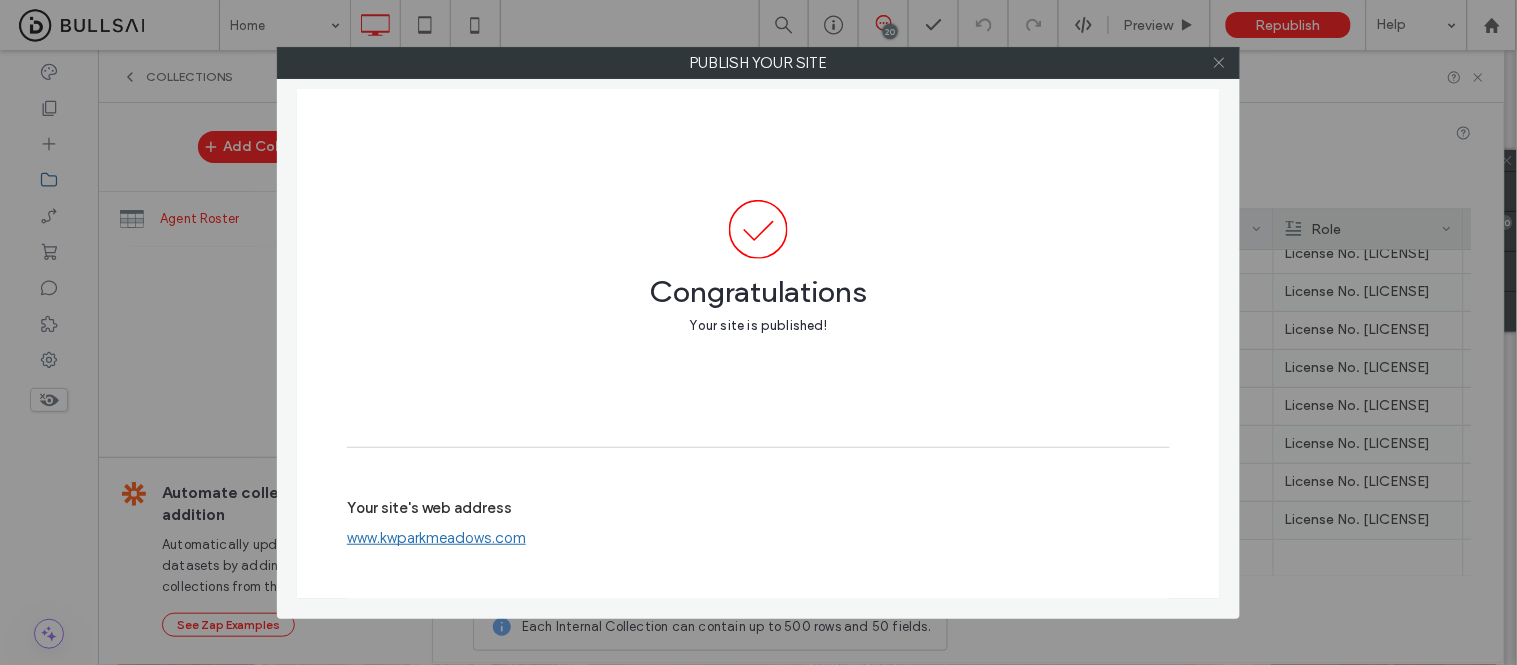 click 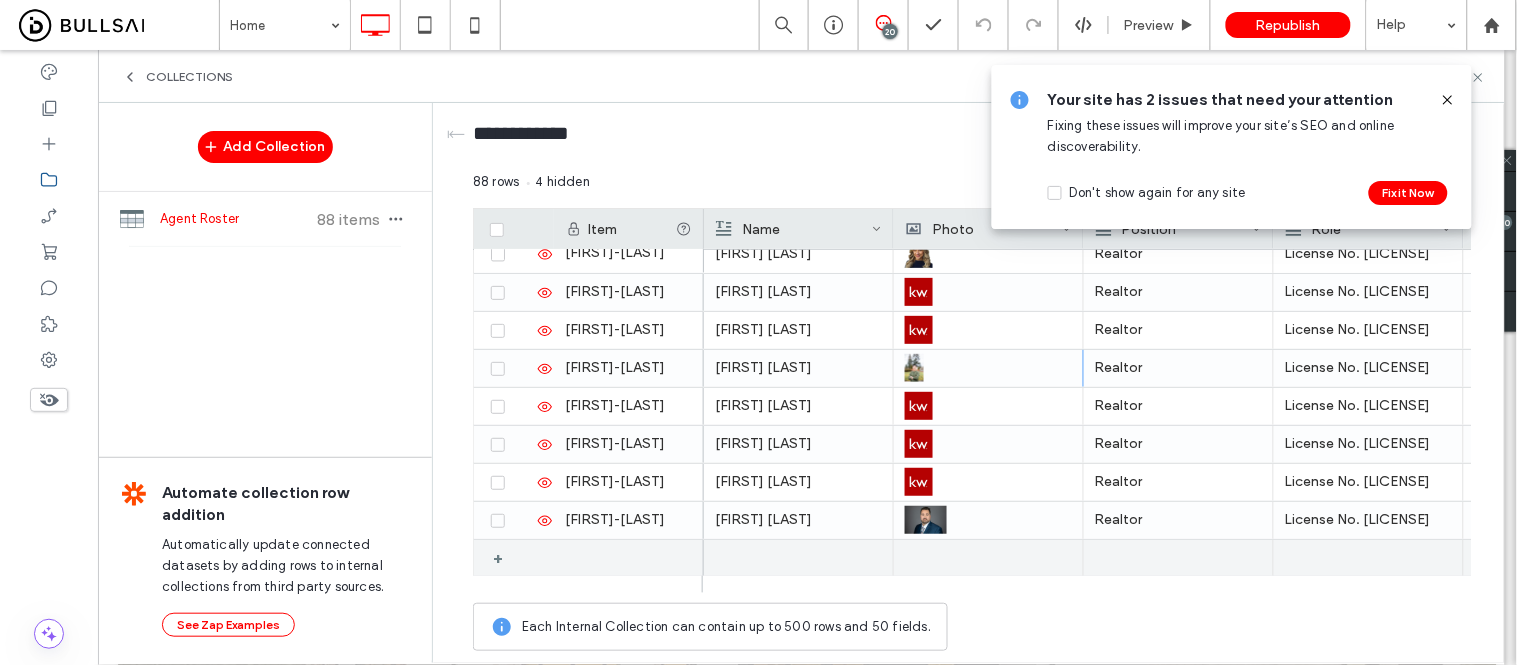 click on "+" at bounding box center [505, 558] 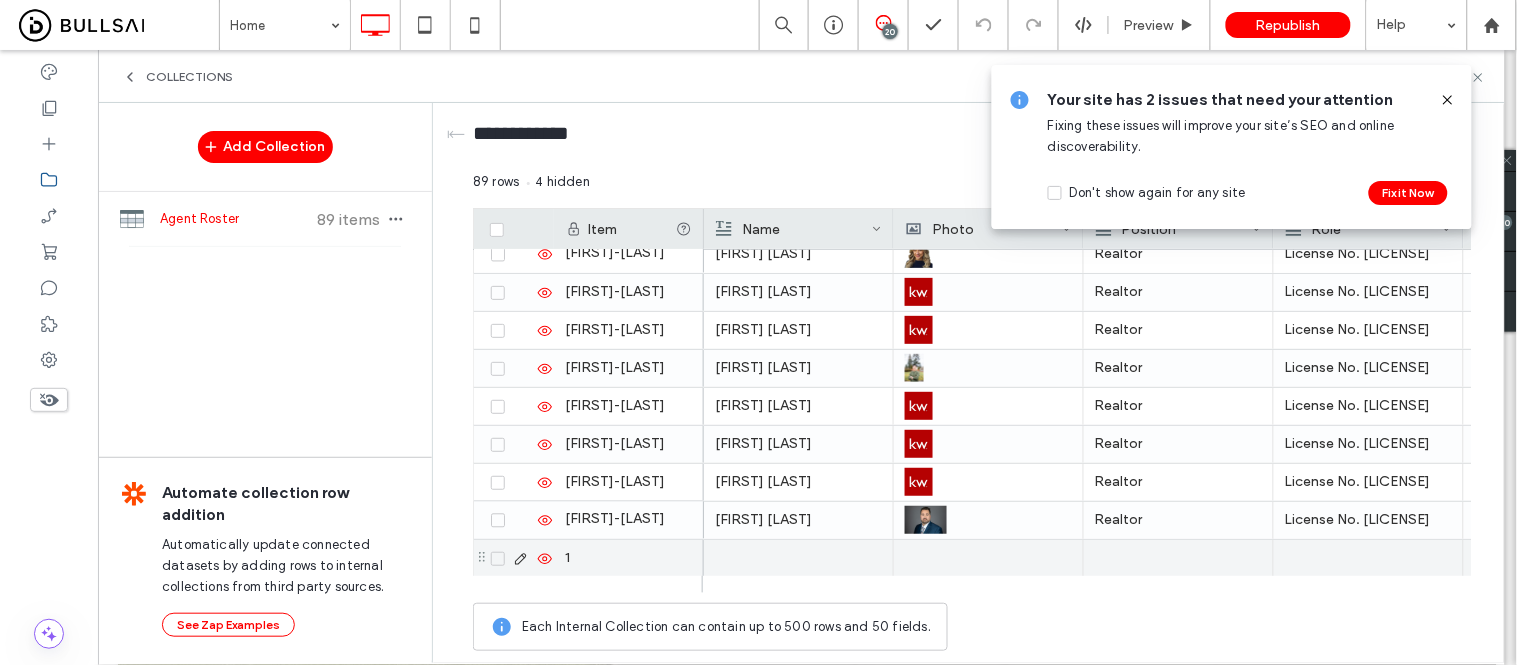 click on "1" at bounding box center (629, 558) 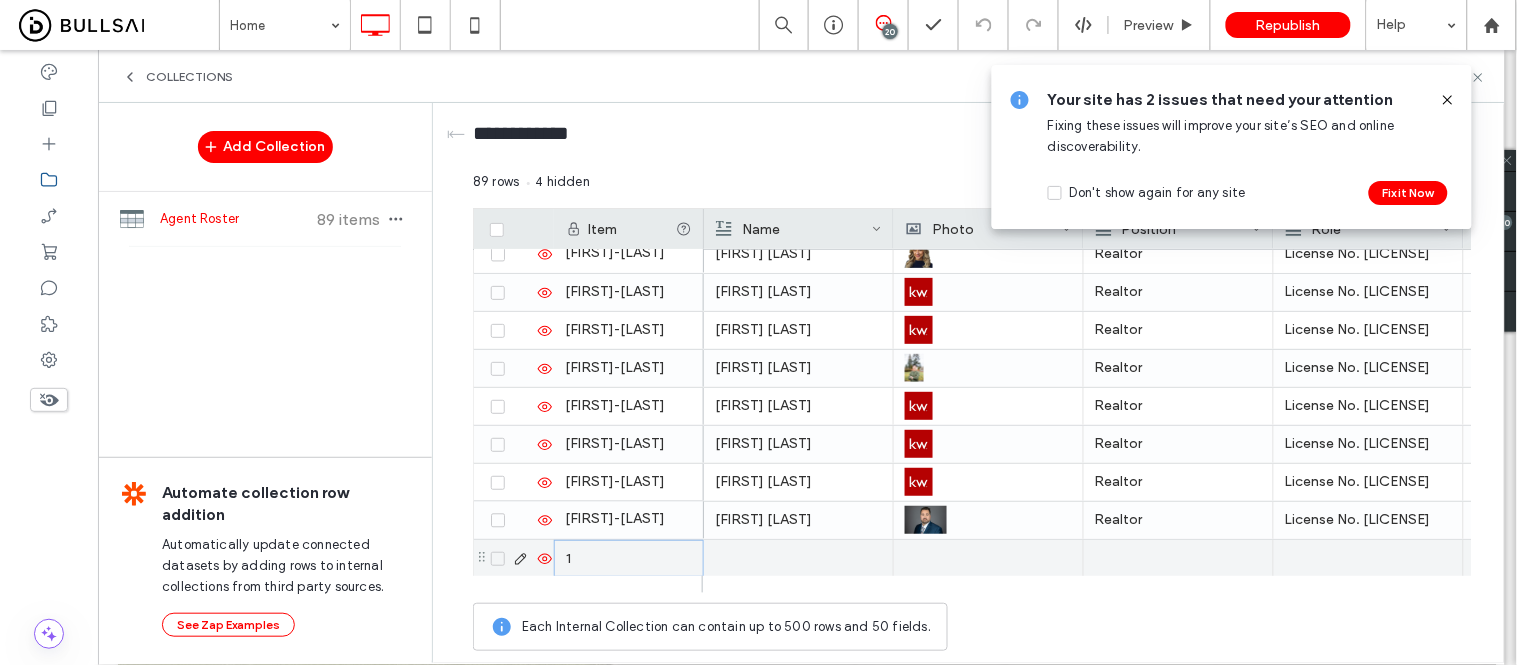 click on "1" at bounding box center [629, 558] 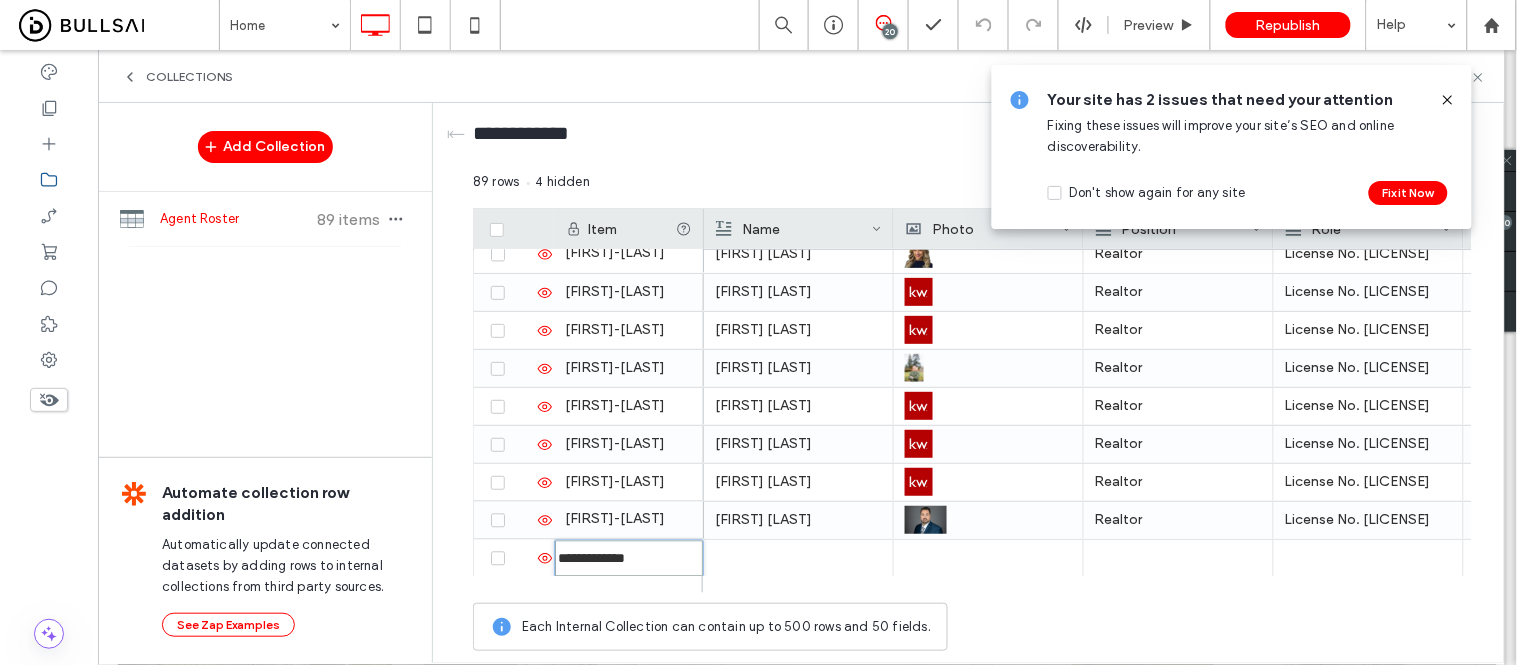 type on "**********" 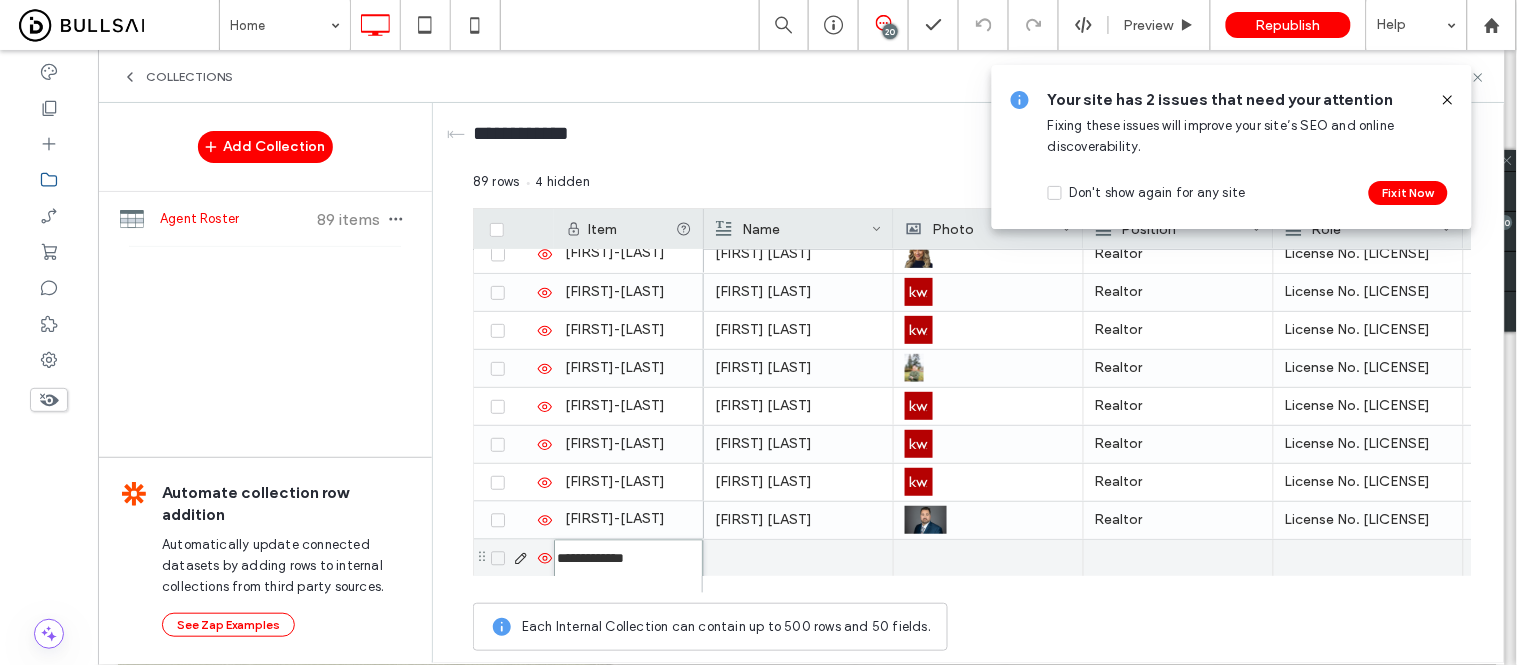 click at bounding box center (798, 558) 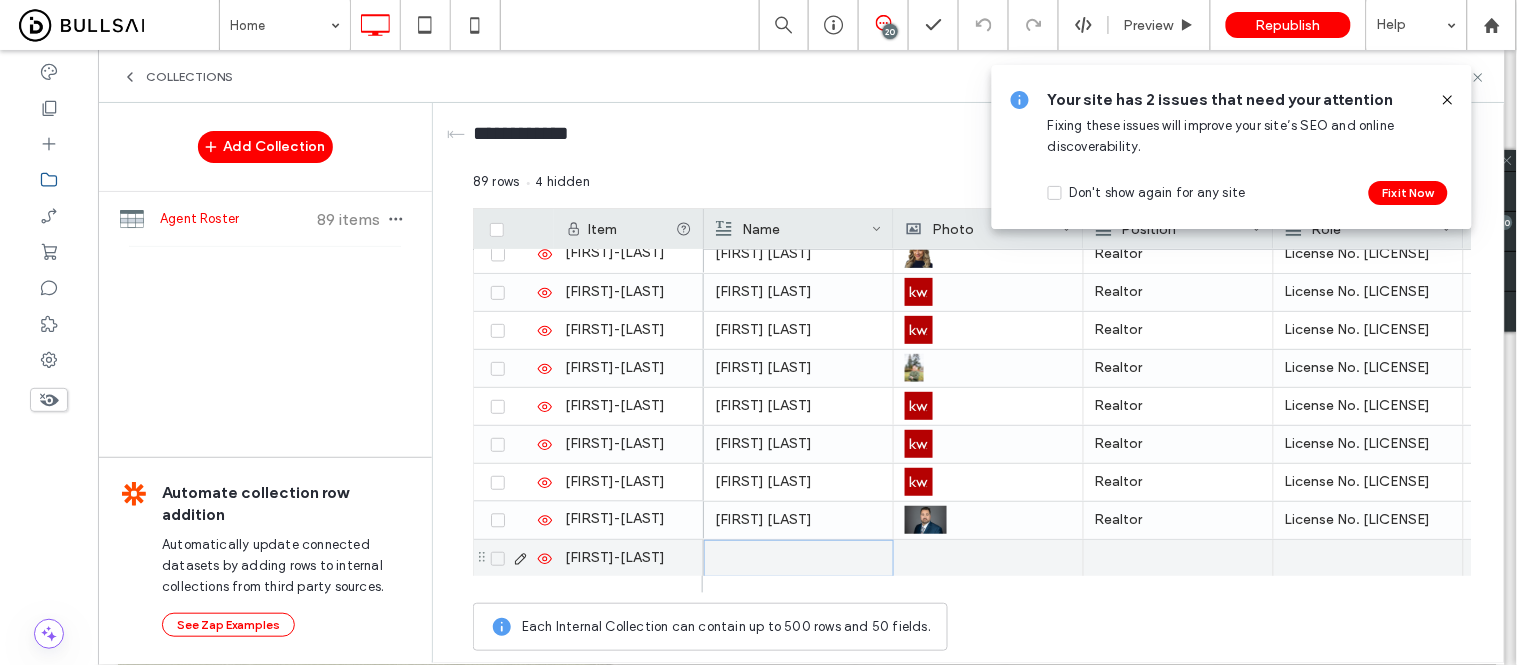 click at bounding box center [799, 558] 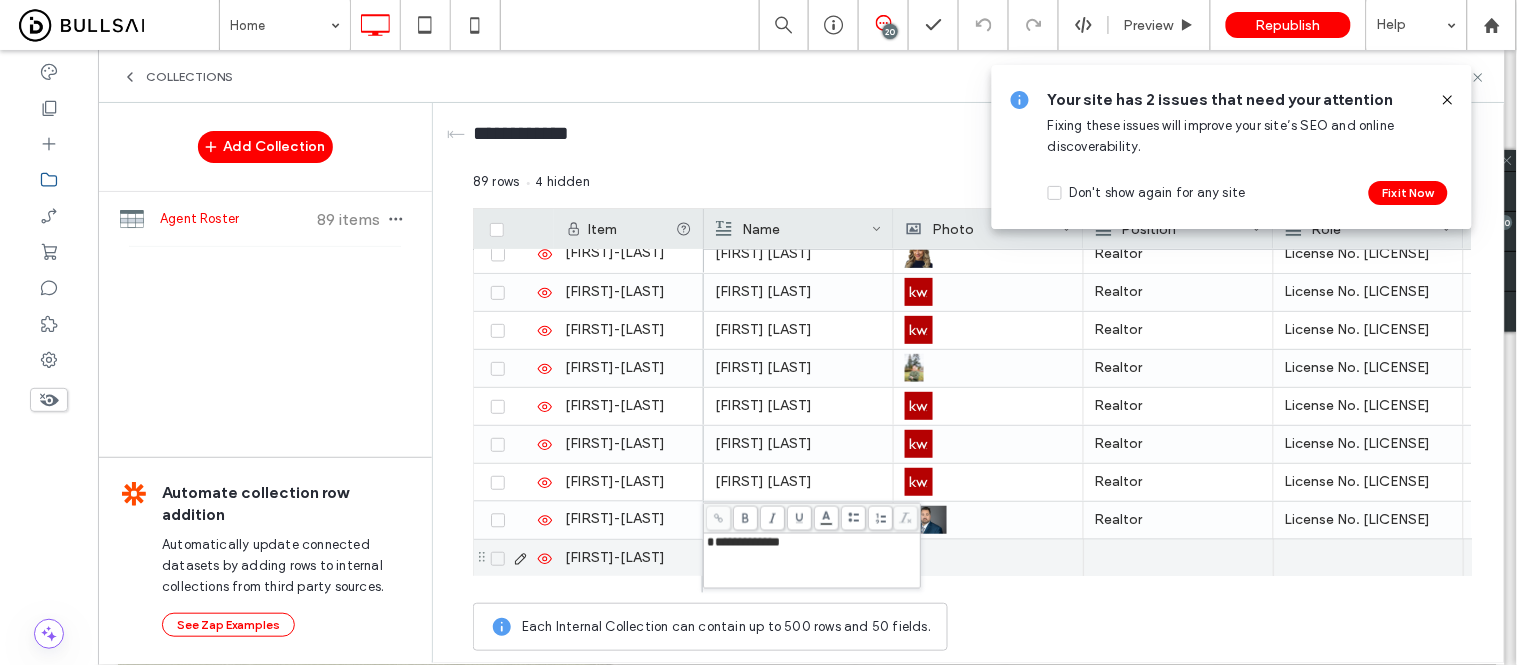 click at bounding box center (988, 558) 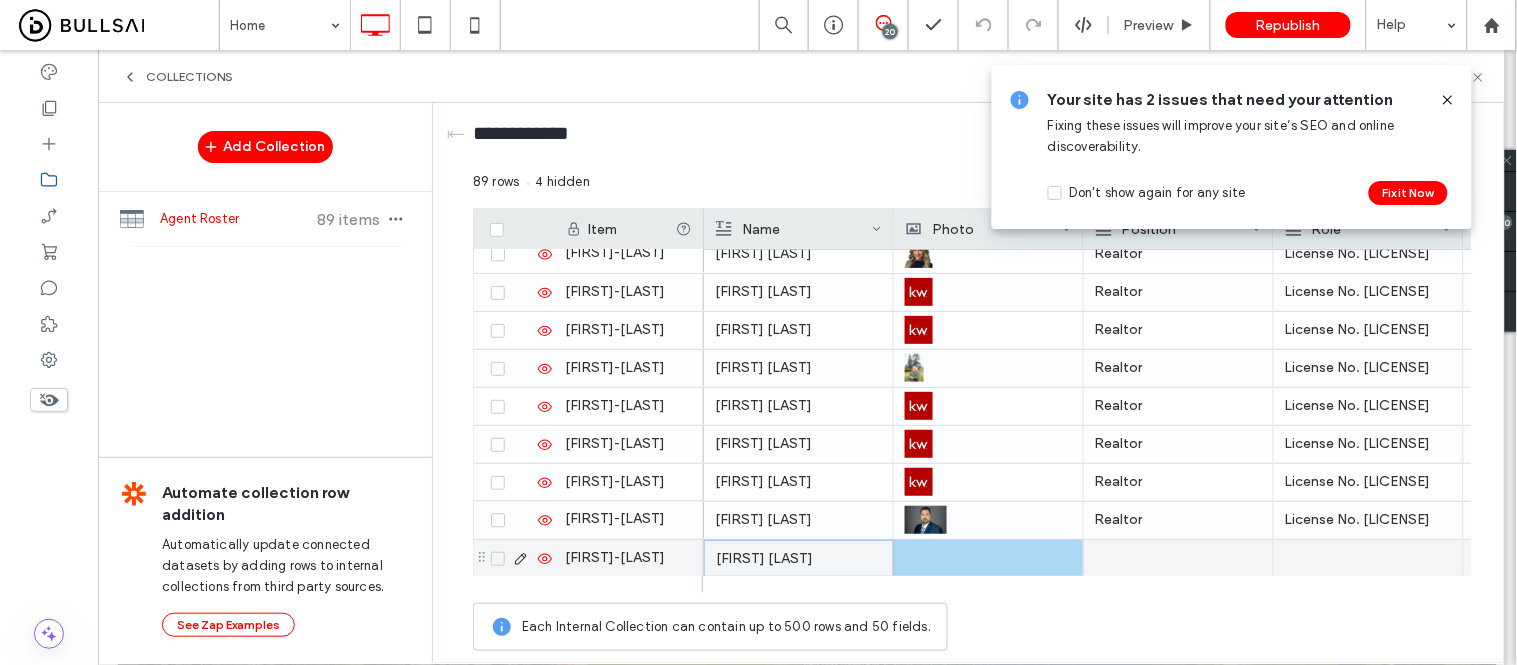click at bounding box center (988, 558) 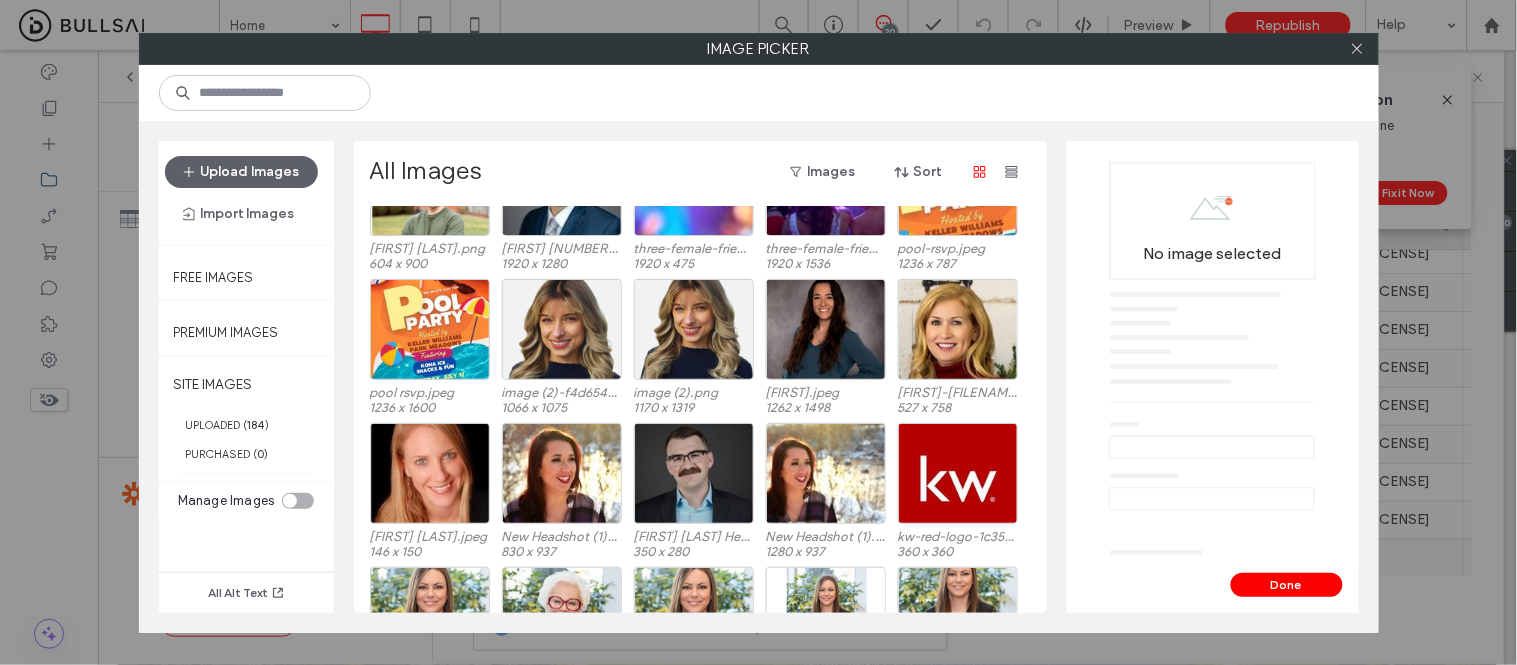 scroll, scrollTop: 208, scrollLeft: 0, axis: vertical 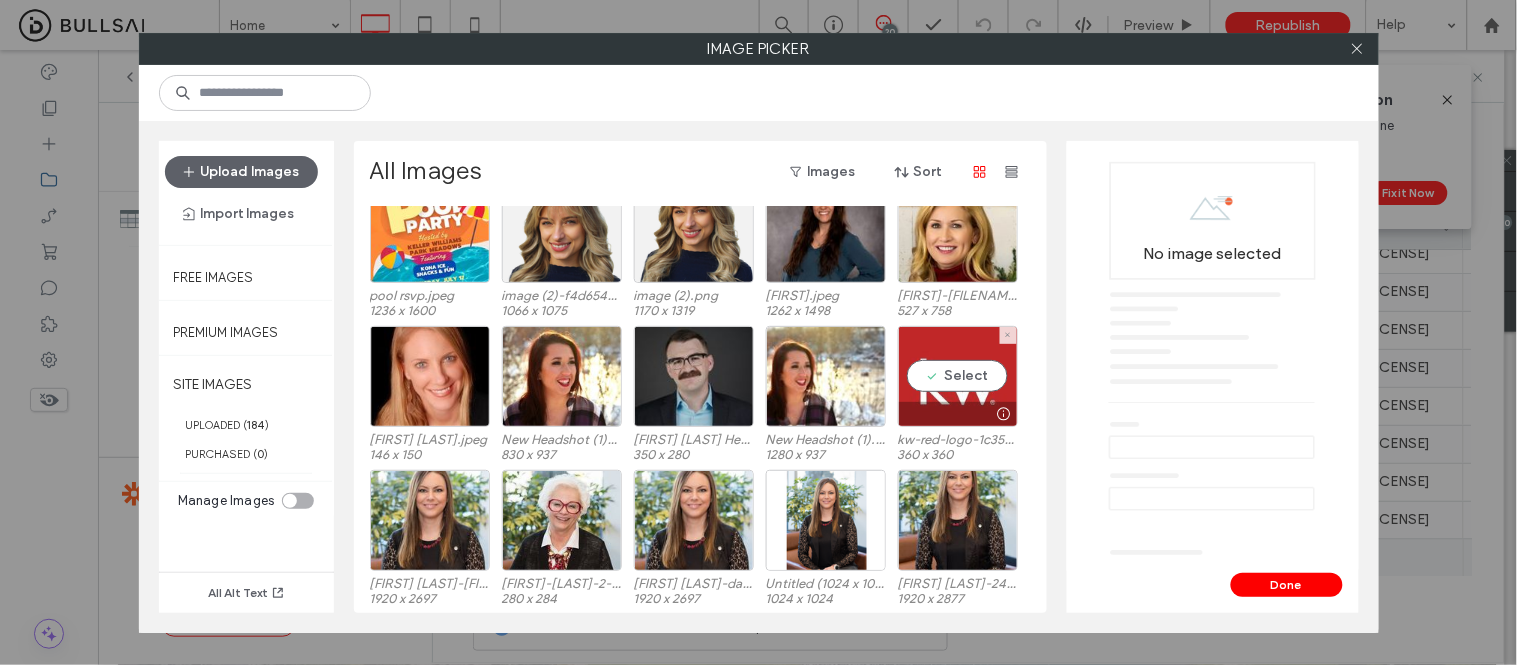 click on "Select" at bounding box center (958, 376) 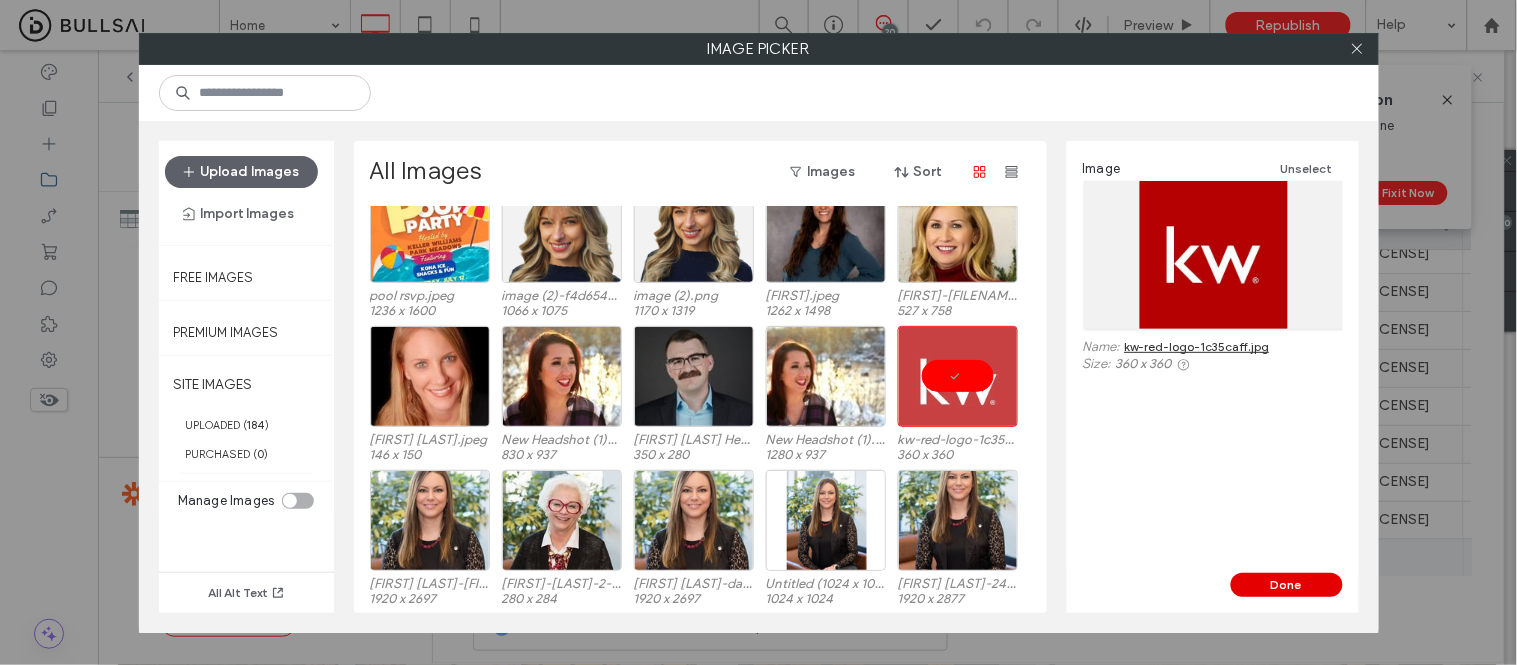click on "Done" at bounding box center (1287, 585) 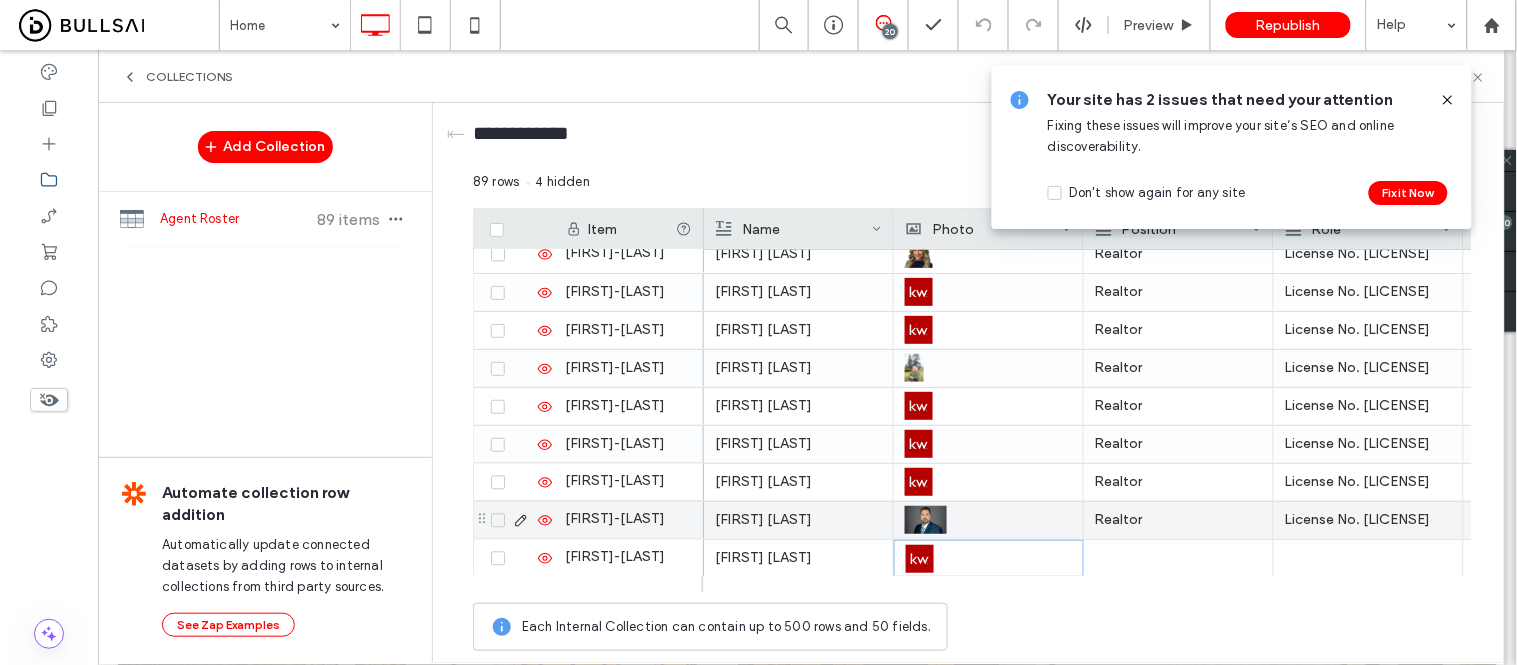 click on "Realtor" at bounding box center (1178, 520) 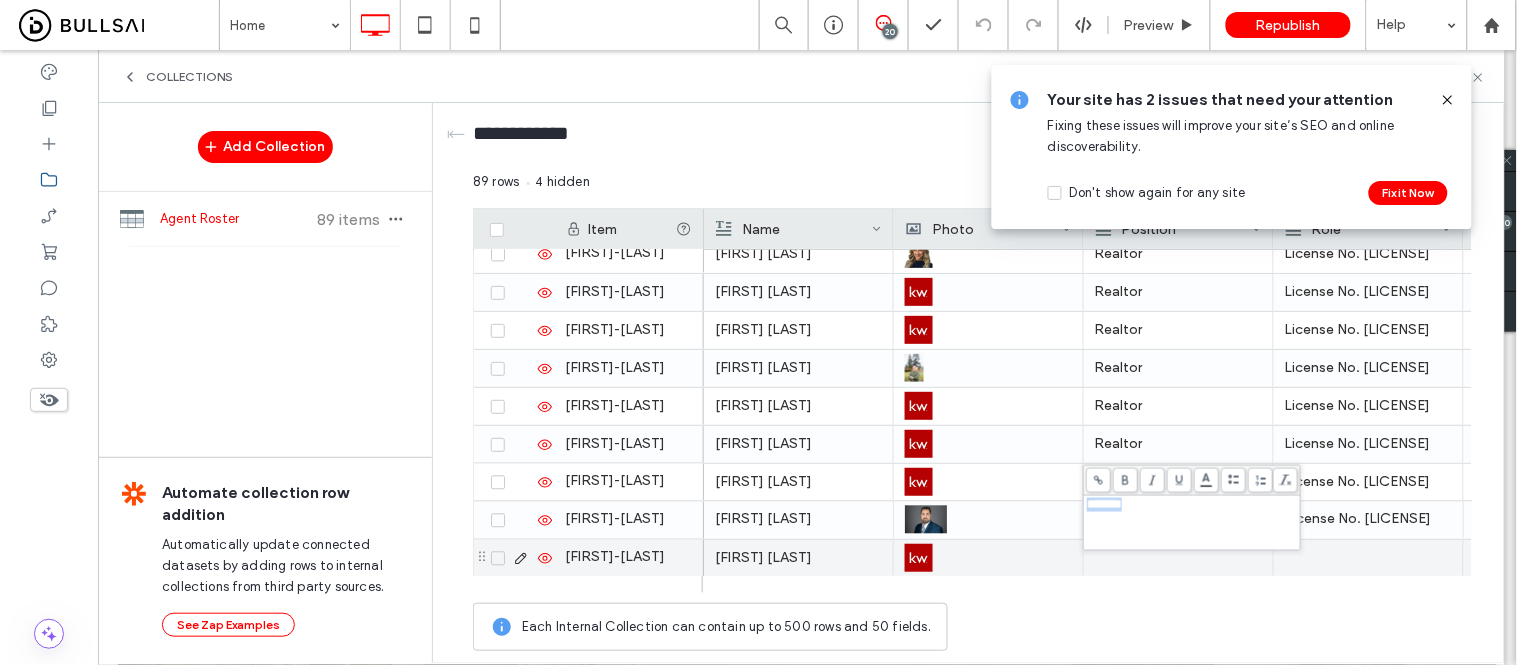 click at bounding box center (1178, 558) 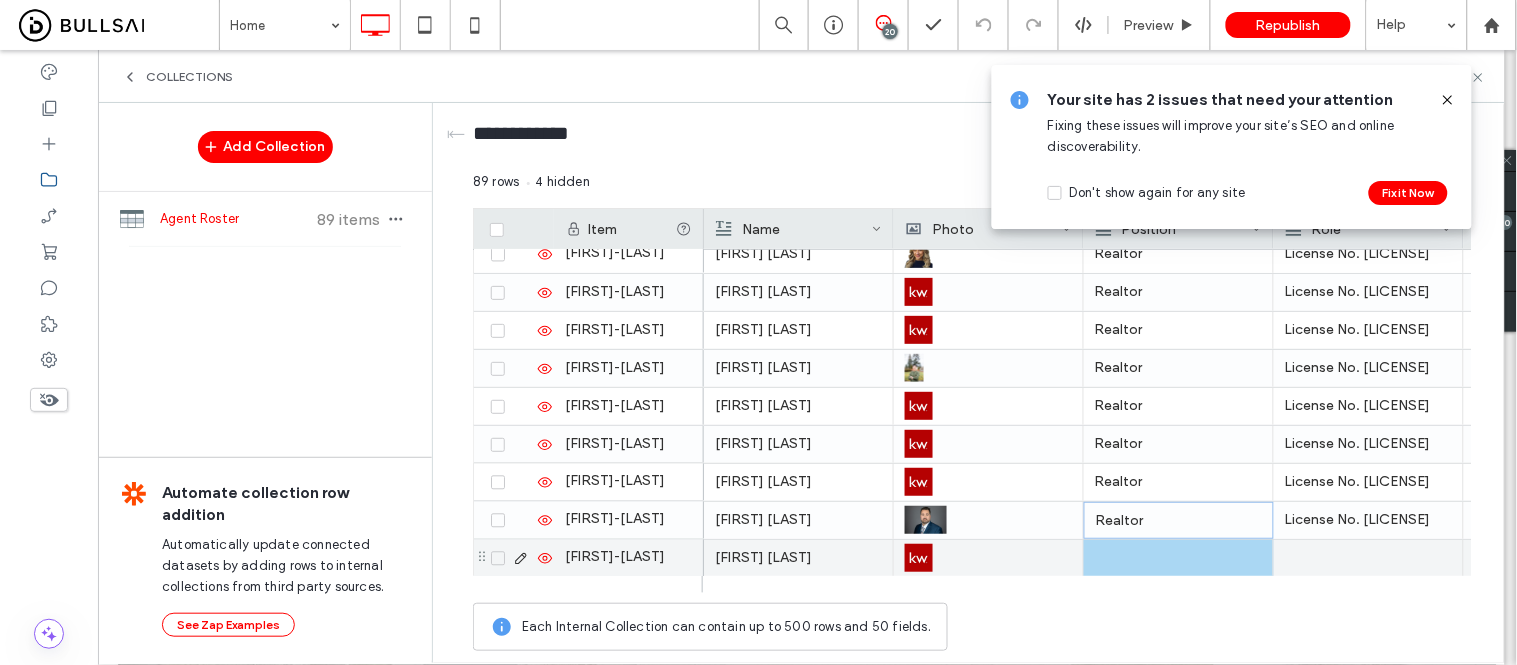 click at bounding box center (1178, 558) 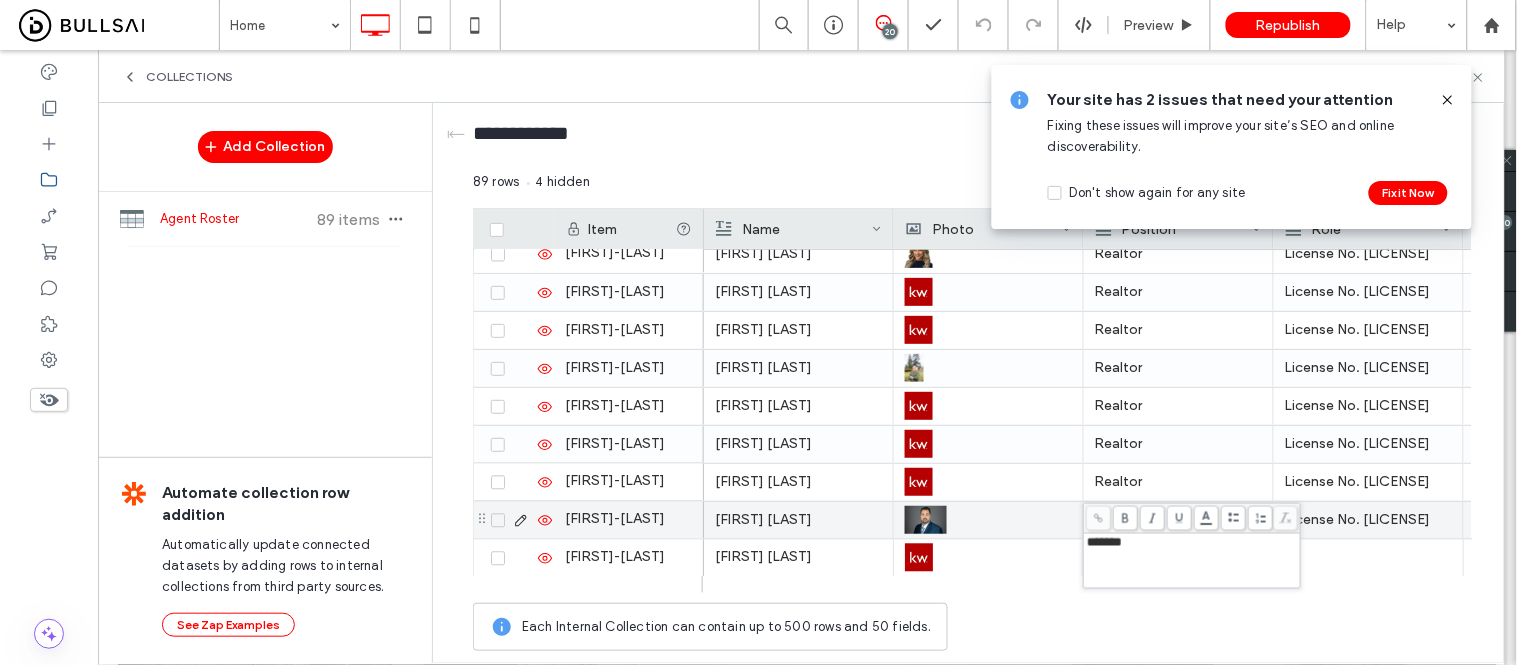 click on "License No. [LICENSE]" at bounding box center [1368, 520] 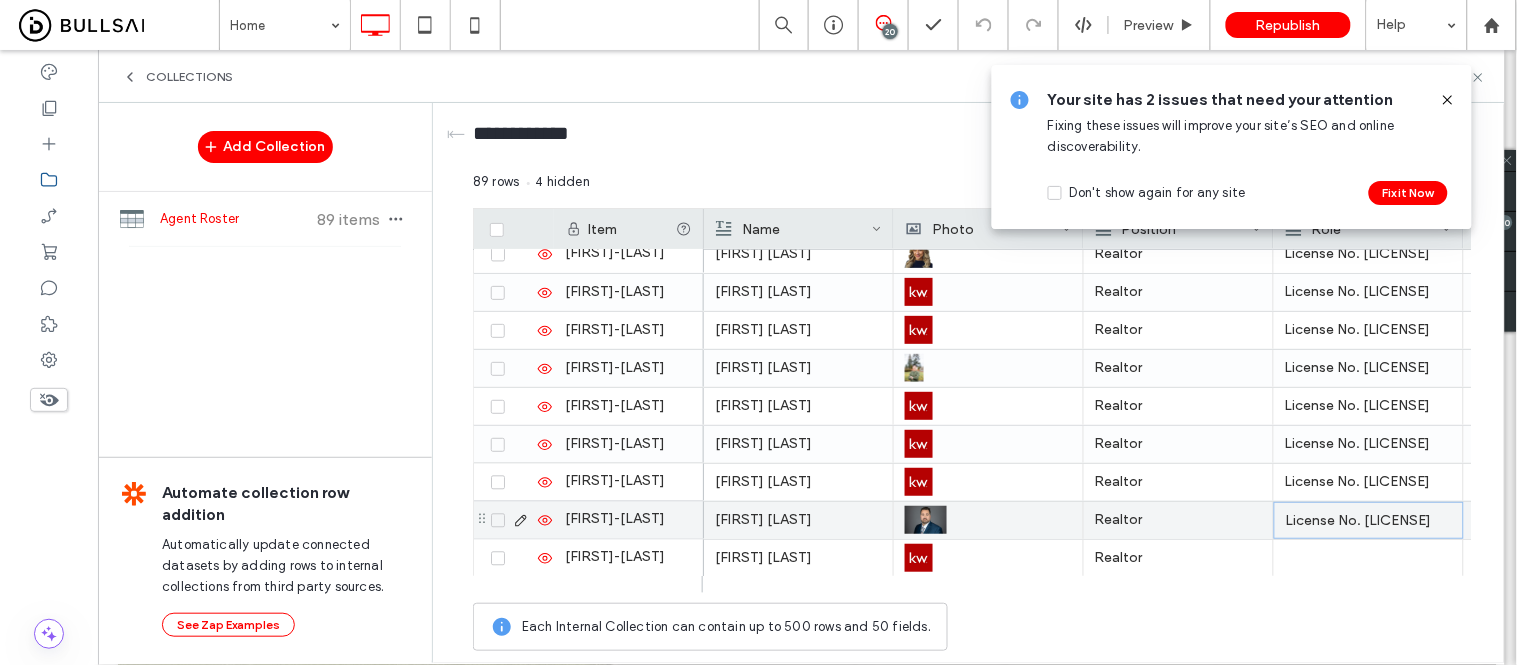 click on "License No. [LICENSE]" at bounding box center (1369, 521) 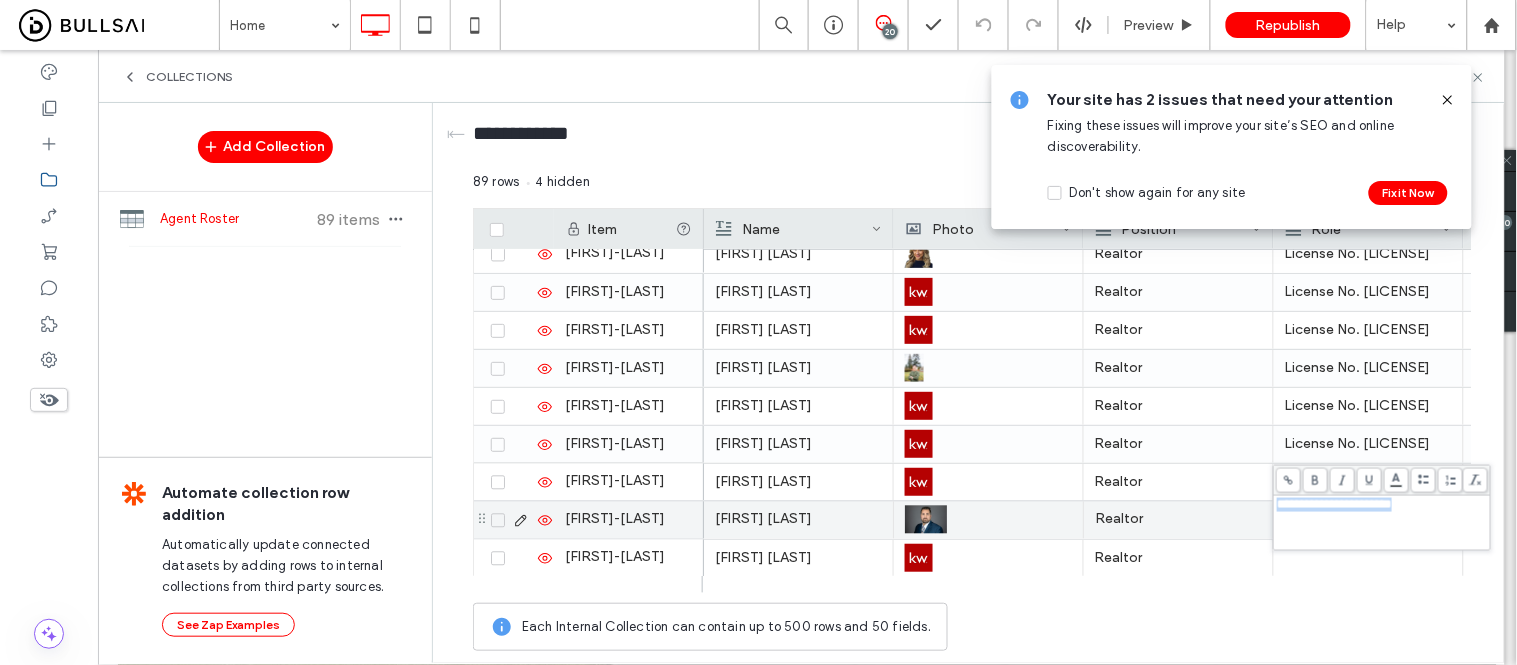 click on "Realtor" at bounding box center [1179, 558] 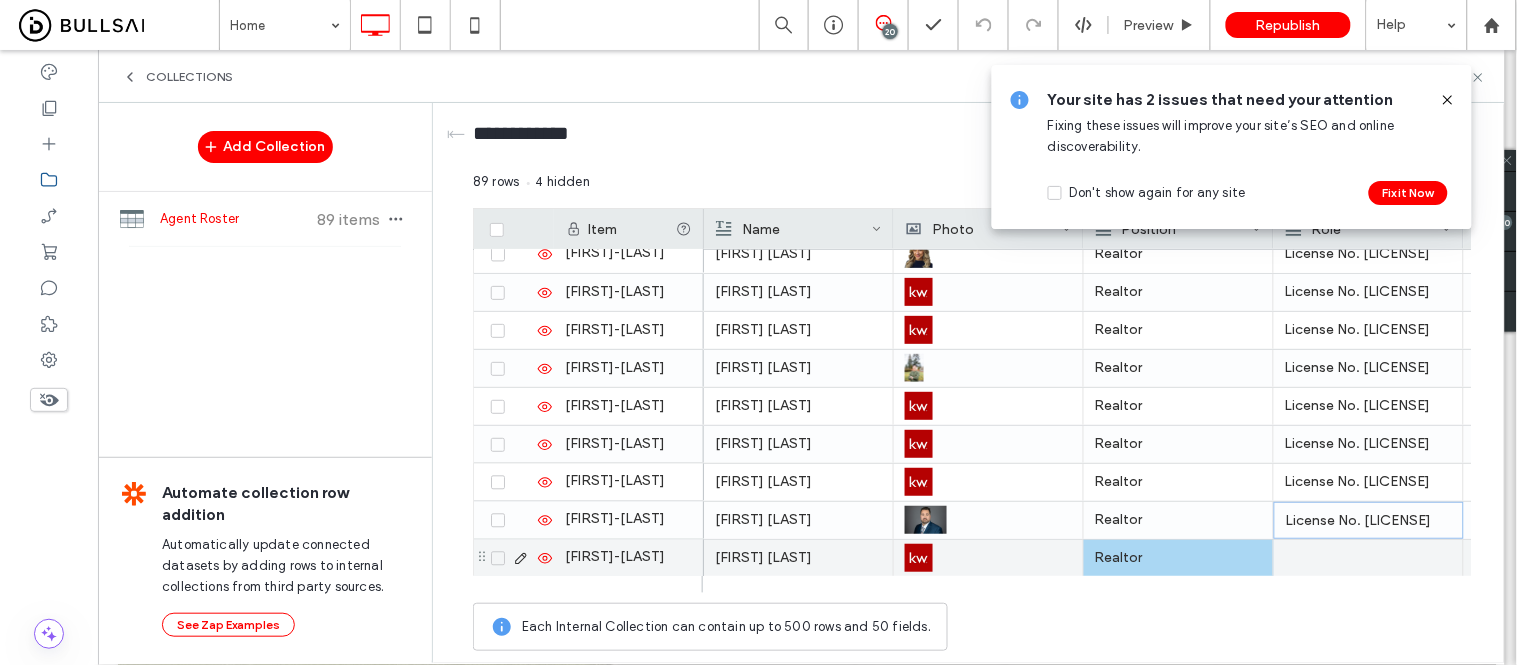 click at bounding box center [1368, 558] 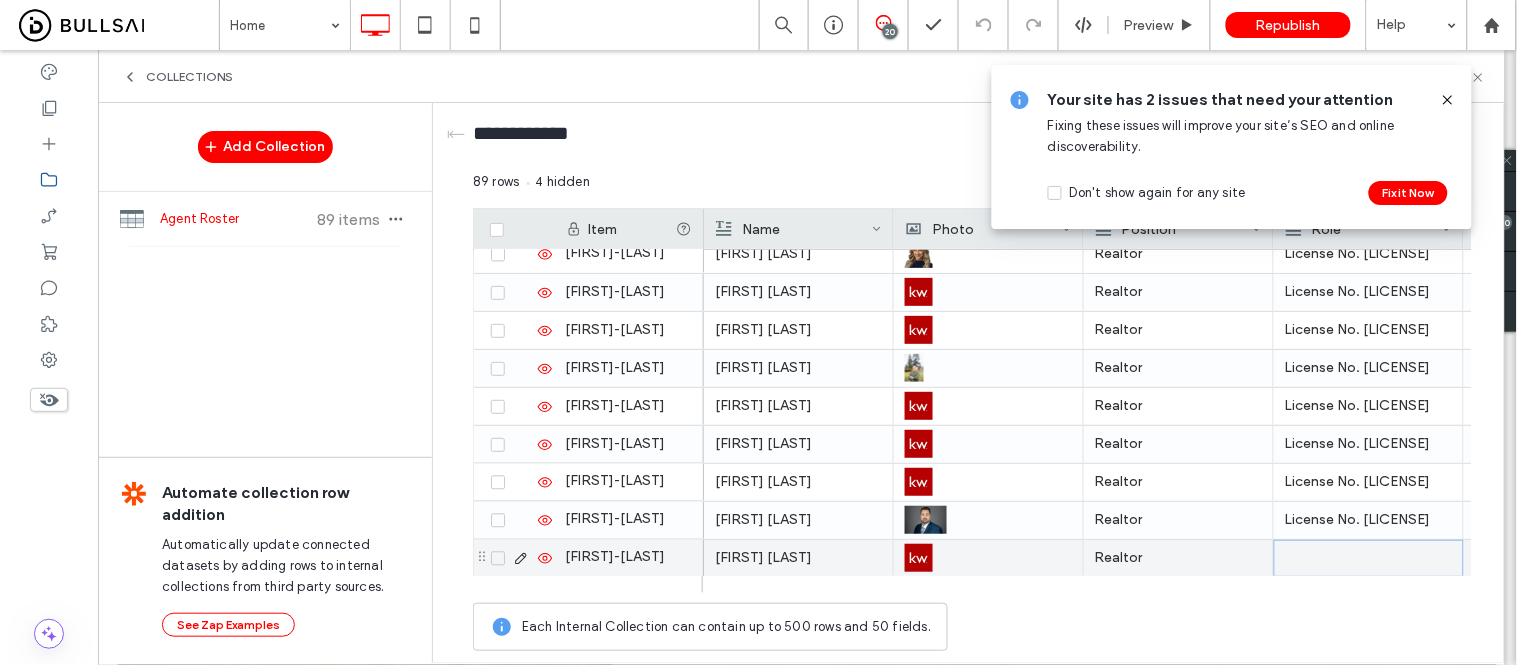 click at bounding box center [1369, 558] 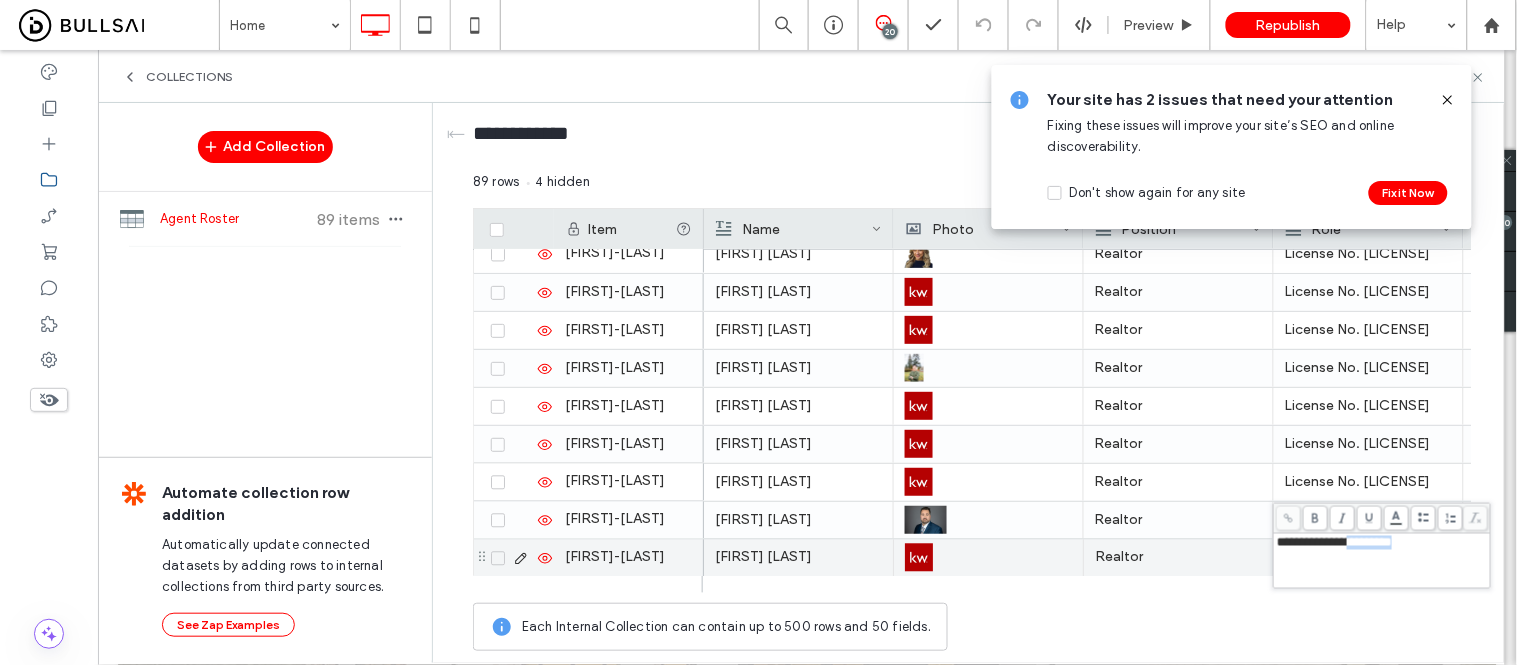 drag, startPoint x: 1368, startPoint y: 540, endPoint x: 1482, endPoint y: 544, distance: 114.07015 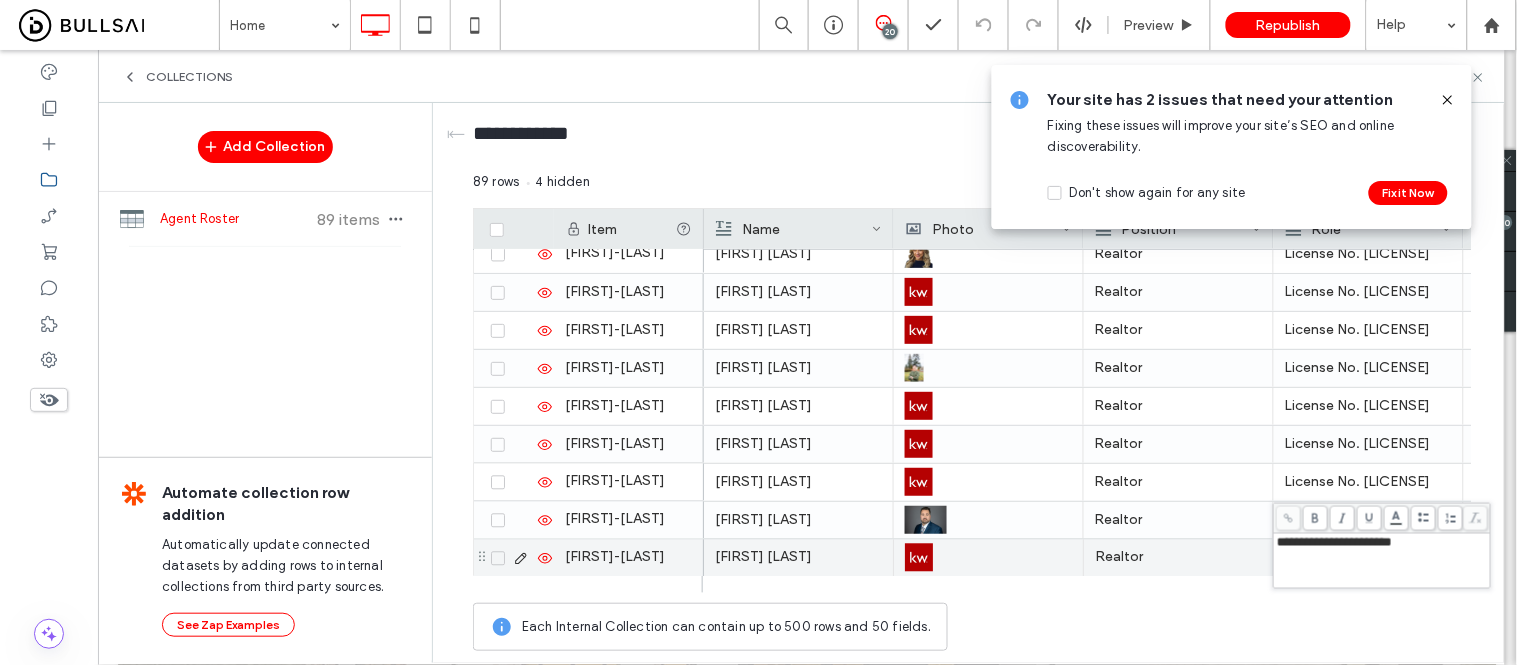 click on "Realtor" at bounding box center (1178, 558) 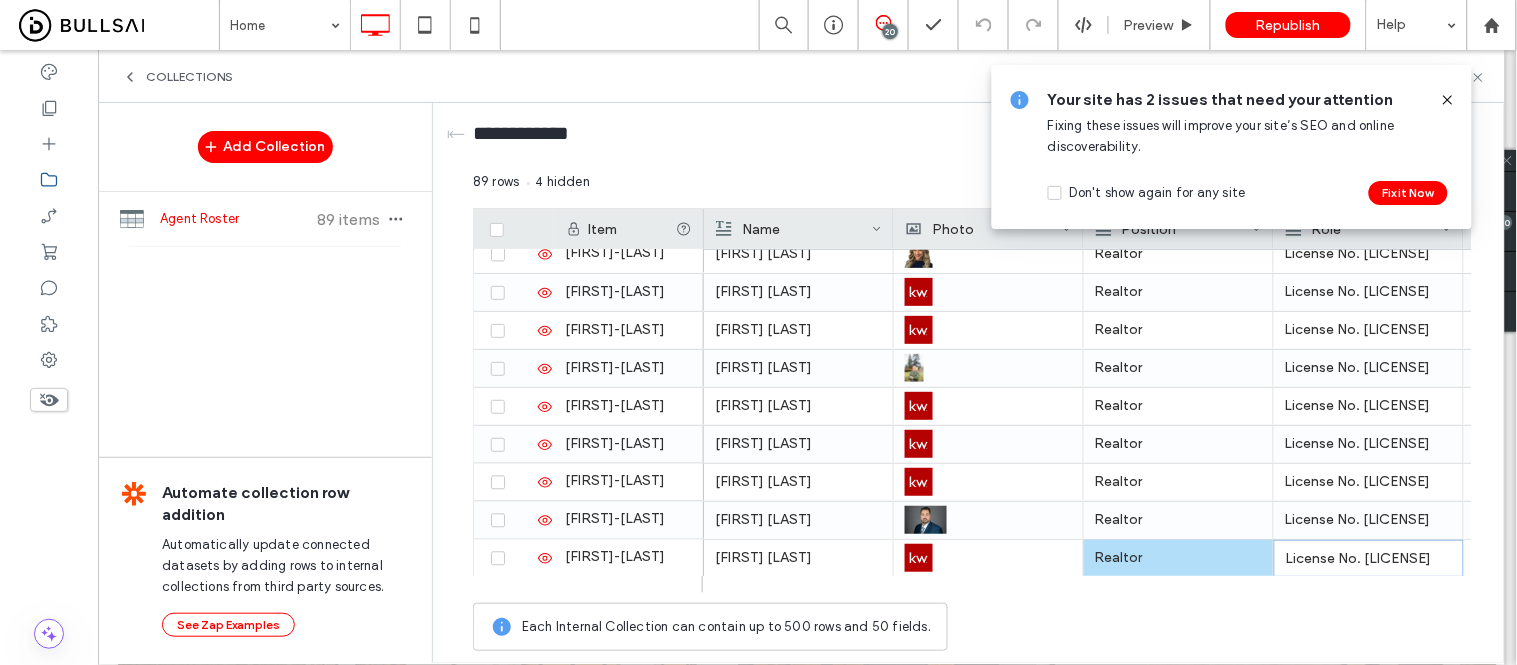scroll, scrollTop: 0, scrollLeft: 25, axis: horizontal 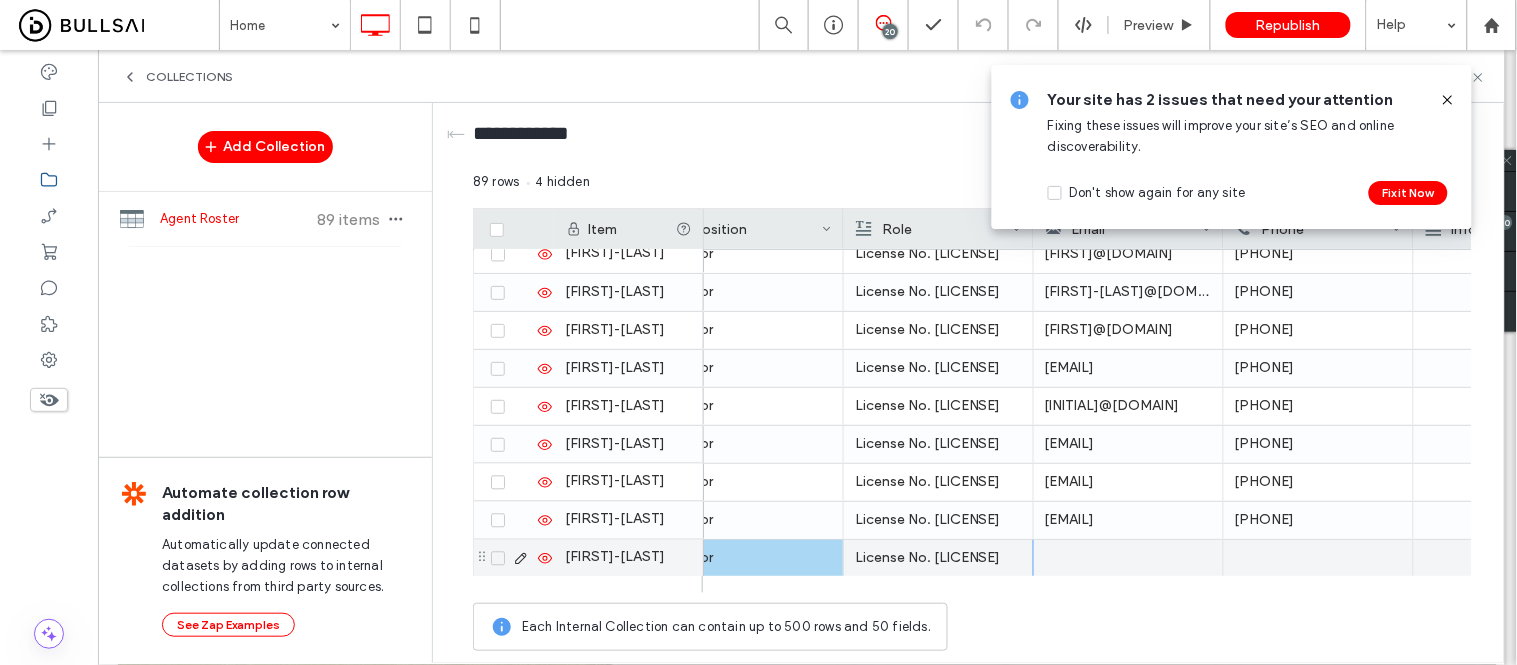 click at bounding box center (1129, 558) 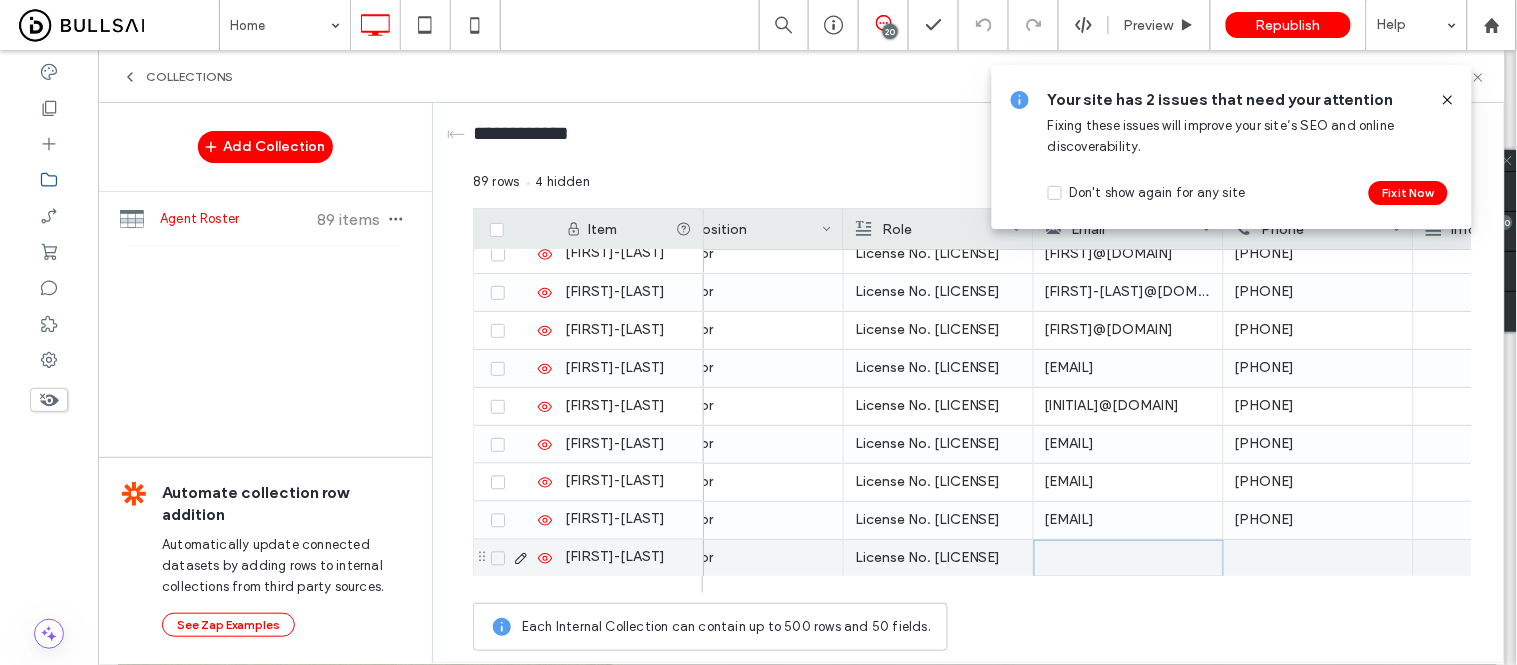 click at bounding box center (1129, 558) 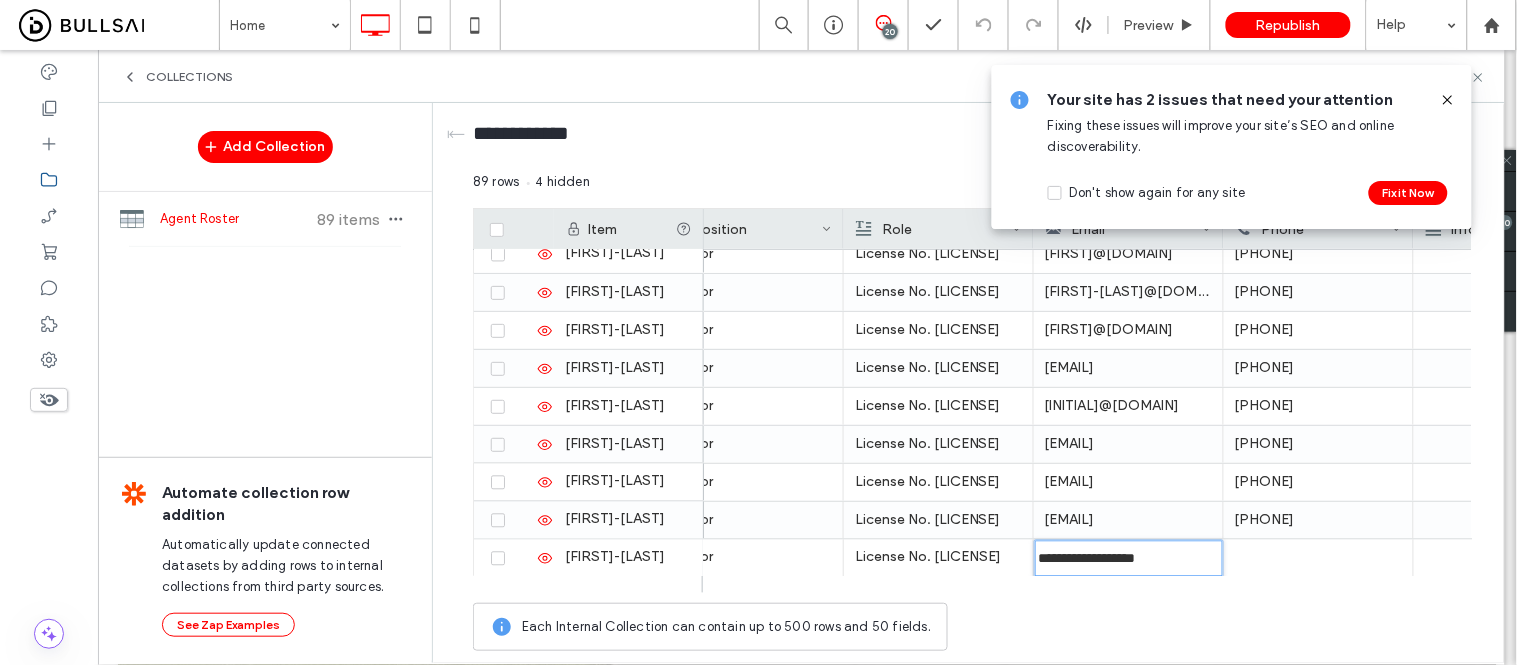 type on "**********" 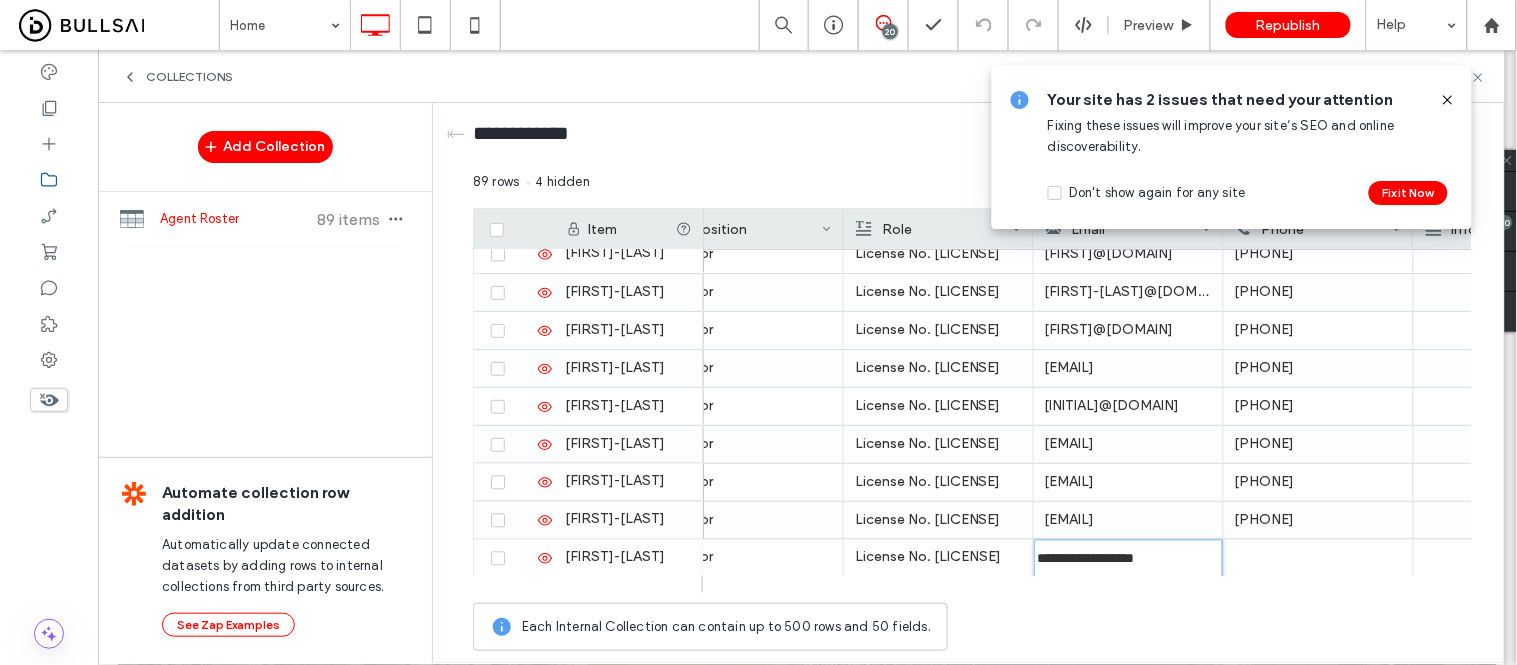 click at bounding box center [1319, 558] 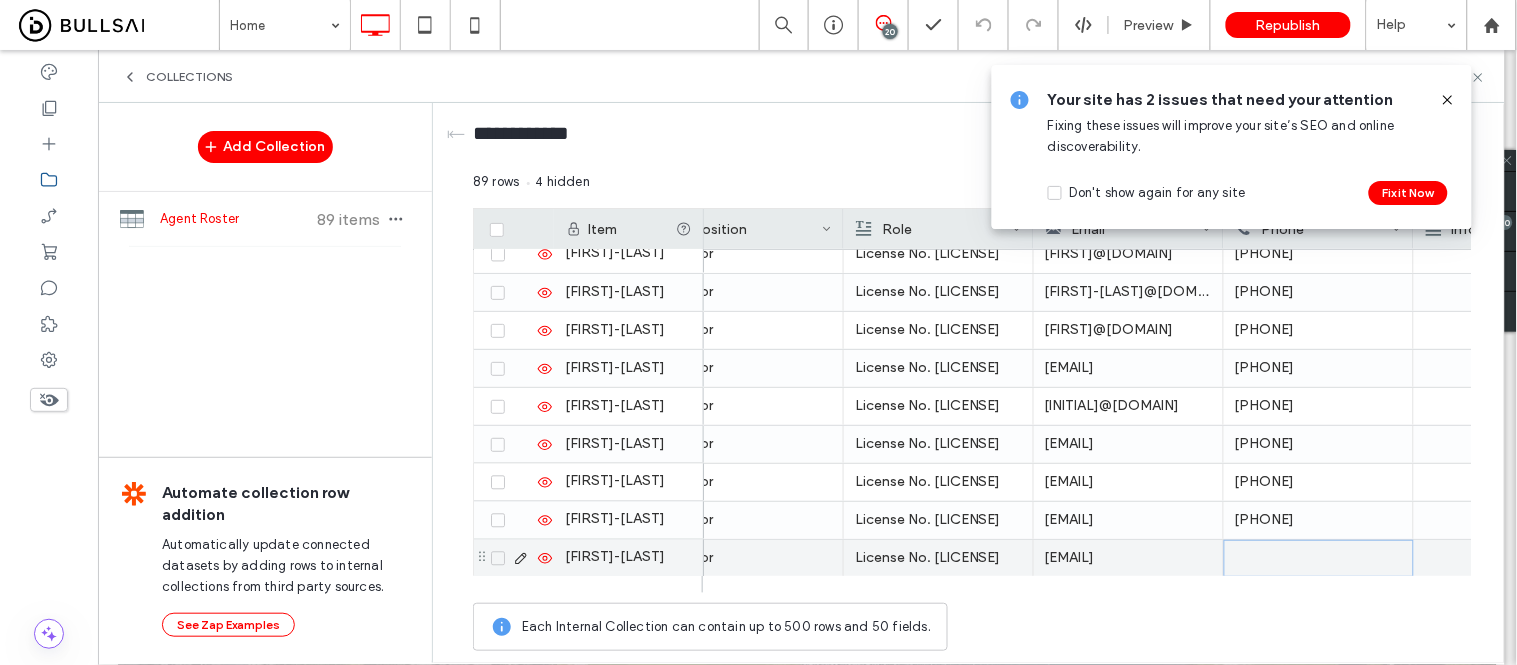 click at bounding box center [1319, 558] 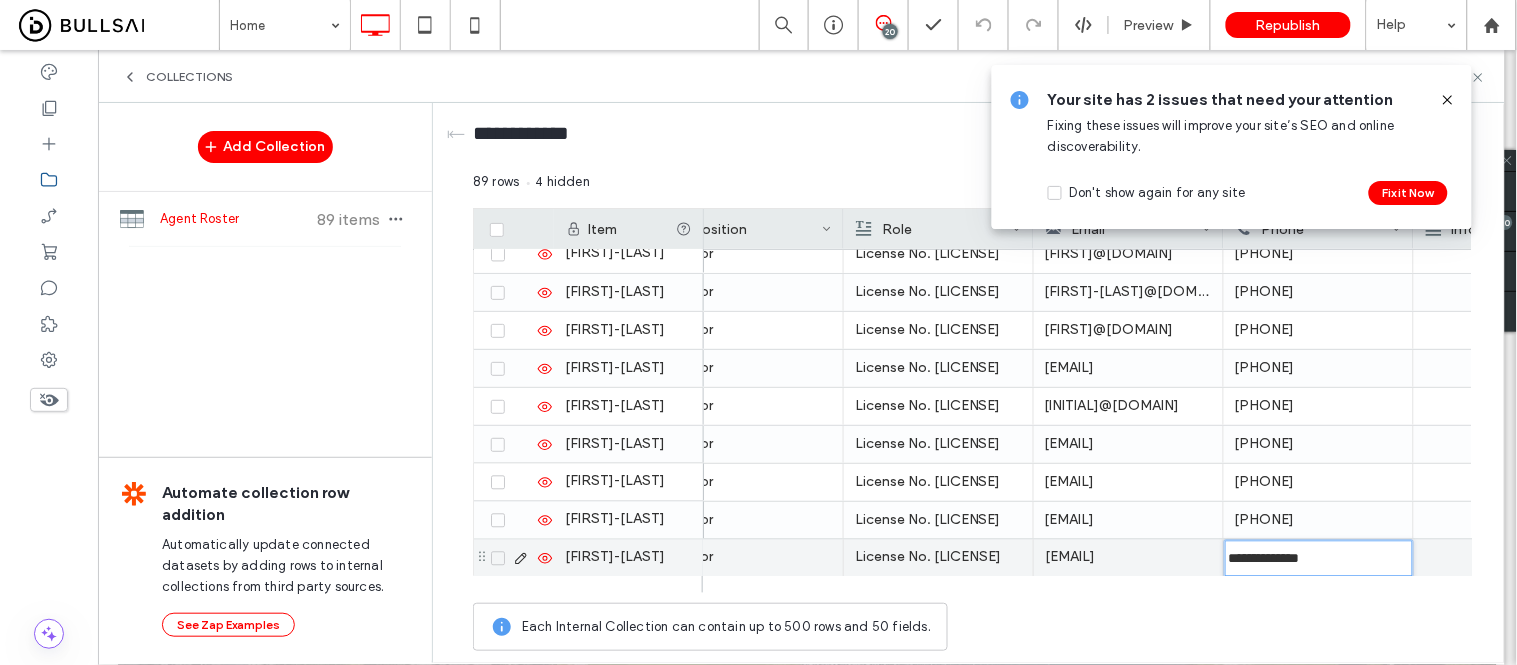 click on "**********" at bounding box center [1319, 559] 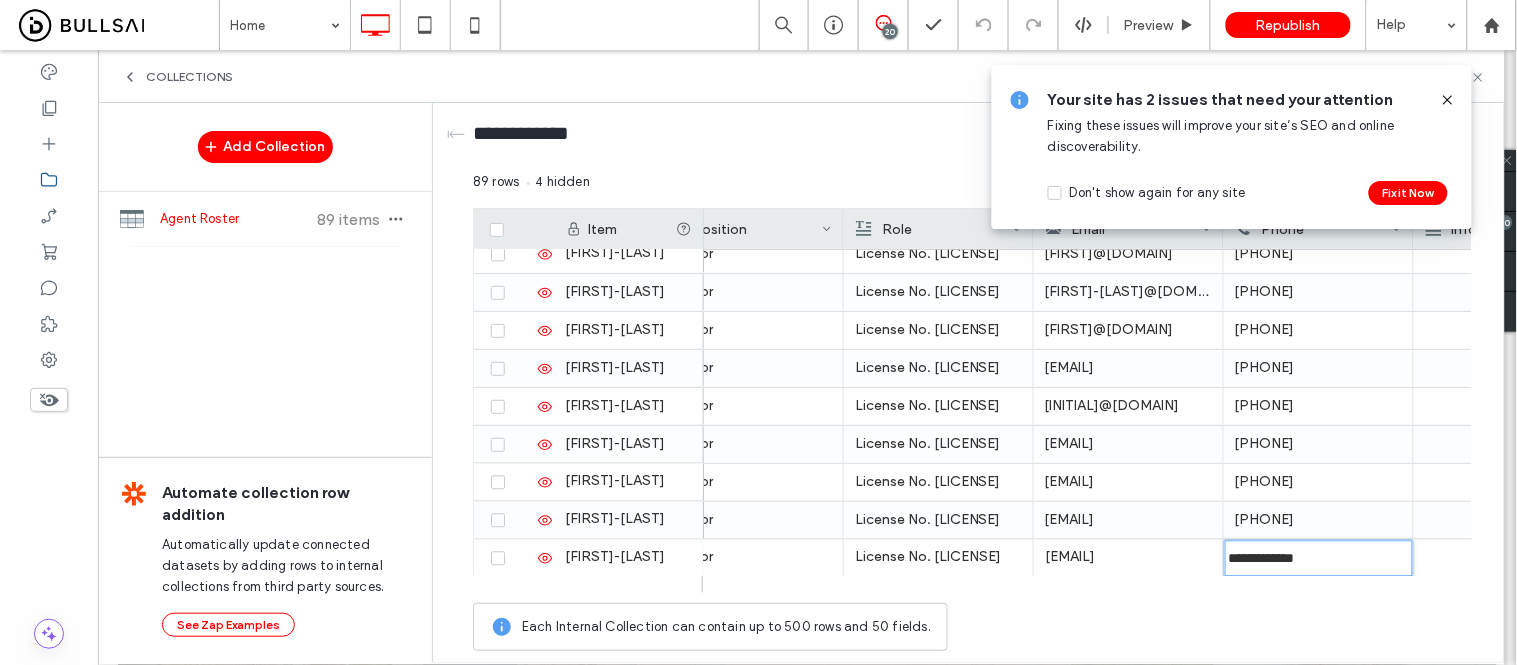 type on "**********" 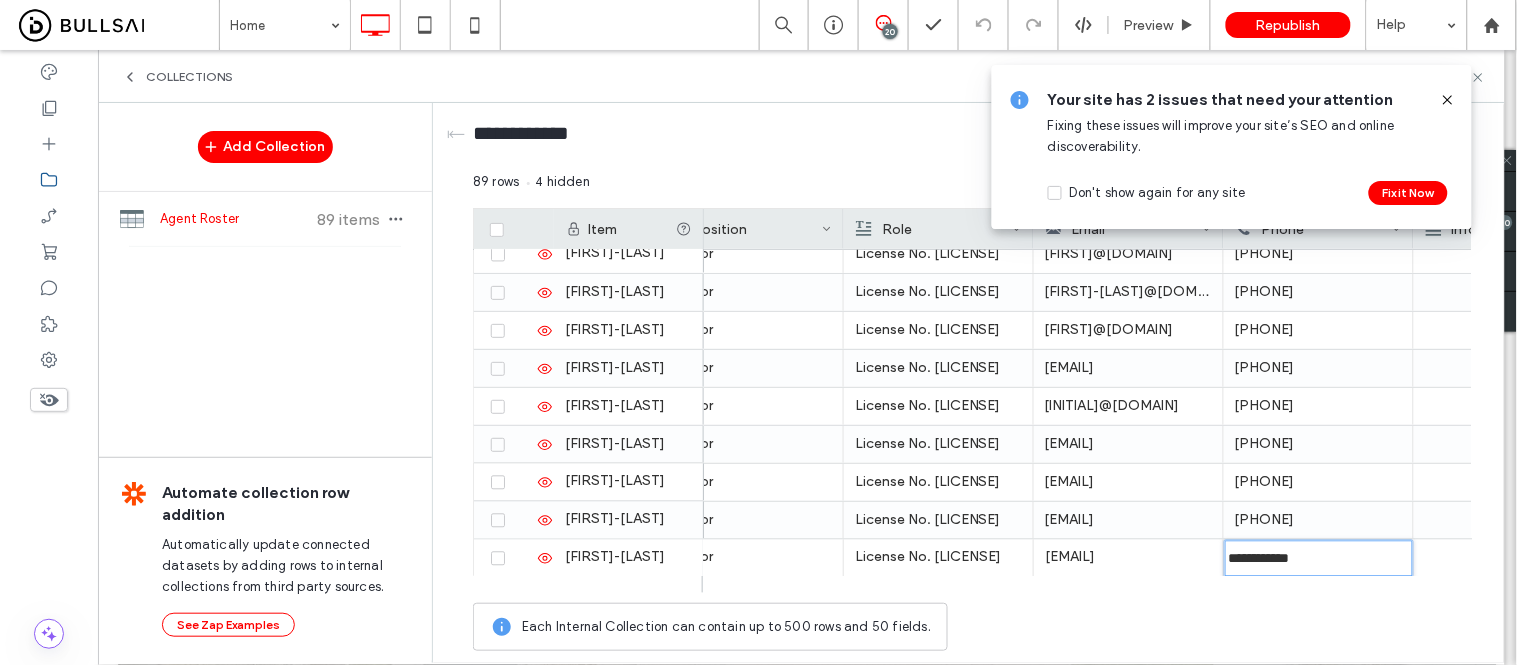 click at bounding box center (1508, 558) 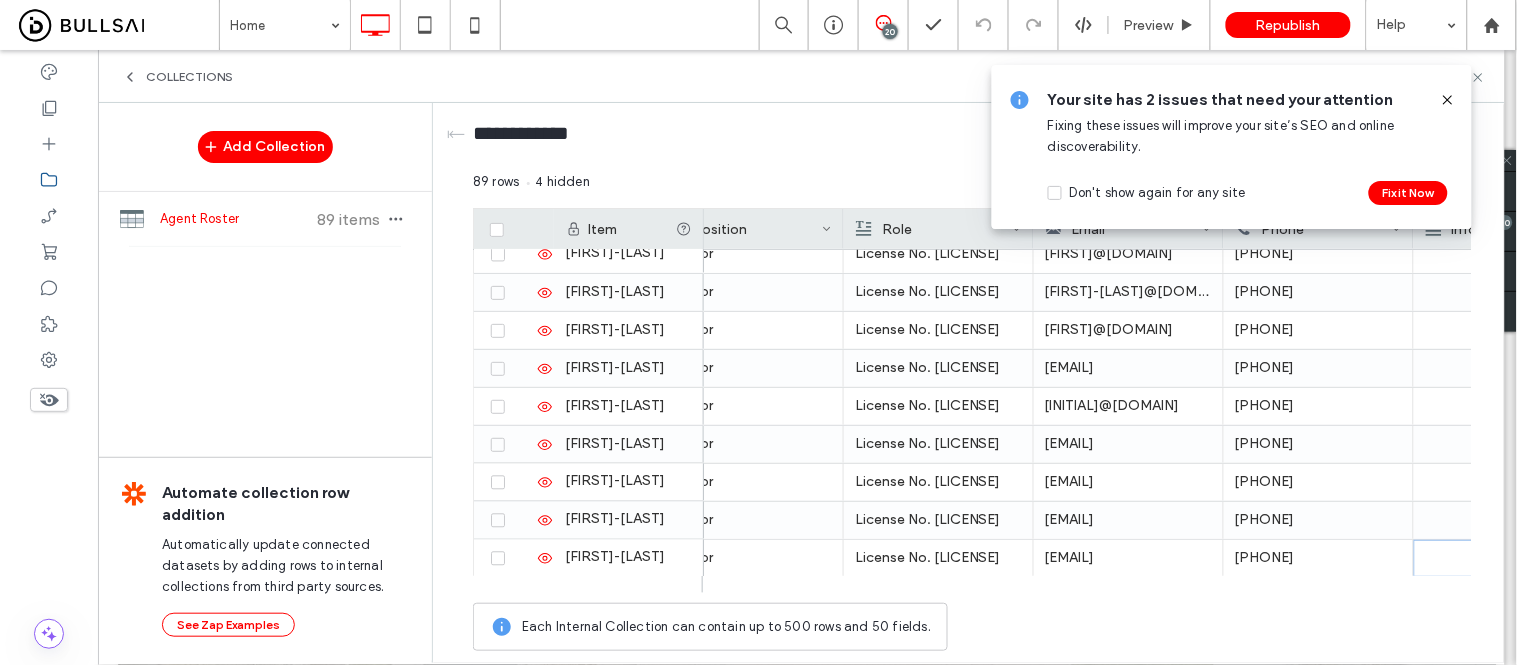 scroll, scrollTop: 0, scrollLeft: 642, axis: horizontal 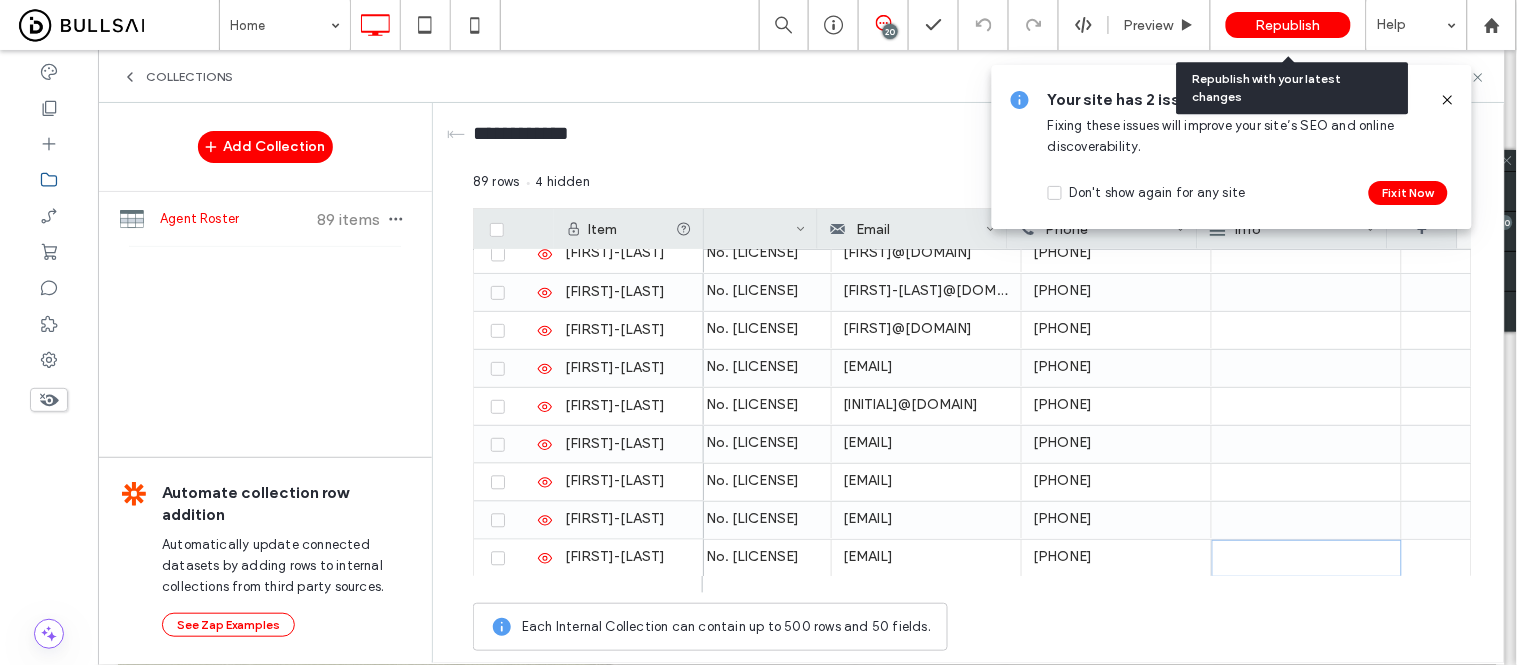 click on "Republish" at bounding box center (1288, 25) 